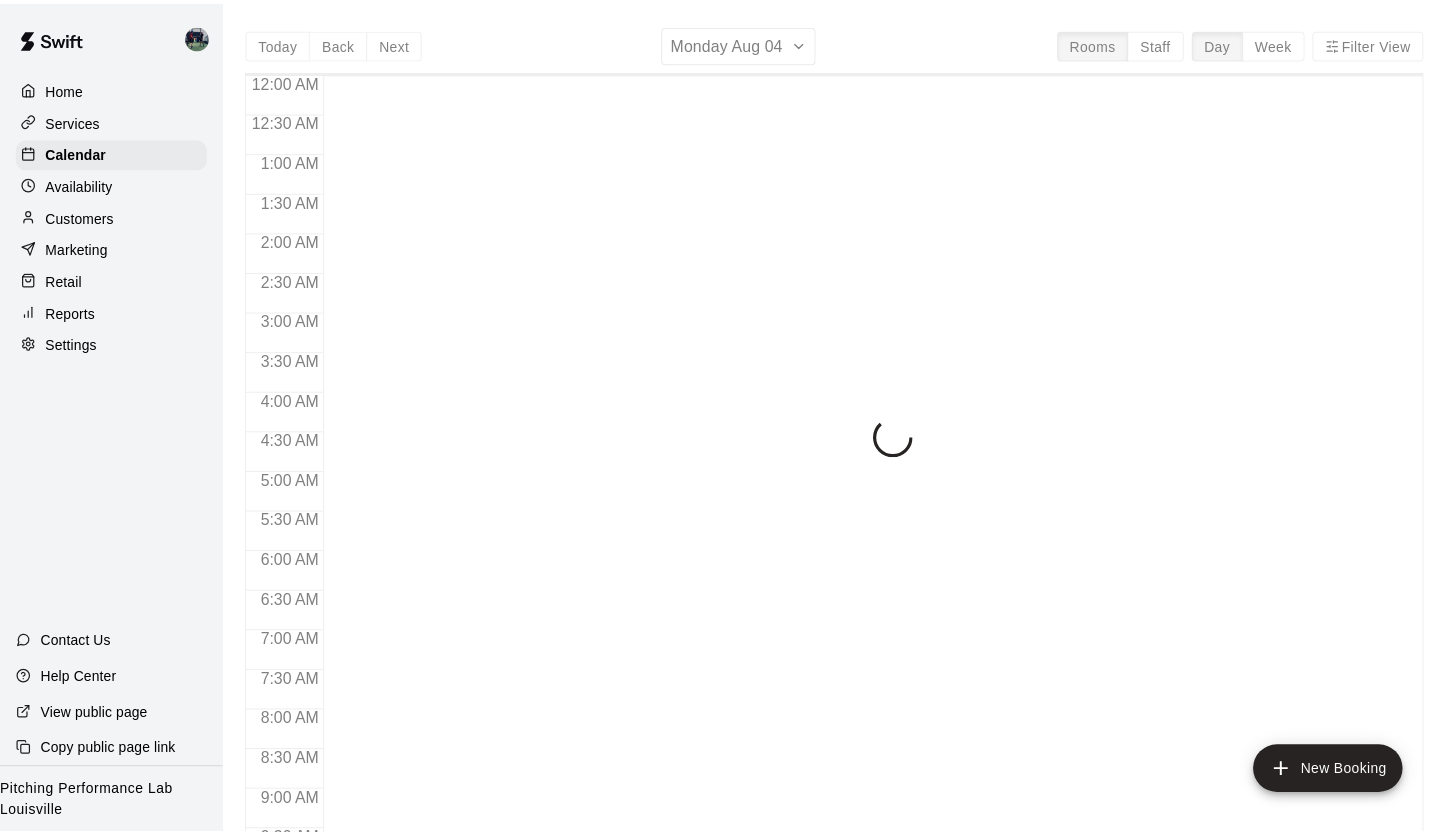 scroll, scrollTop: 0, scrollLeft: 0, axis: both 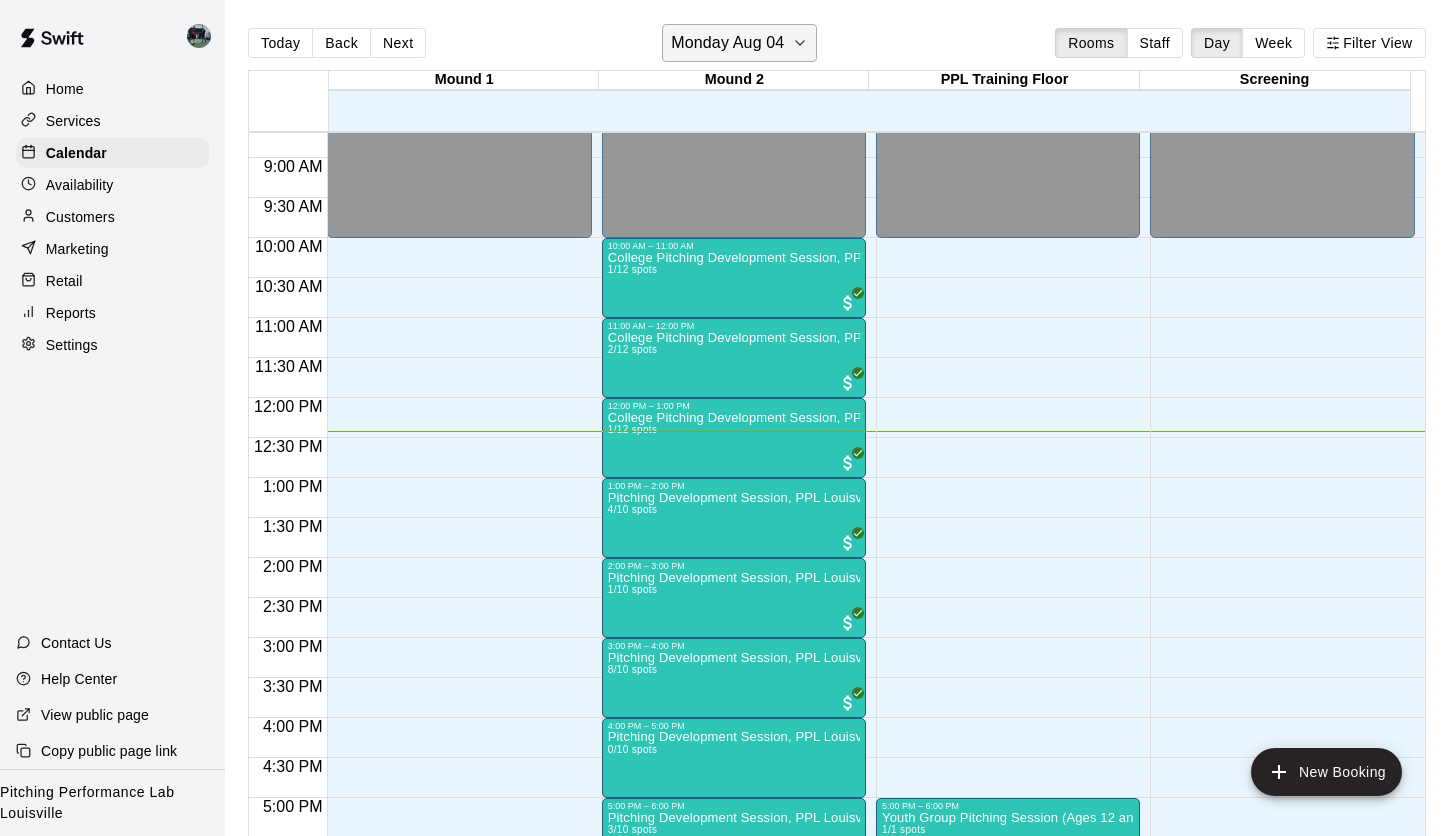click 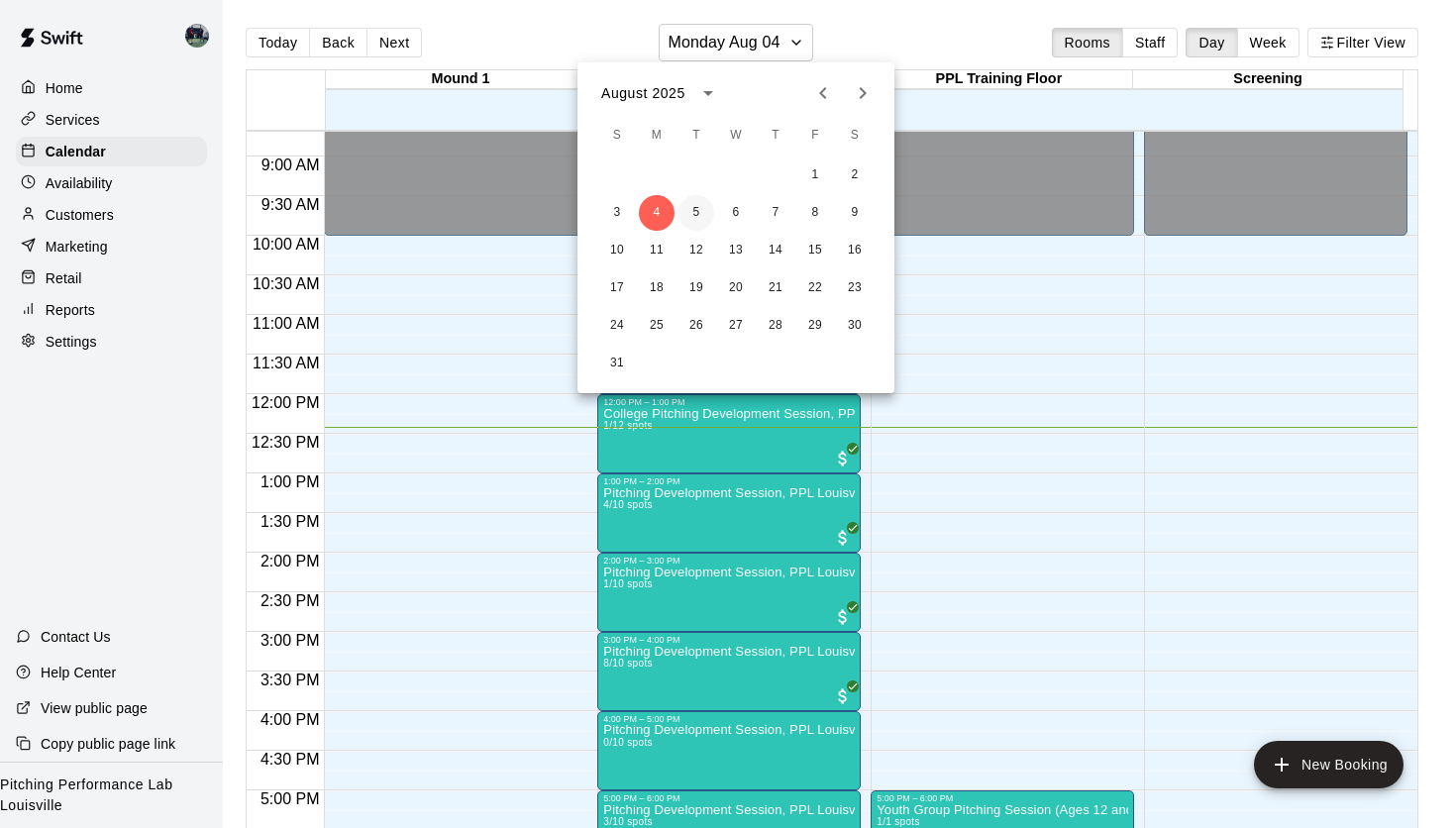 click on "5" at bounding box center [696, 213] 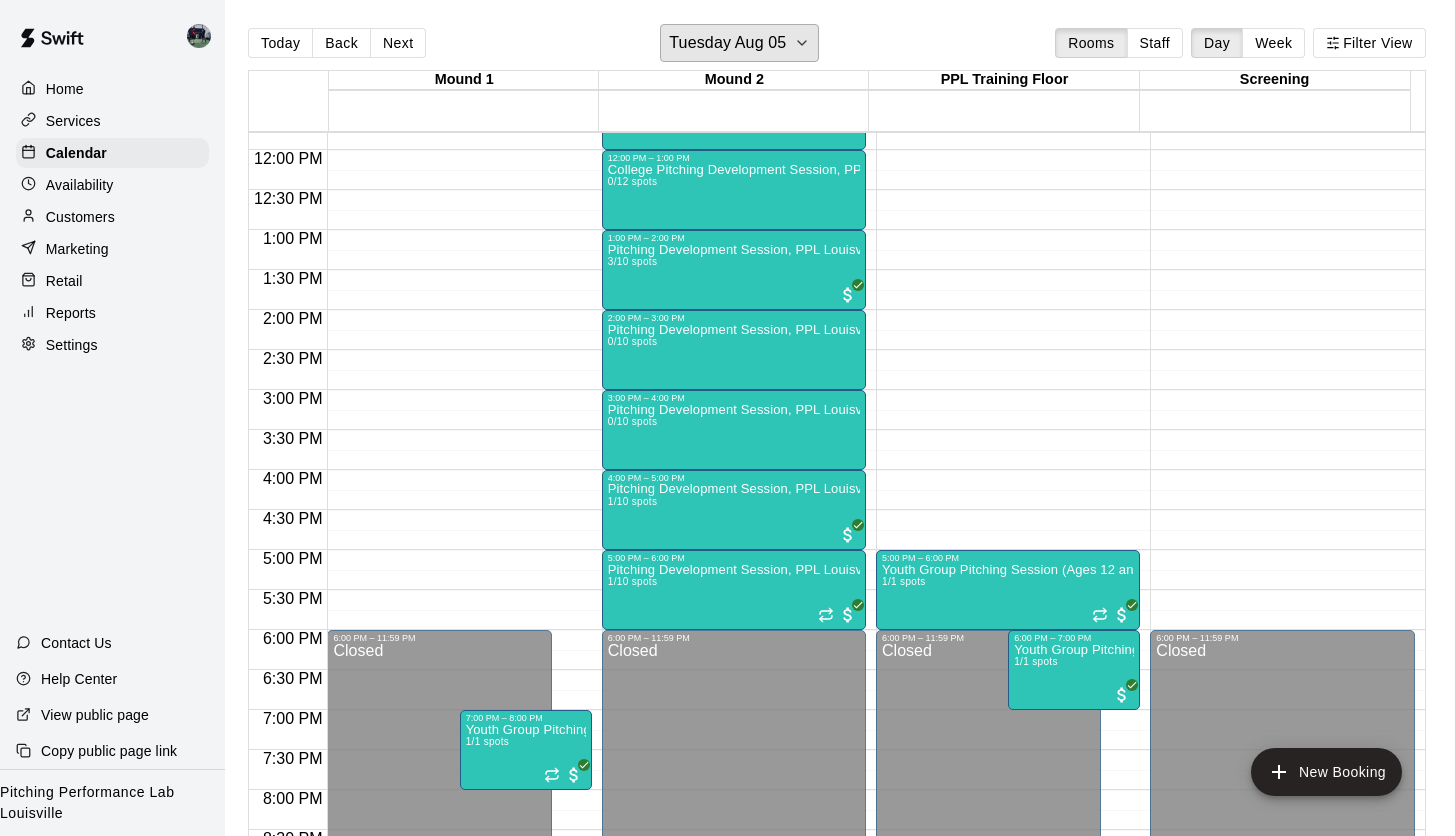 scroll, scrollTop: 942, scrollLeft: 0, axis: vertical 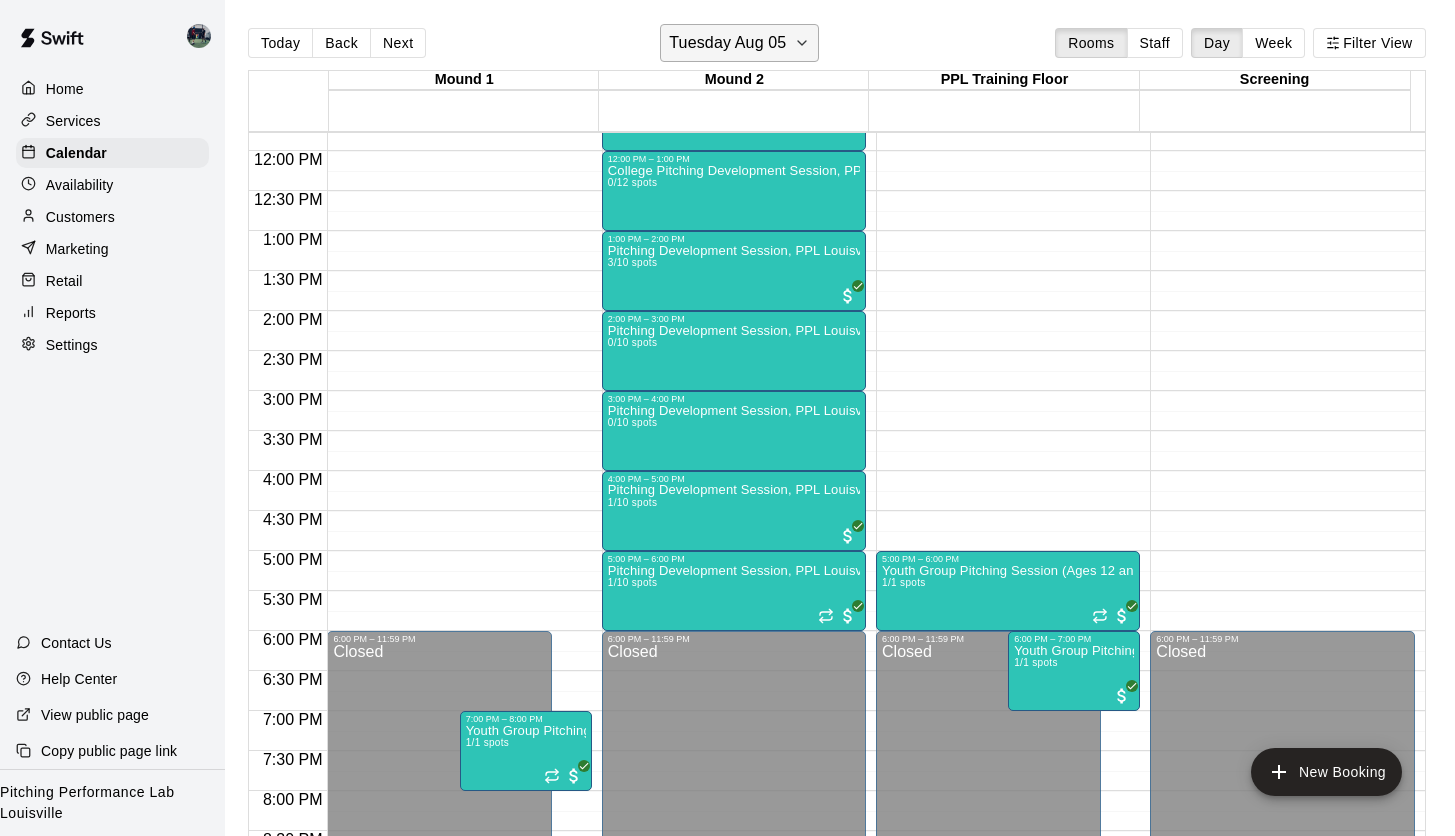 click on "Tuesday Aug 05" at bounding box center (739, 43) 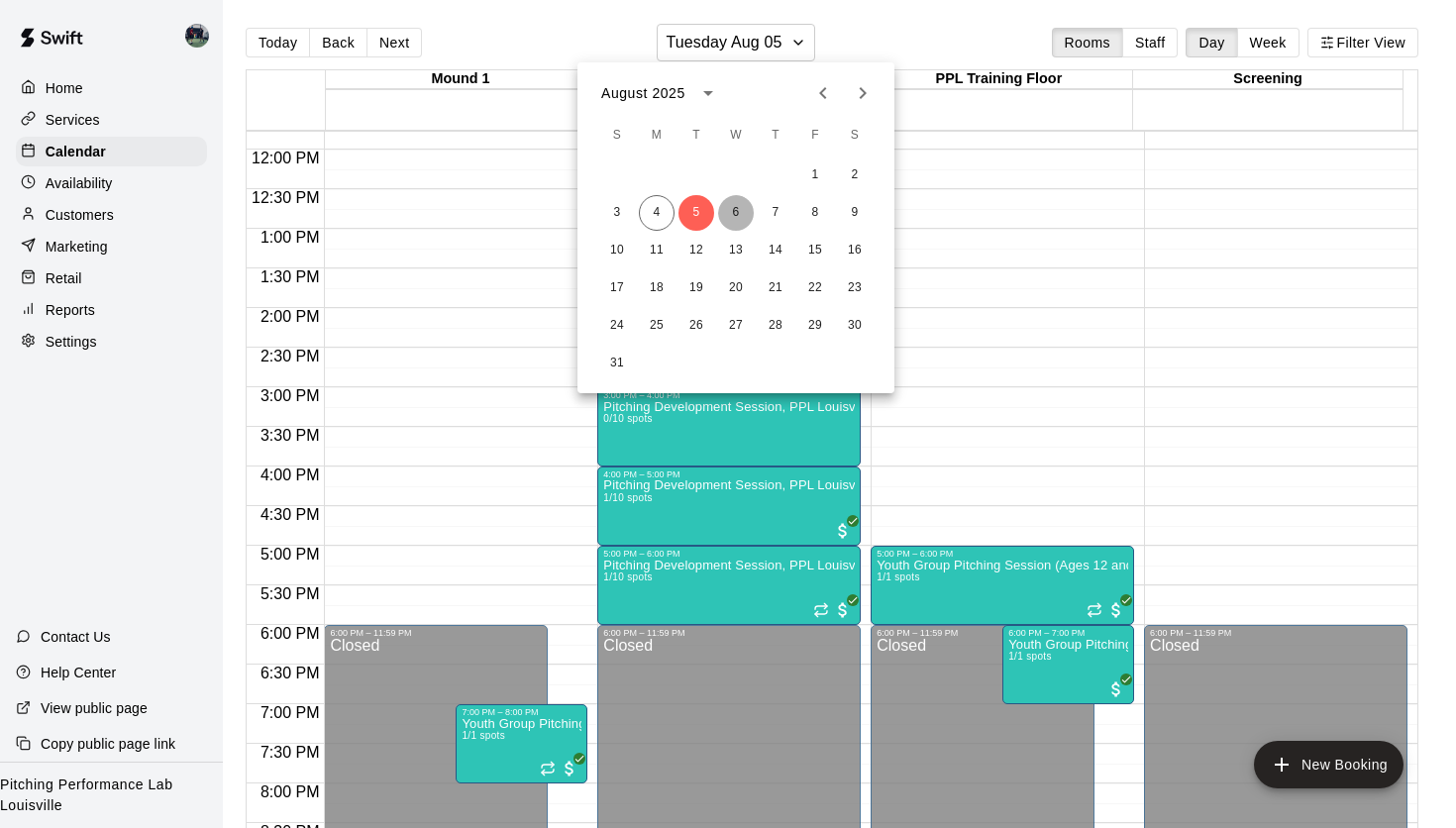 click on "6" at bounding box center [736, 213] 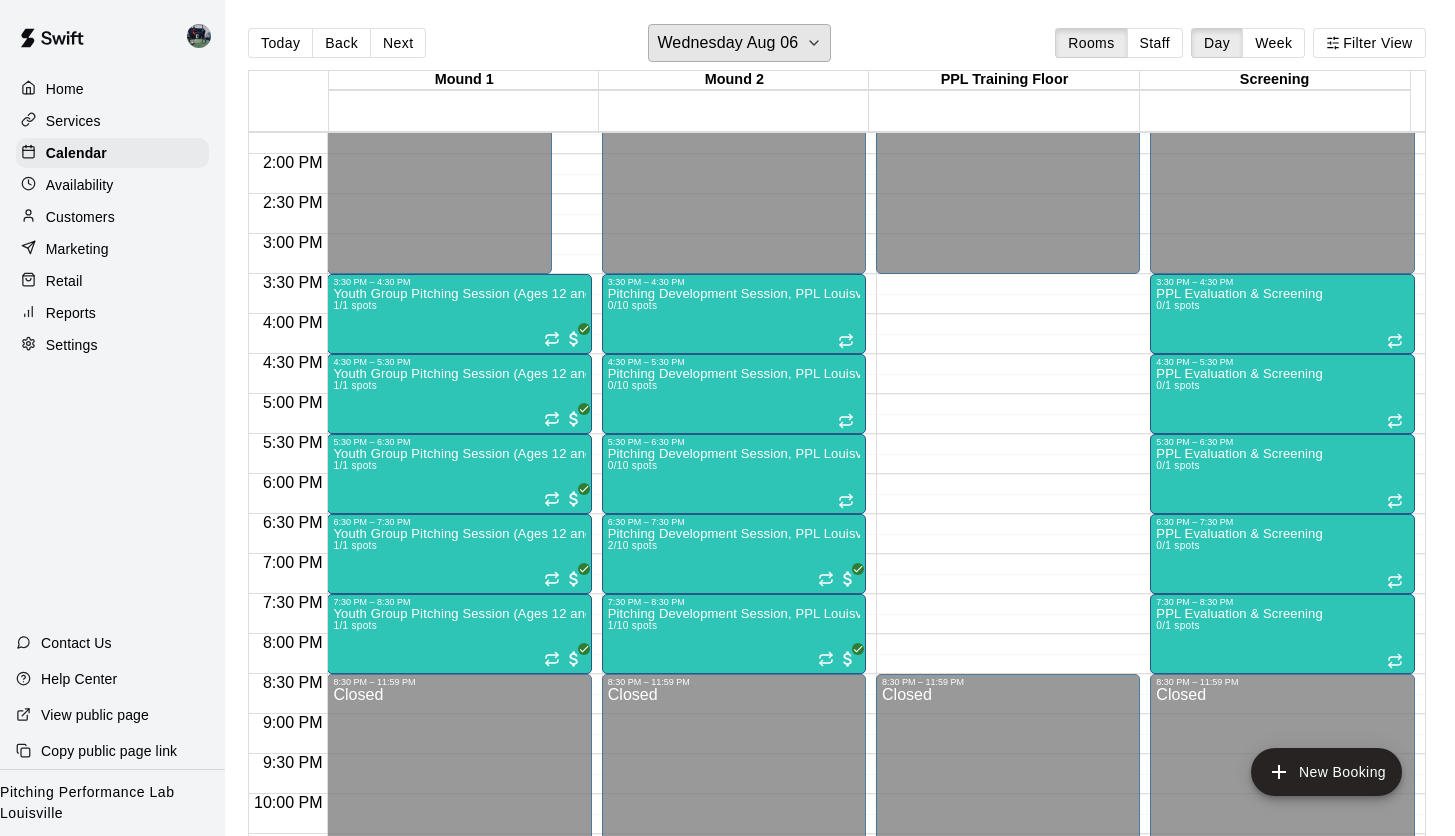 scroll, scrollTop: 1098, scrollLeft: 0, axis: vertical 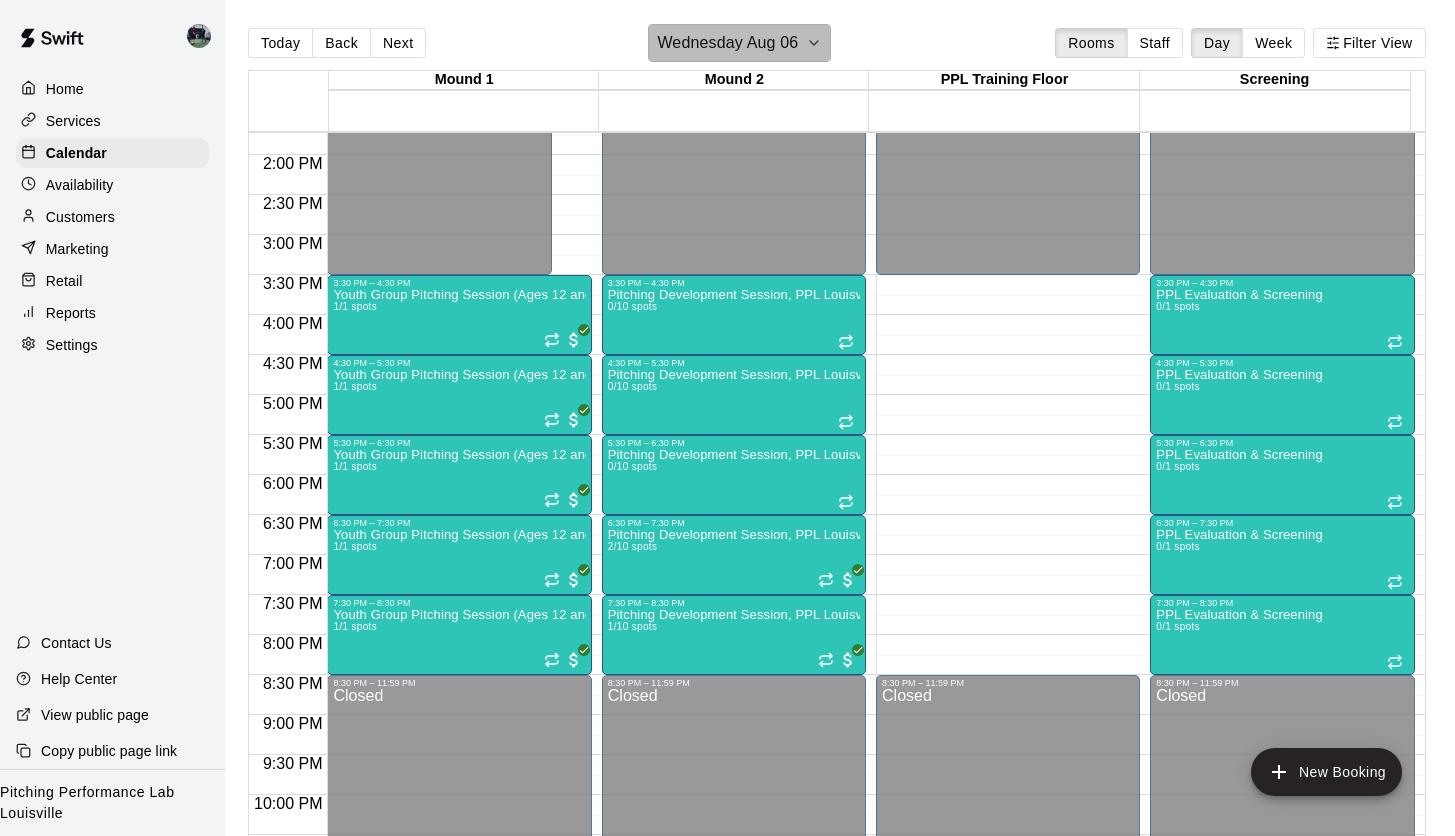 click 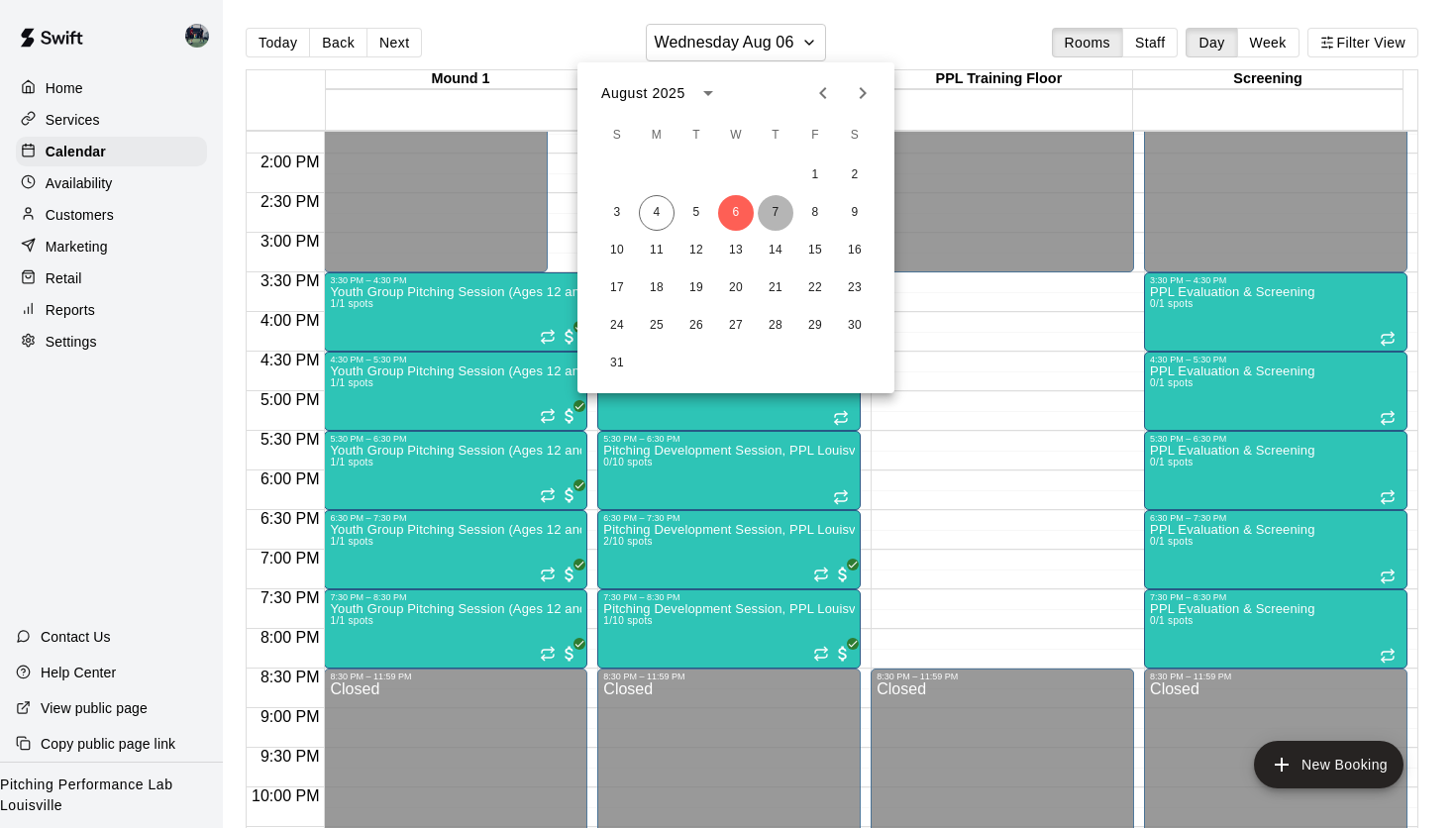 click on "7" at bounding box center [776, 213] 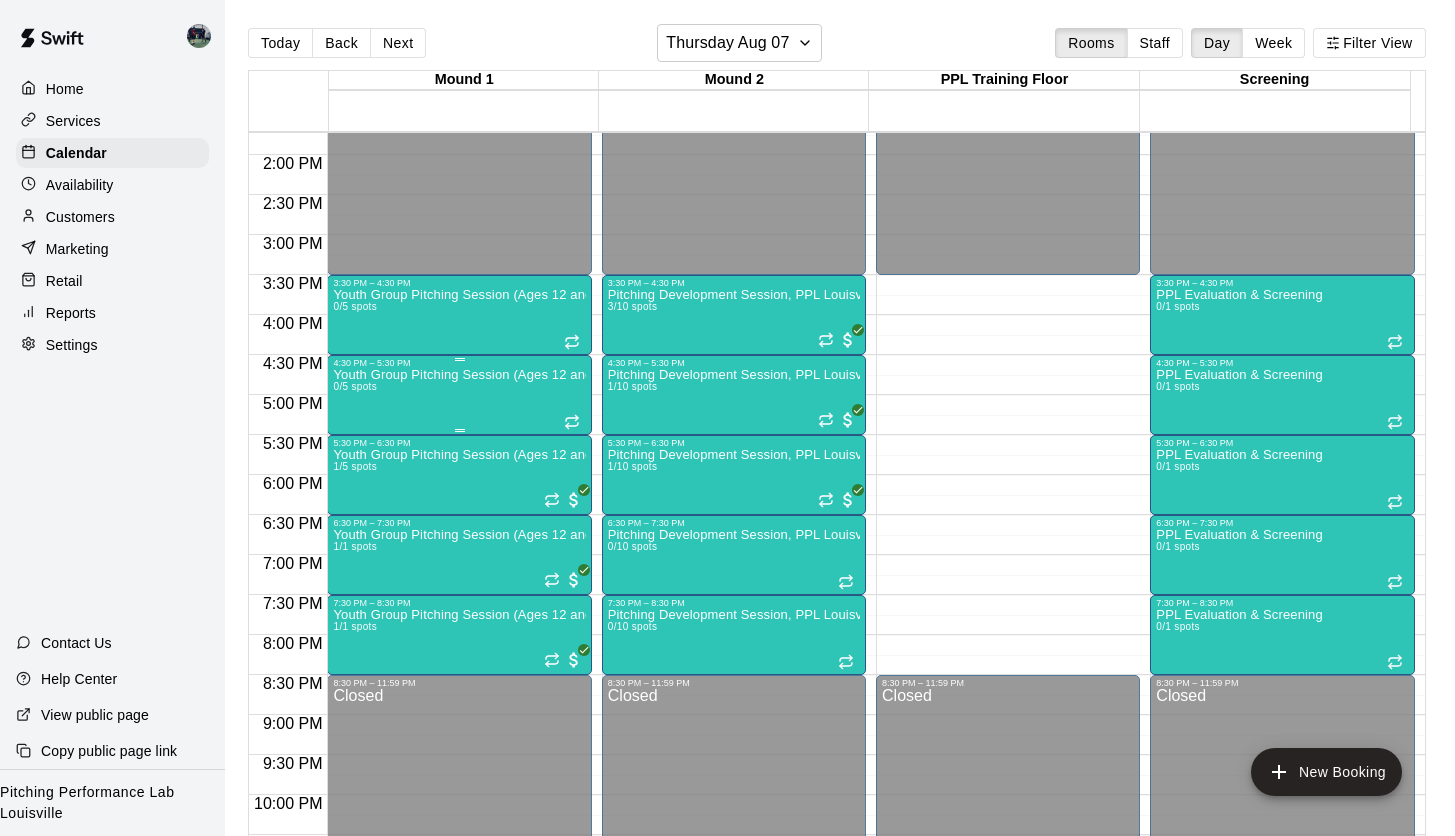 click on "Youth Group Pitching Session (Ages 12 and Under) 0/5 spots" at bounding box center [459, 786] 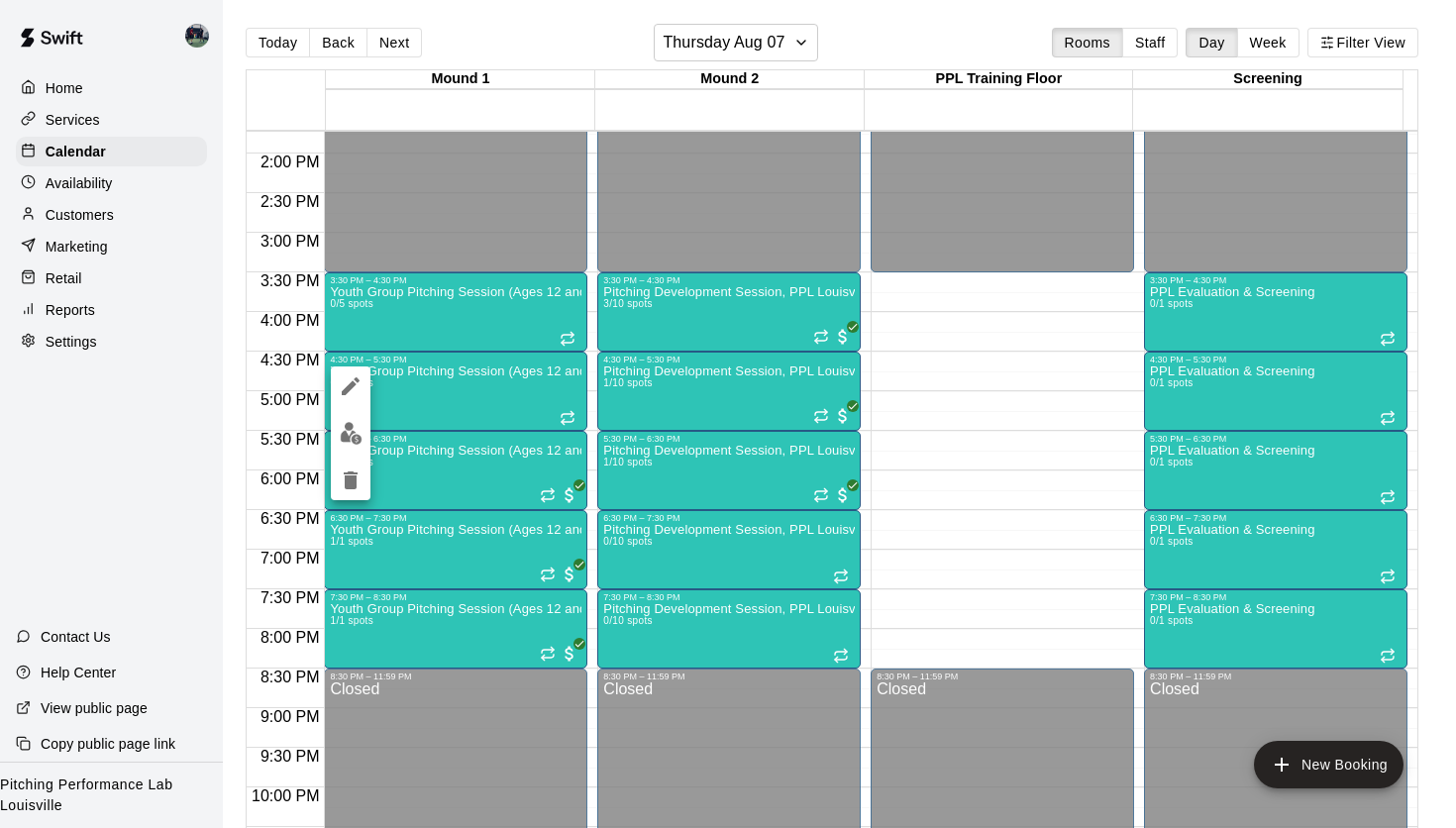click at bounding box center (728, 414) 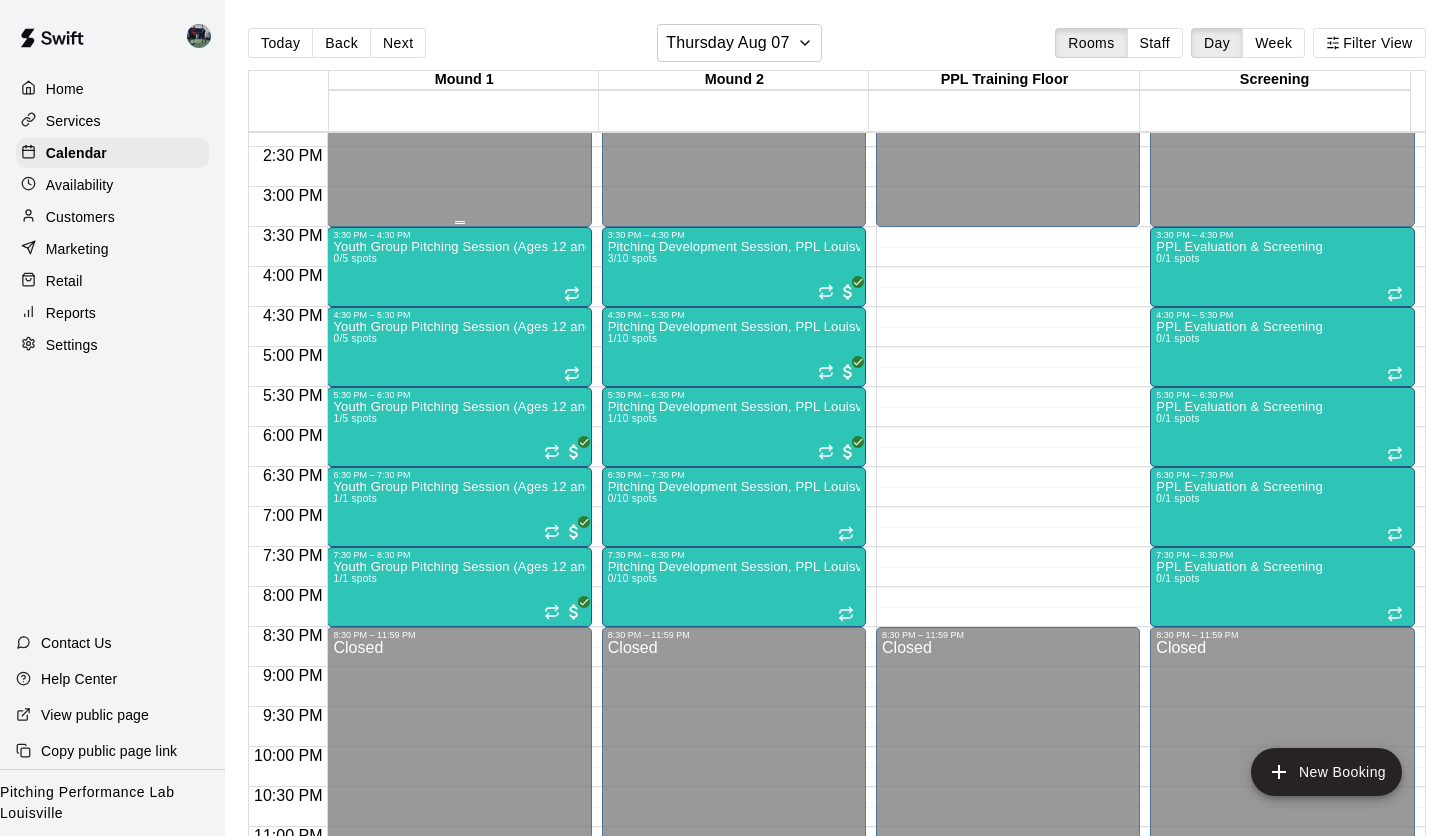 scroll, scrollTop: 1136, scrollLeft: 0, axis: vertical 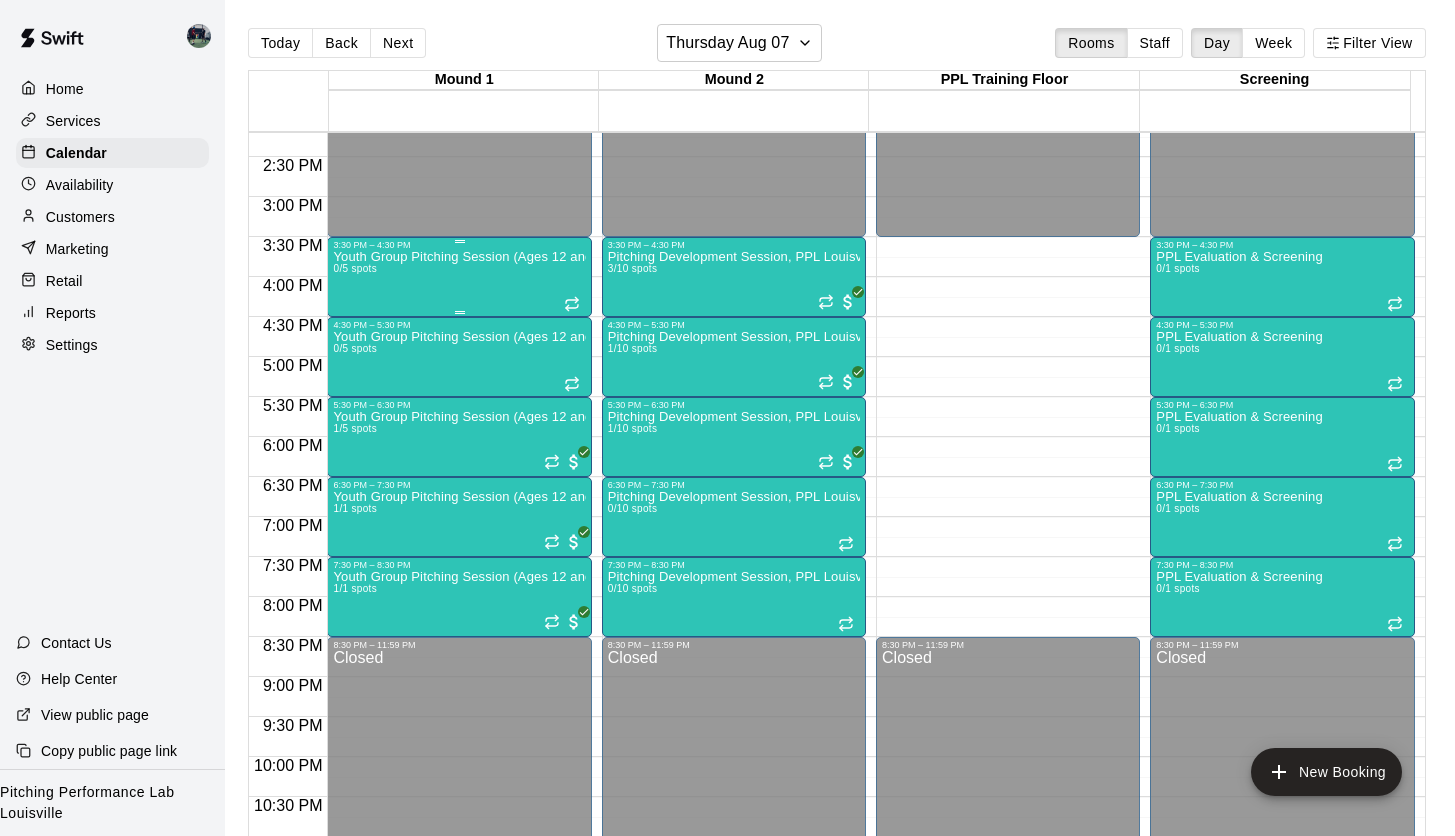 click on "Youth Group Pitching Session (Ages 12 and Under) 0/5 spots" at bounding box center [459, 668] 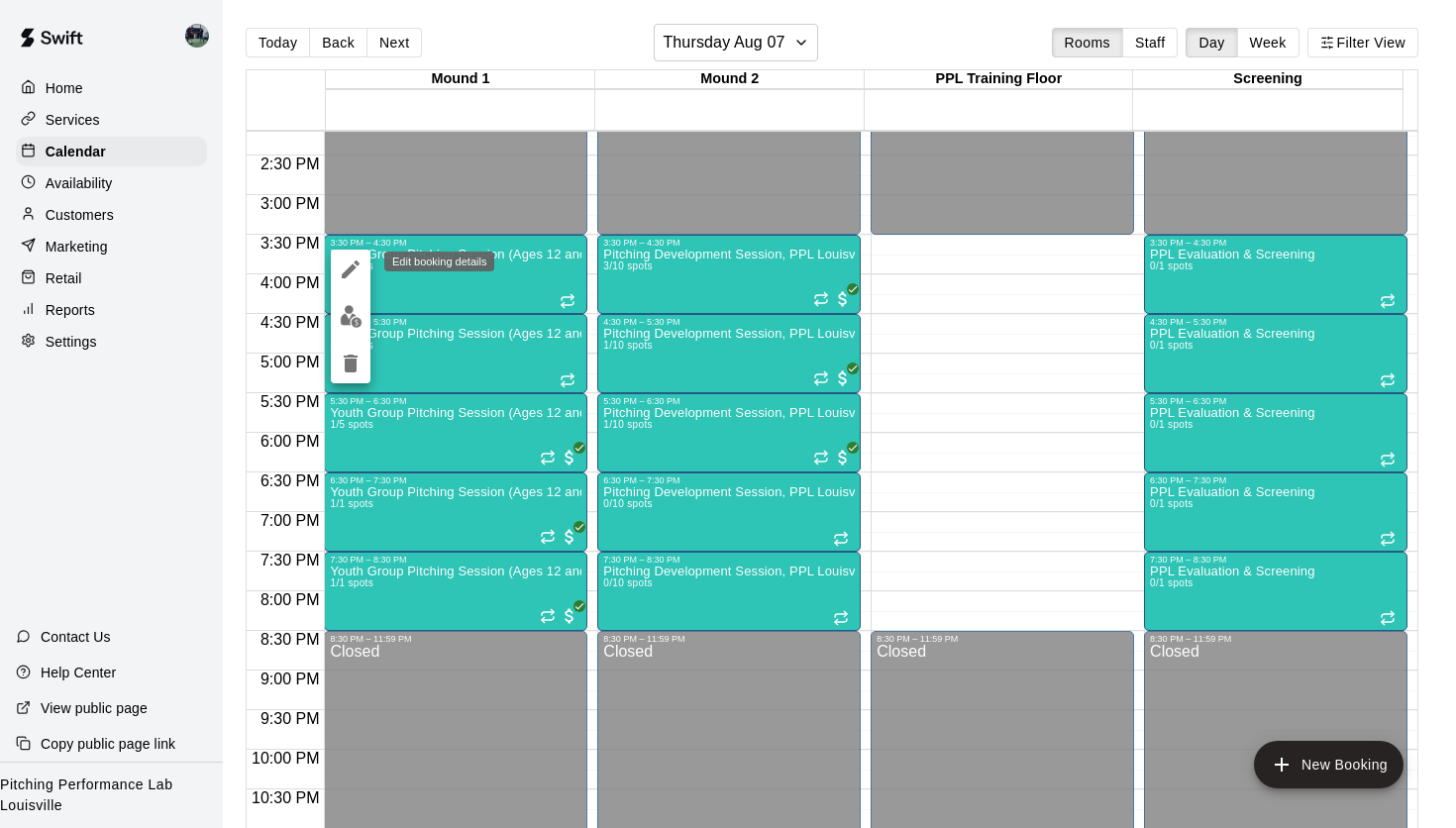 click 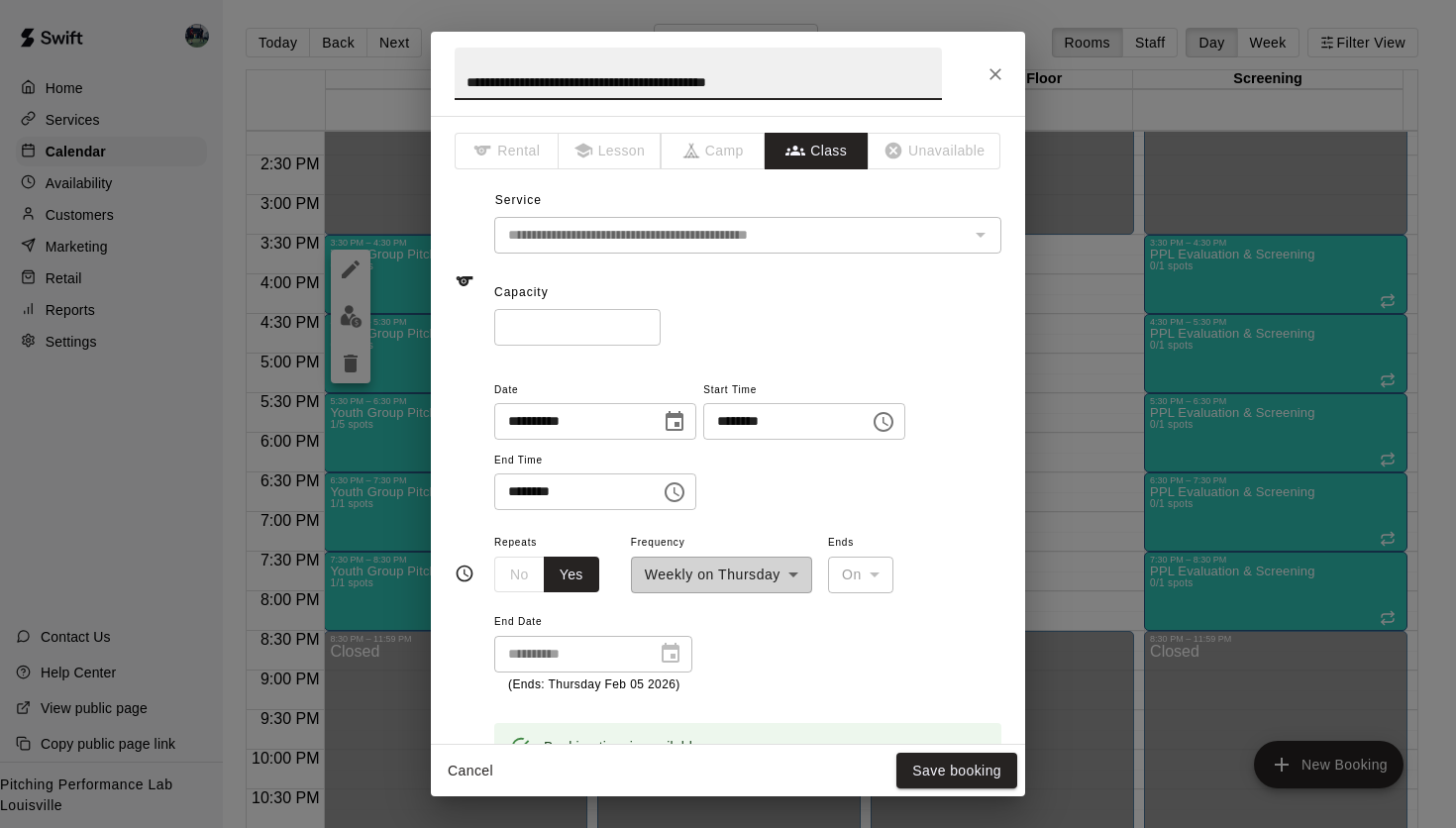 click on "*" at bounding box center (577, 327) 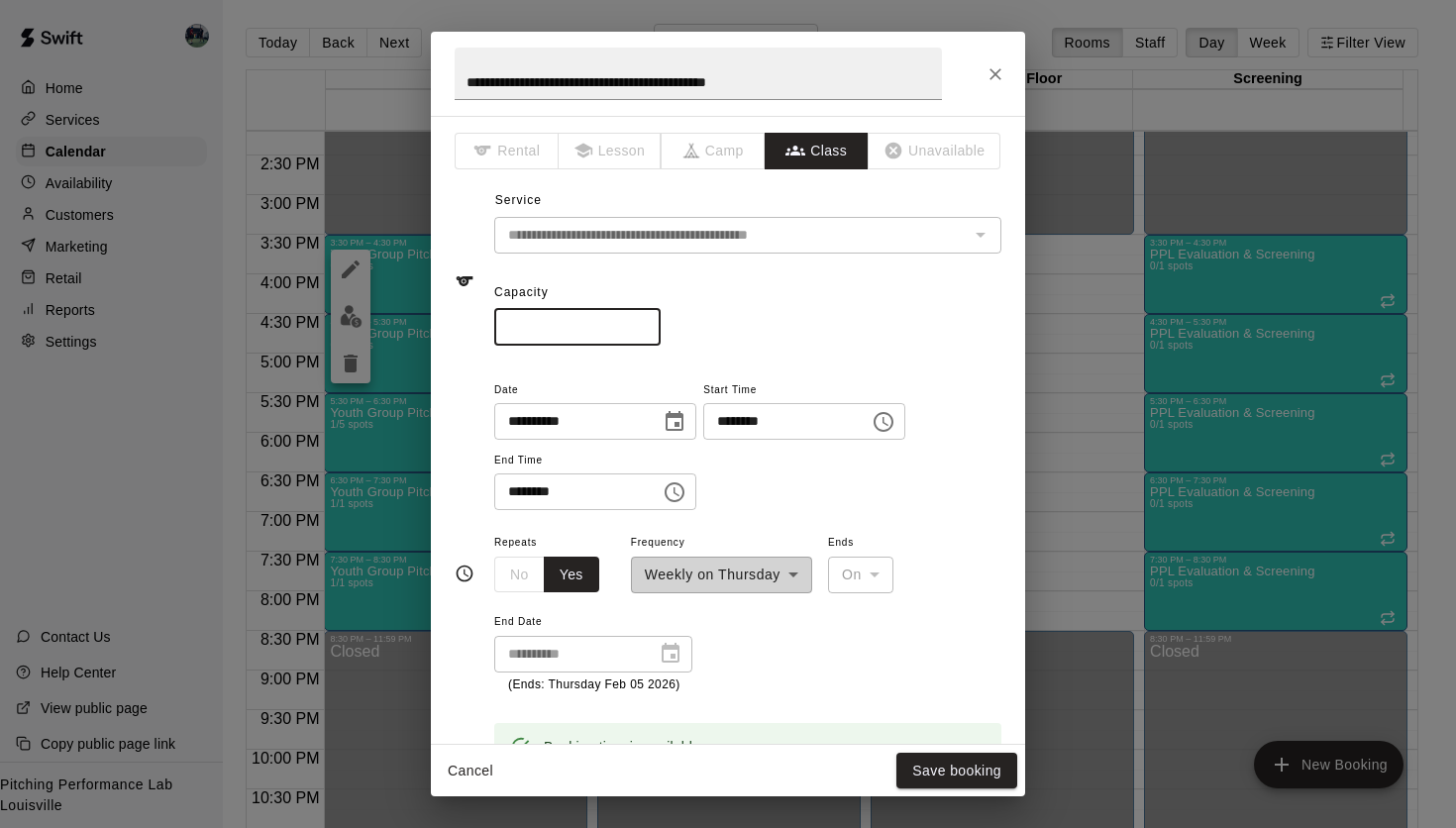 click on "*" at bounding box center (577, 327) 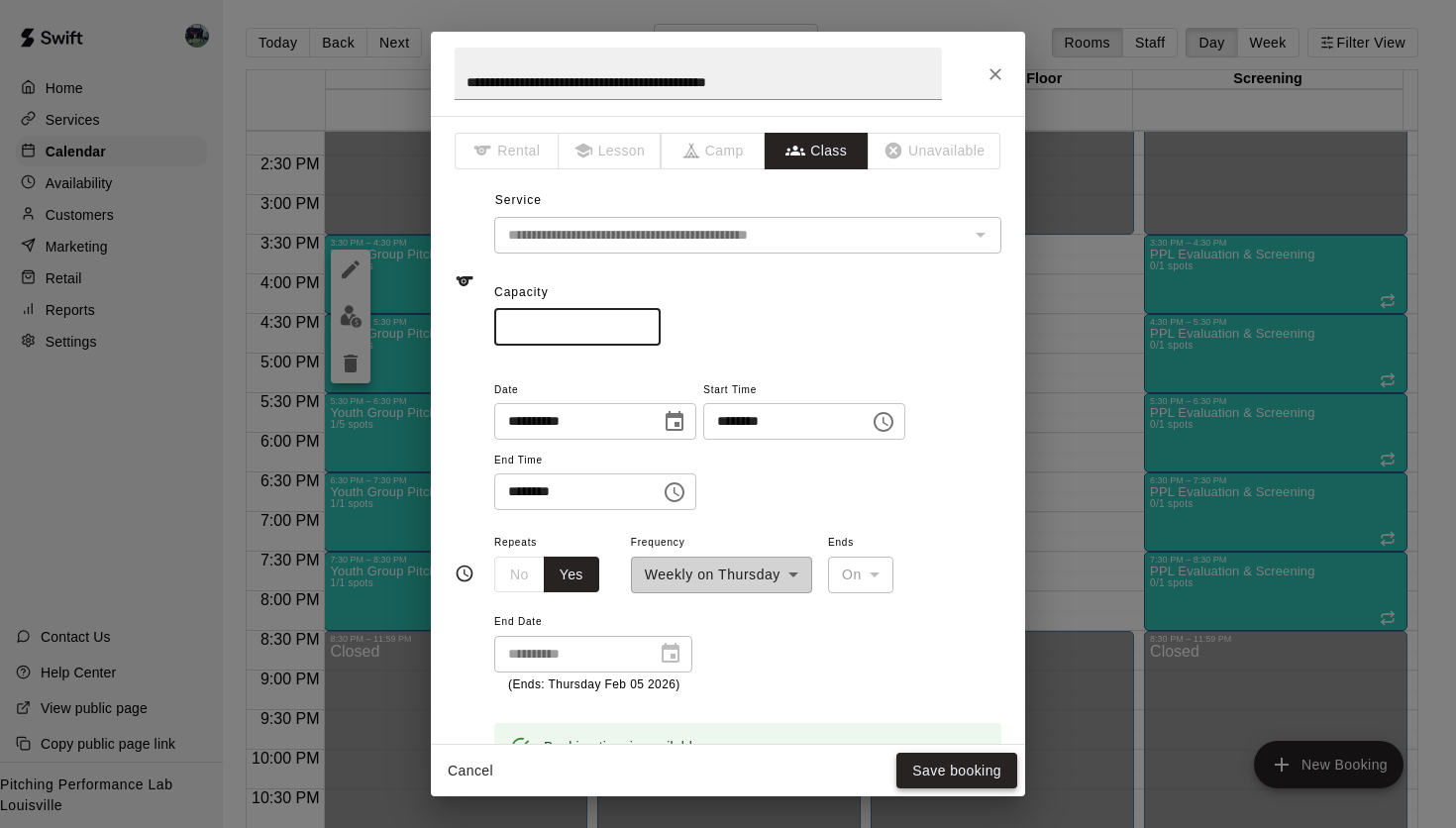 click on "Save booking" at bounding box center [957, 771] 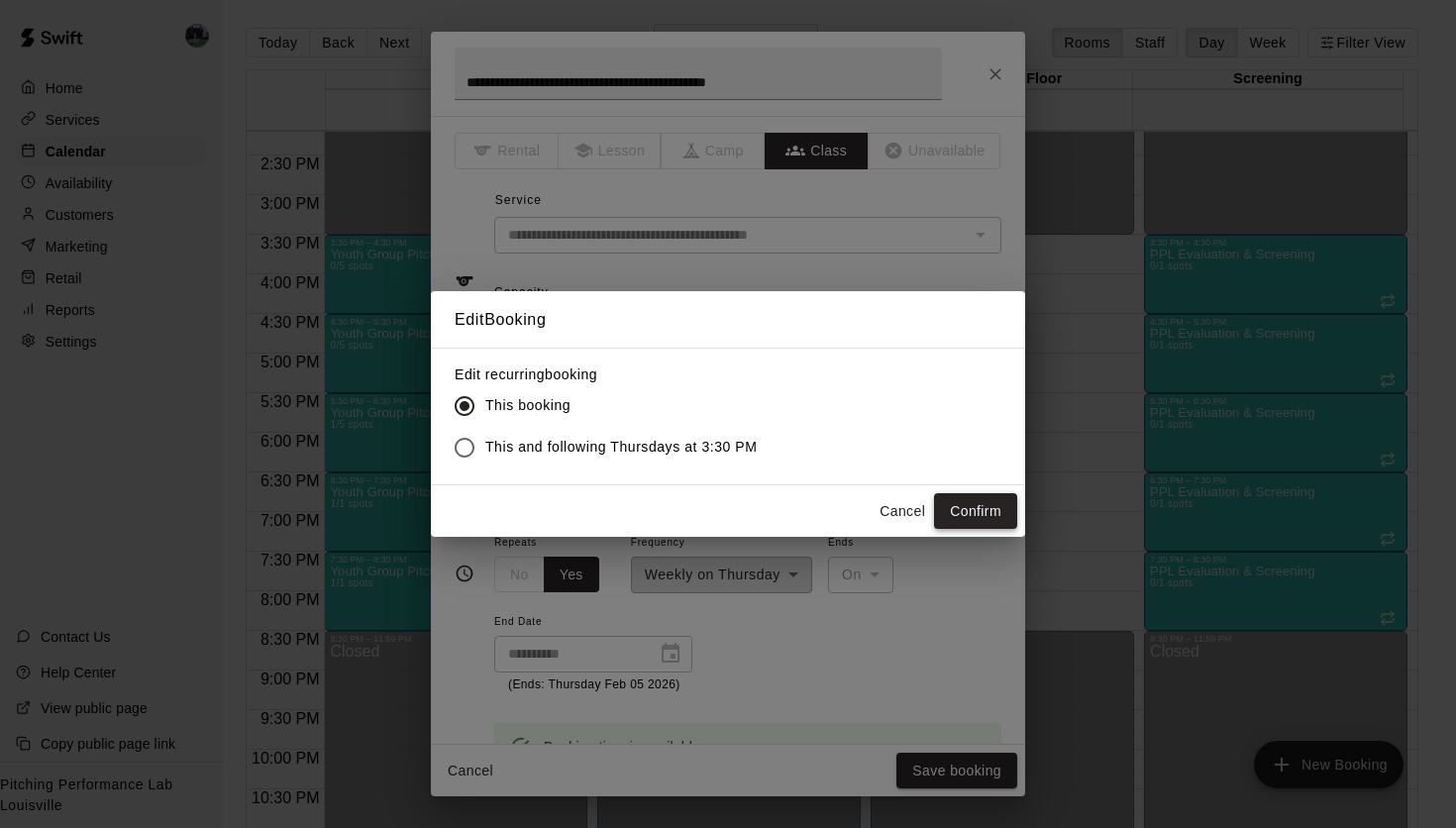 click on "Confirm" at bounding box center [976, 511] 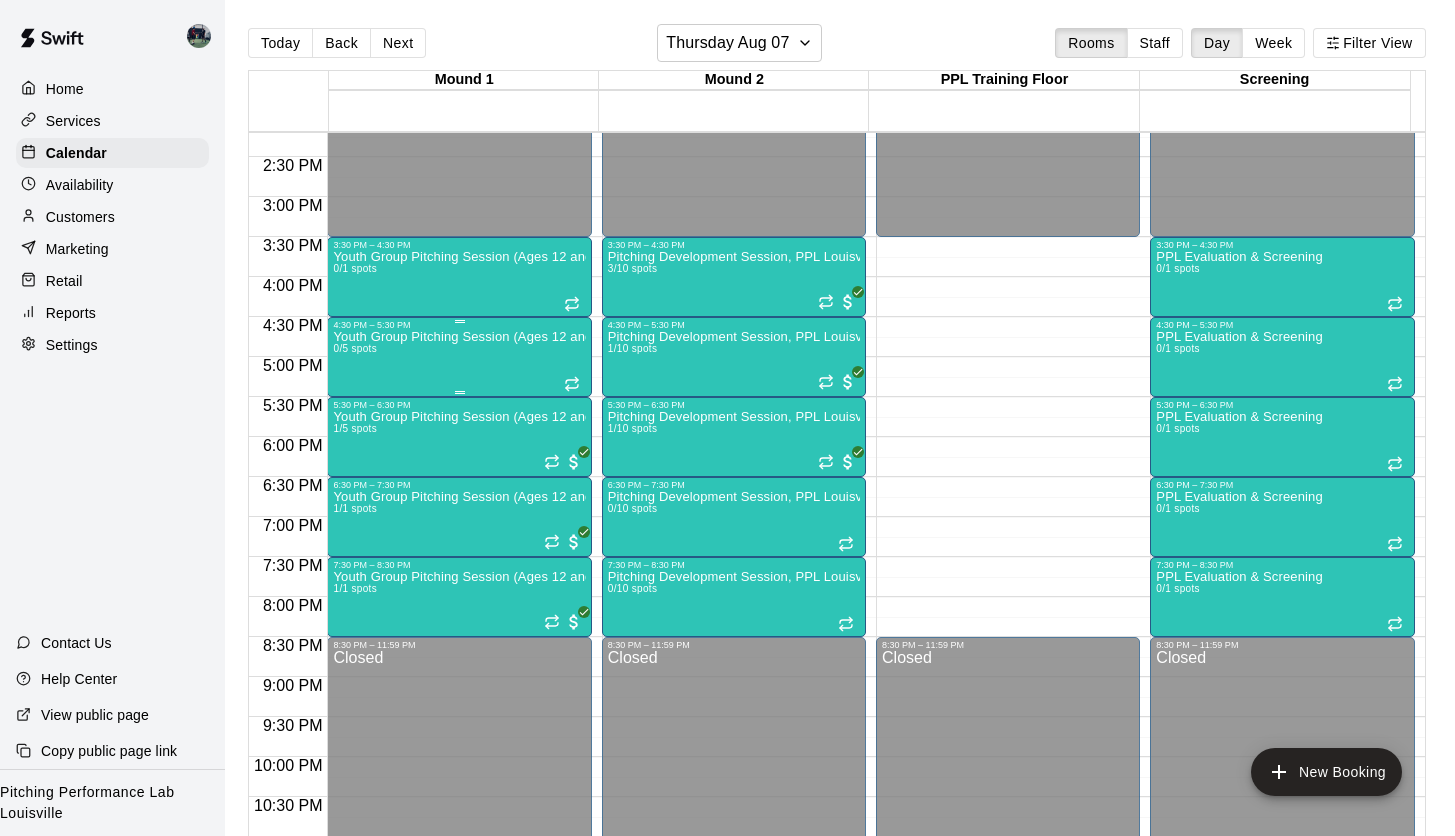 click on "Youth Group Pitching Session (Ages 12 and Under) 0/5 spots" at bounding box center [459, 748] 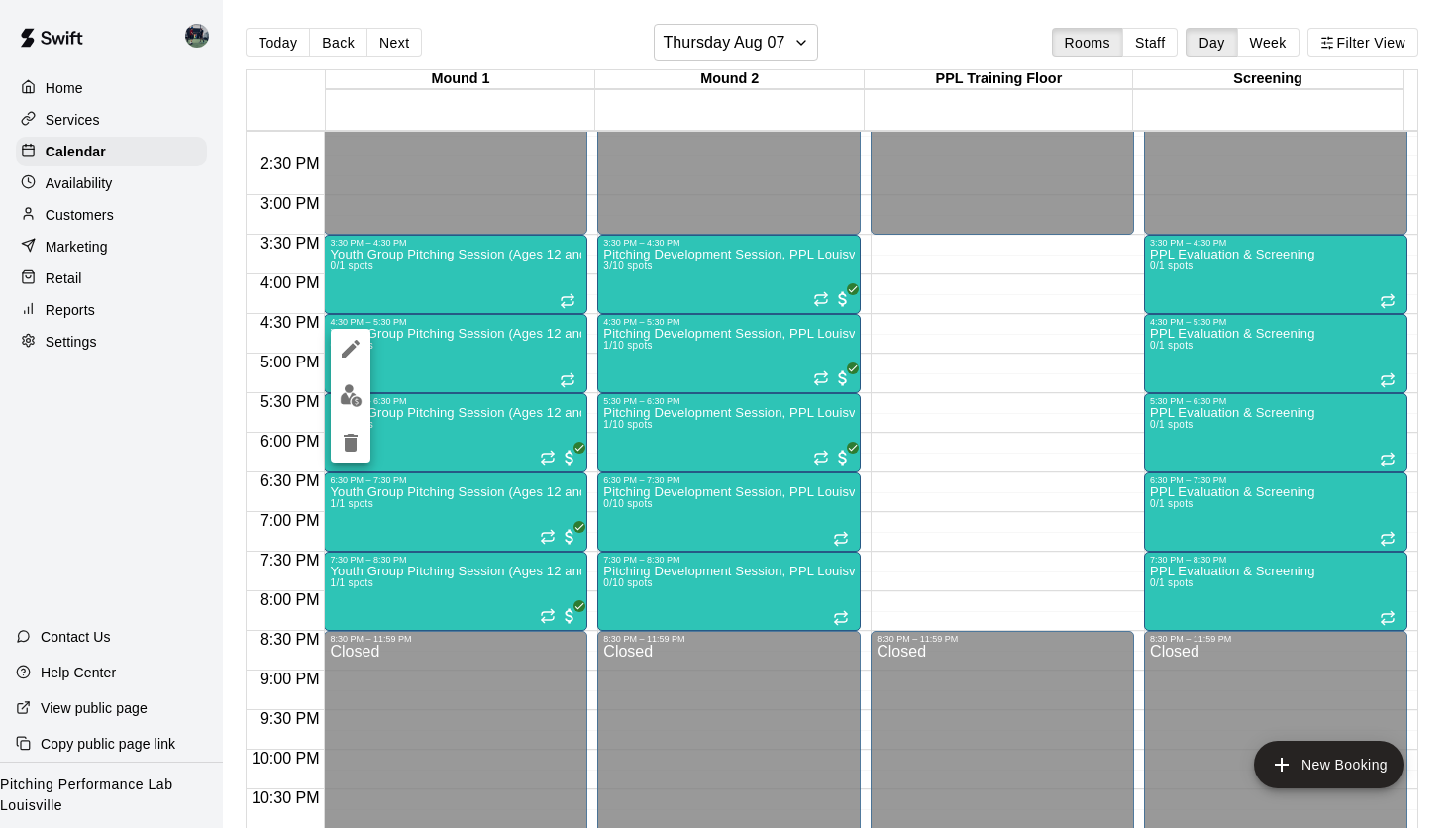 click at bounding box center (728, 414) 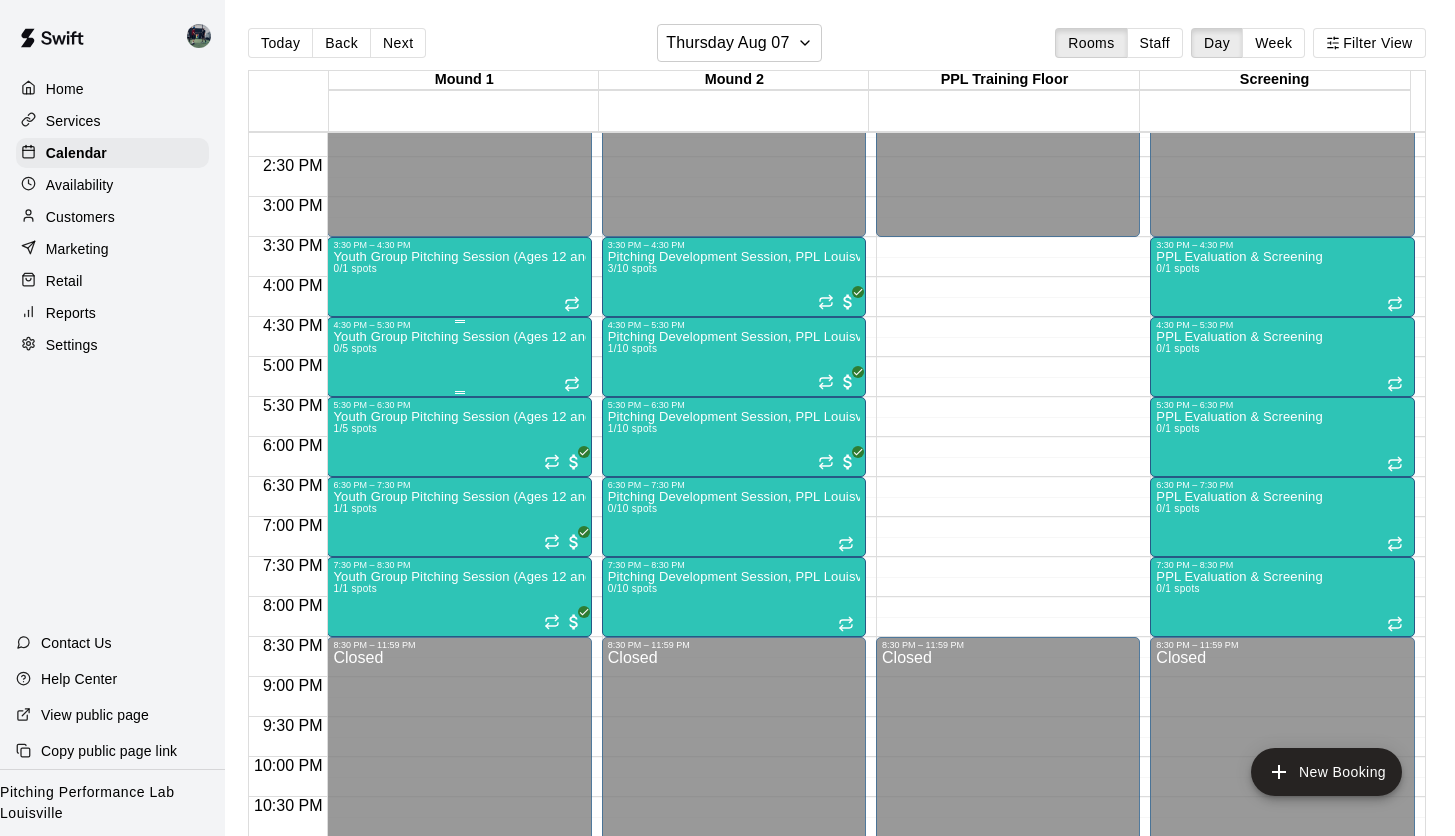 click on "Youth Group Pitching Session (Ages 12 and Under) 0/5 spots" at bounding box center (459, 748) 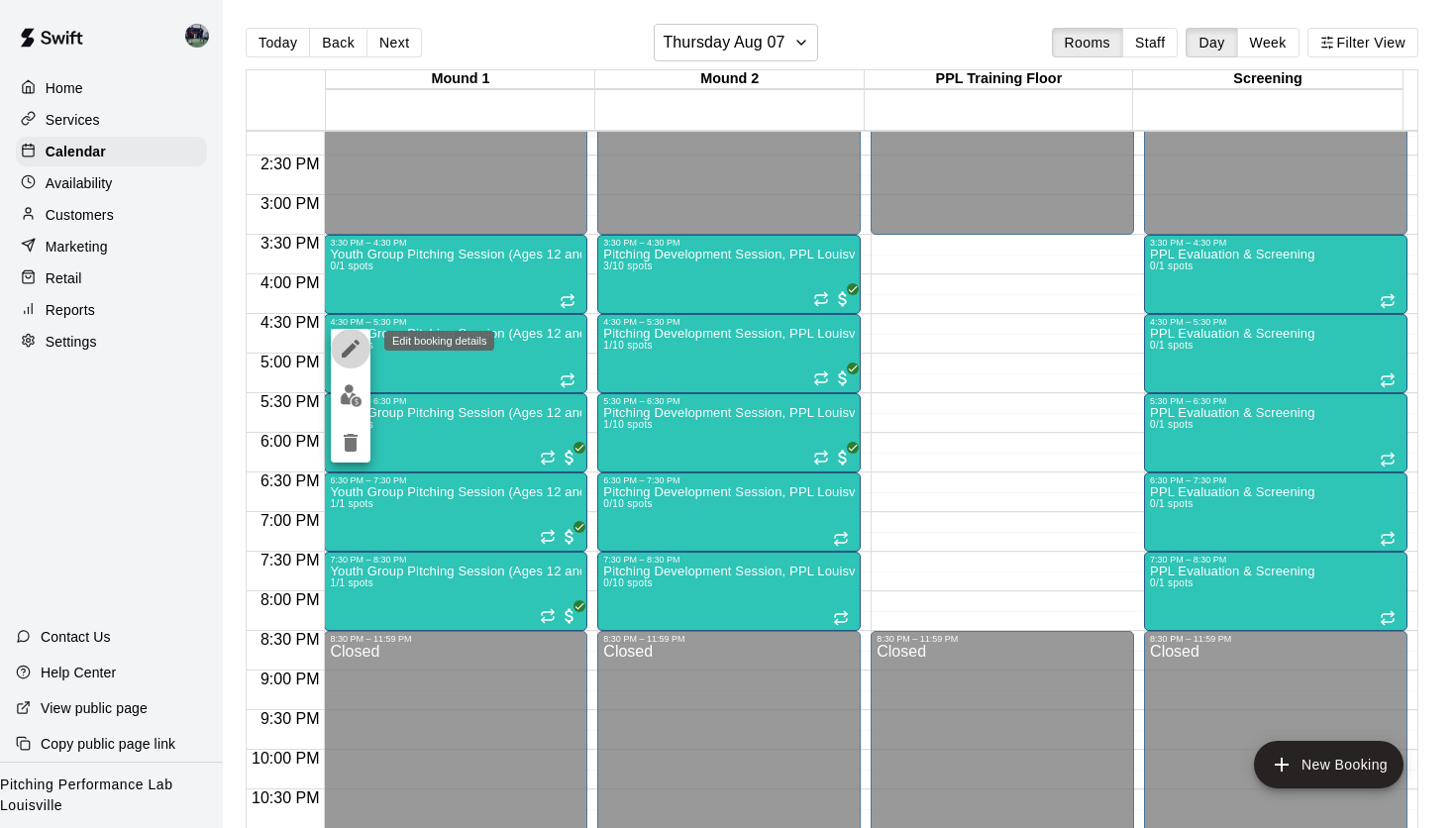 click 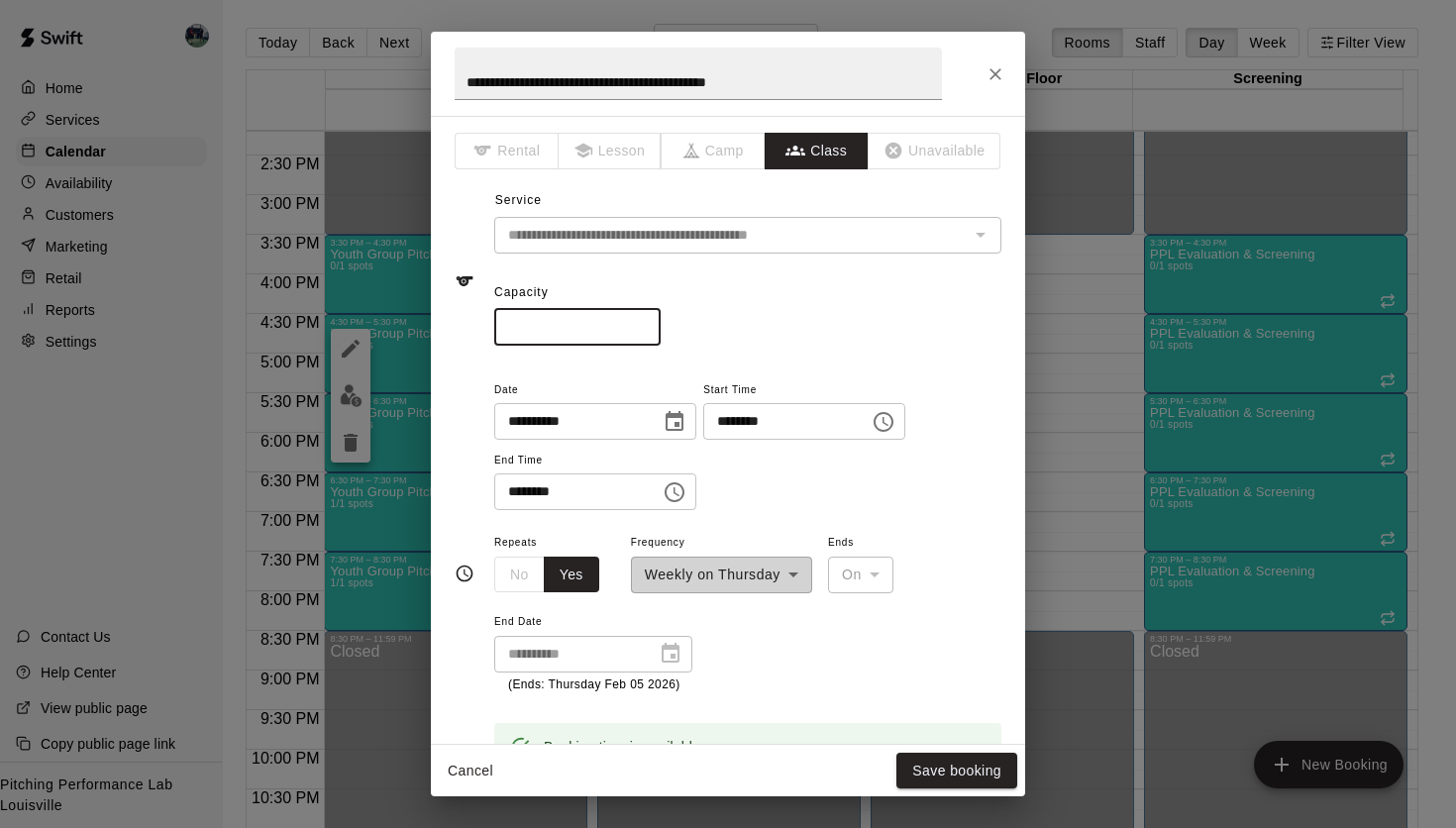 click on "*" at bounding box center [577, 327] 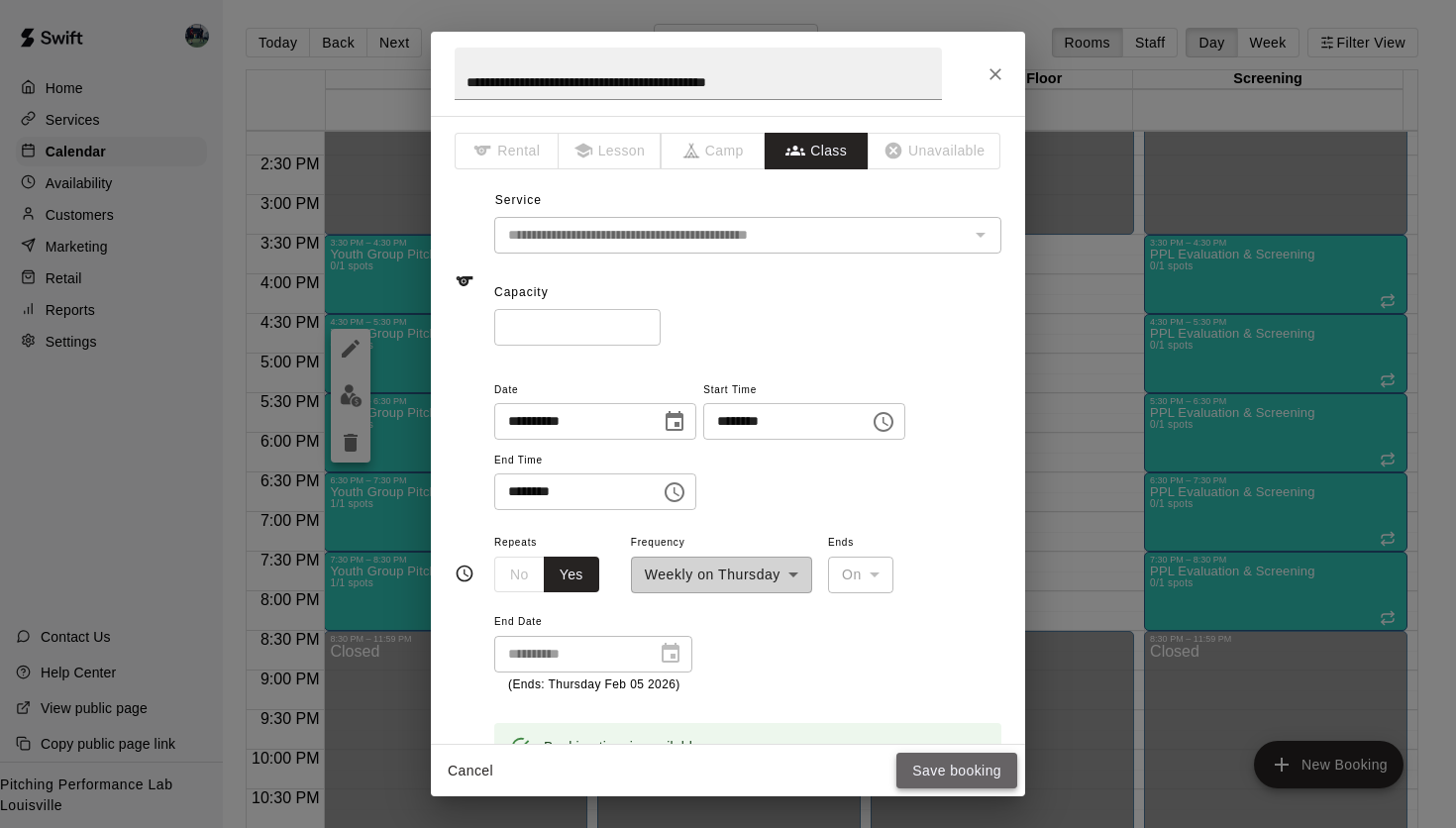 click on "Save booking" at bounding box center (957, 771) 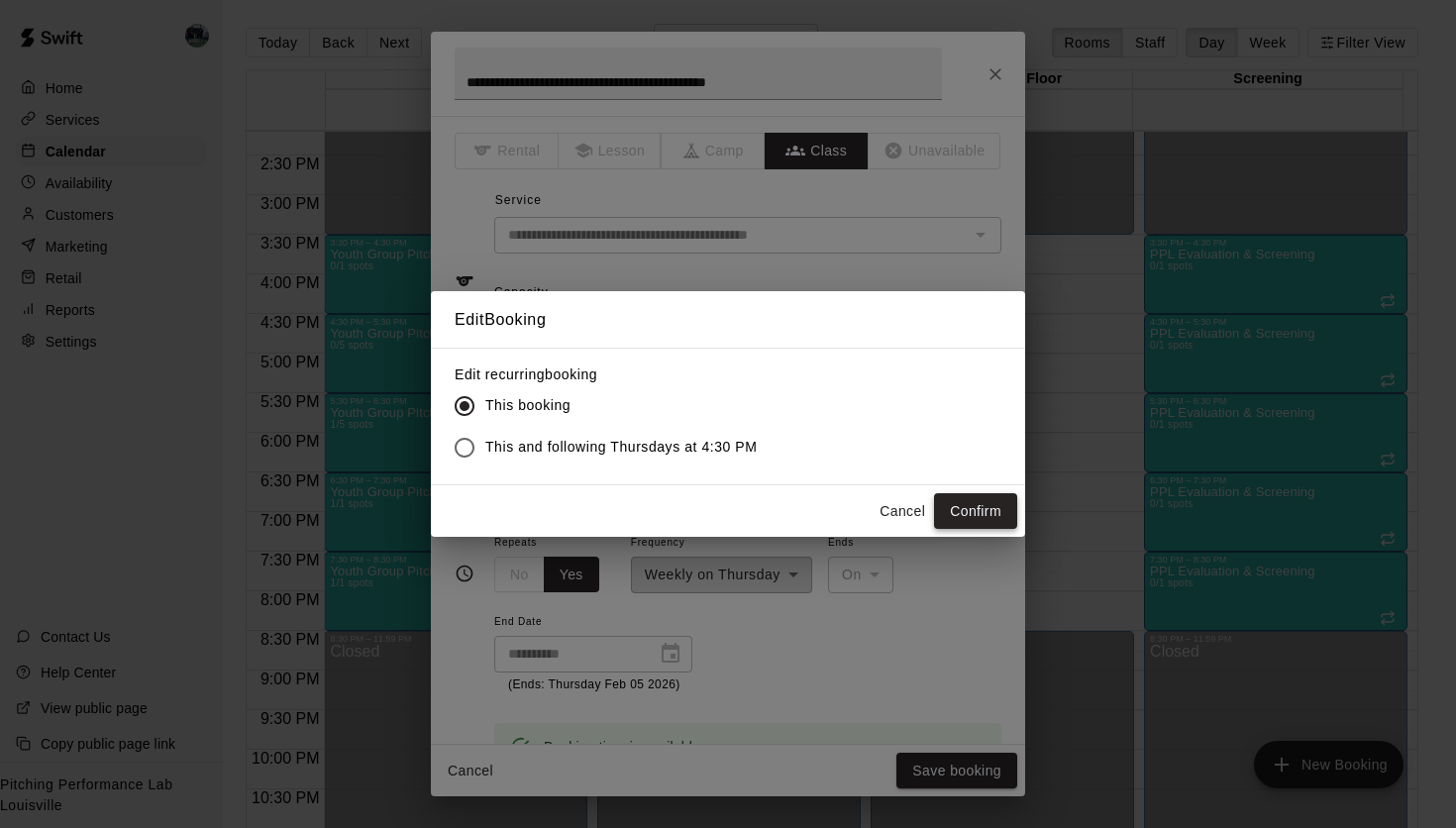 click on "Confirm" at bounding box center [976, 511] 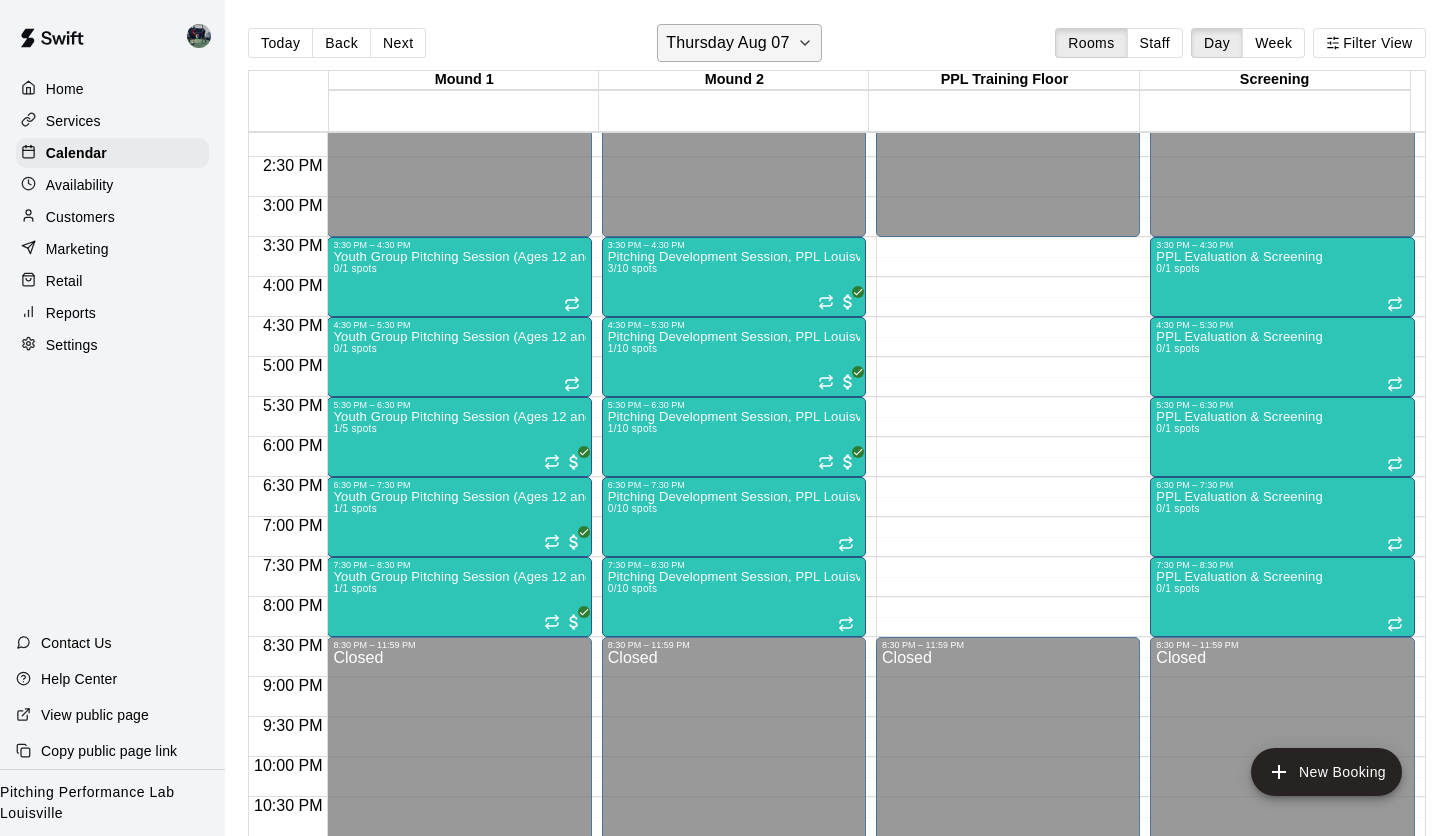 click 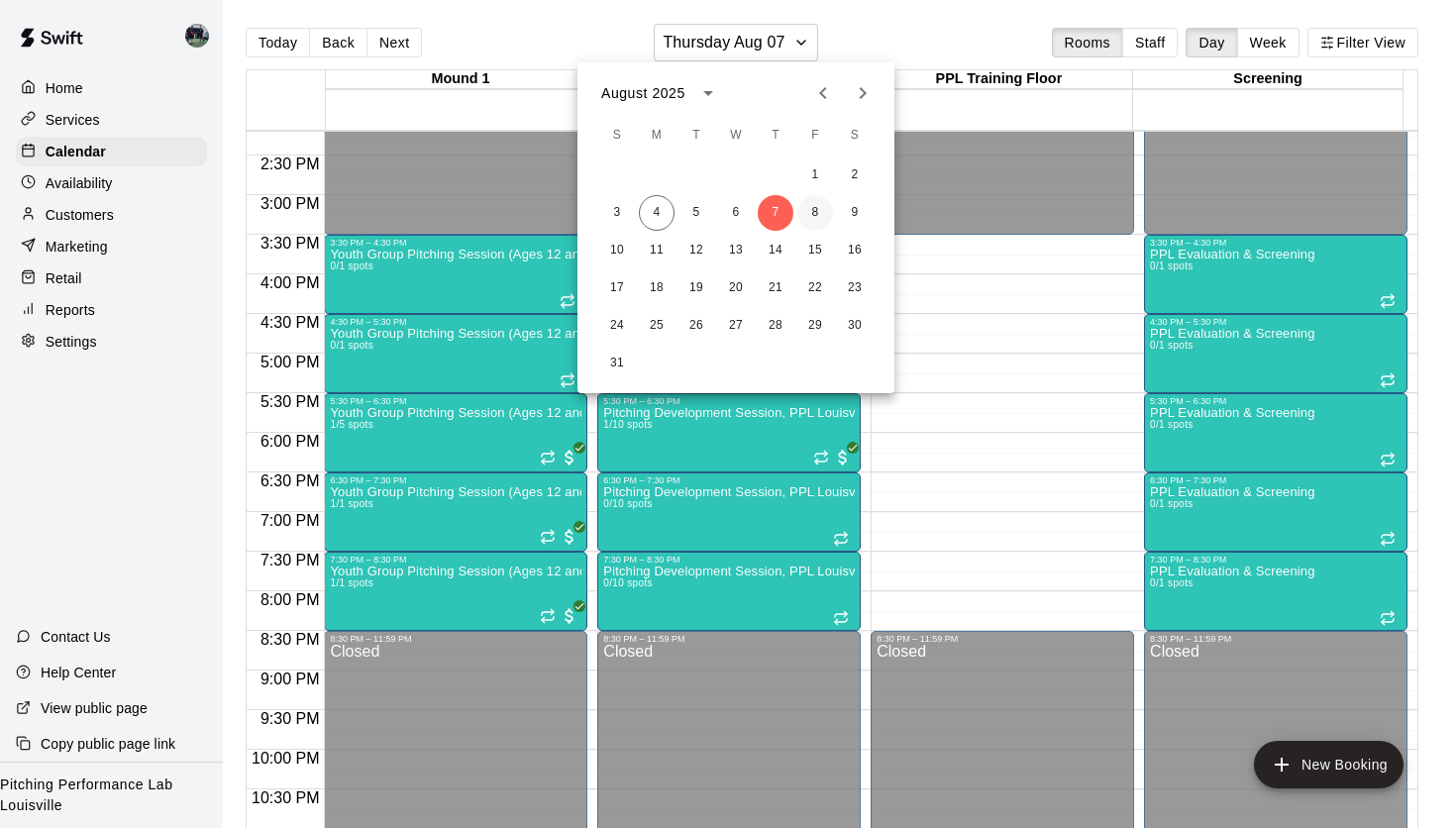 click on "8" at bounding box center [815, 213] 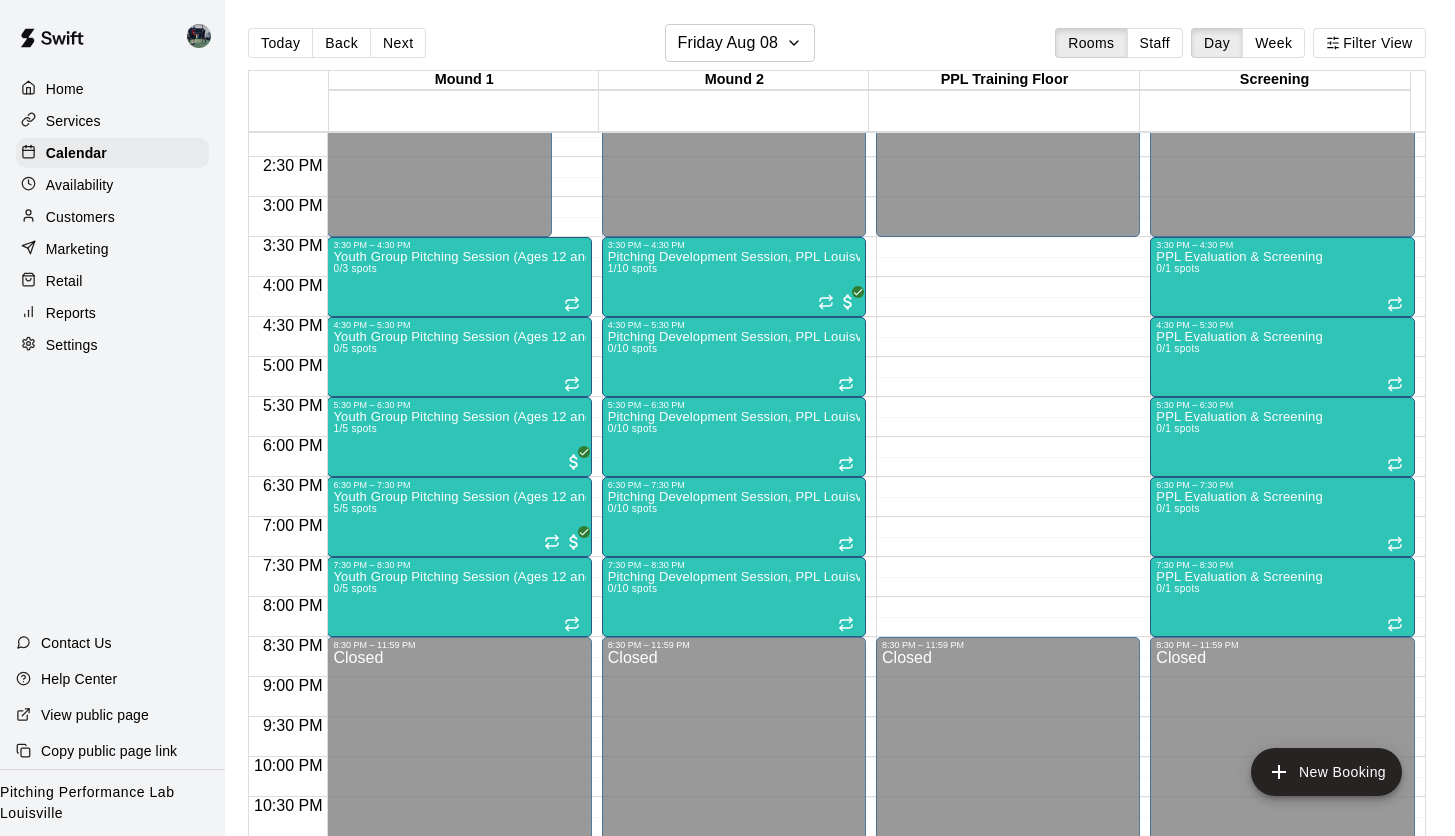 click on "12:00 AM – 3:30 PM Closed 3:30 PM – 4:30 PM Youth Group Pitching Session (Ages 12 and Under) 0/3 spots 10:00 AM – 11:00 AM Youth Group Pitching Session (Ages 12 and Under) 0/1 spots 4:30 PM – 5:30 PM Youth Group Pitching Session (Ages 12 and Under) 0/5 spots 5:30 PM – 6:30 PM Youth Group Pitching Session (Ages 12 and Under) 1/5 spots 6:30 PM – 7:30 PM Youth Group Pitching Session (Ages 12 and Under) 5/5 spots 7:30 PM – 8:30 PM Youth Group Pitching Session (Ages 12 and Under) 0/5 spots 8:30 PM – 11:59 PM Closed" at bounding box center [459, -43] 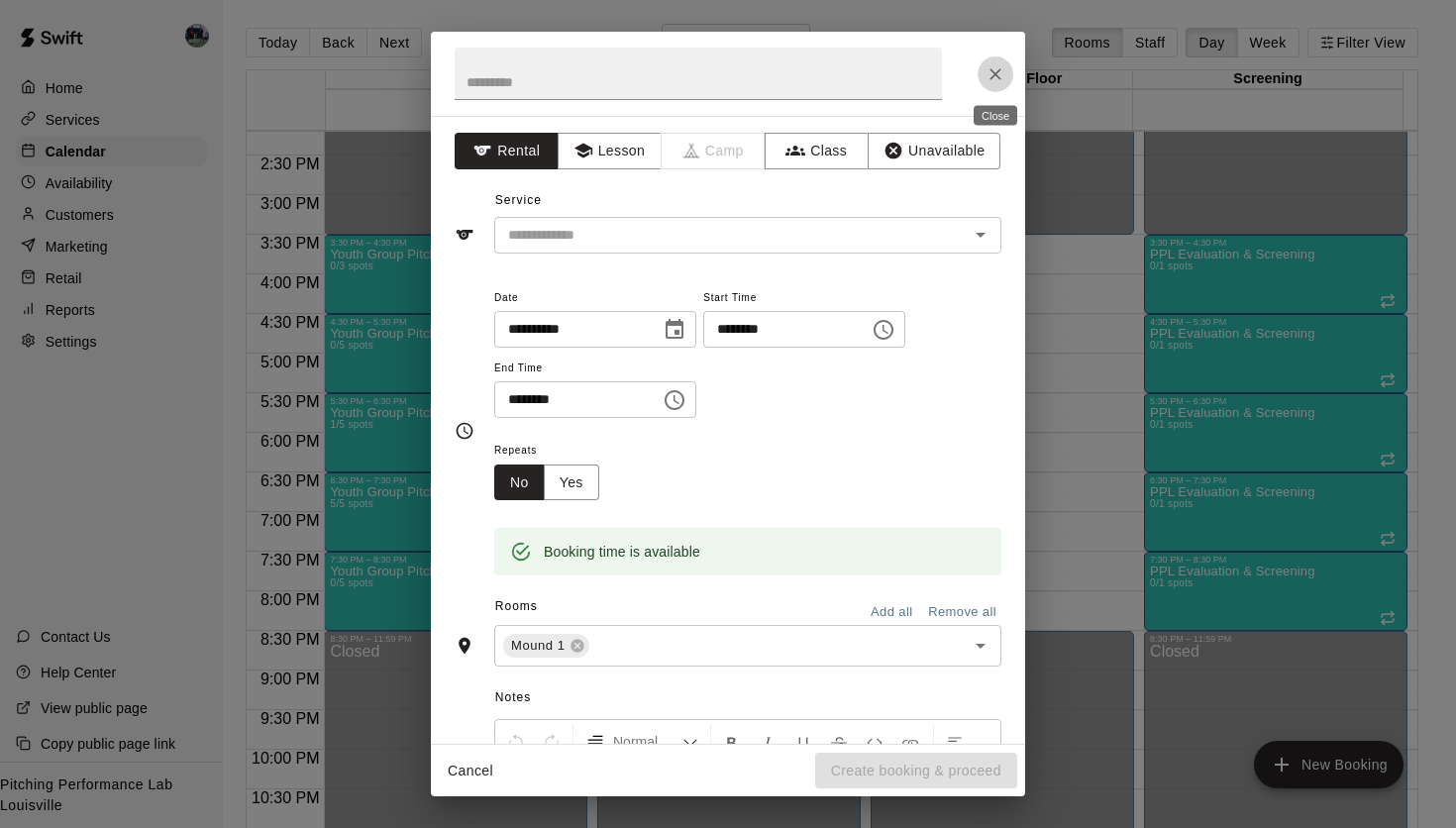 click 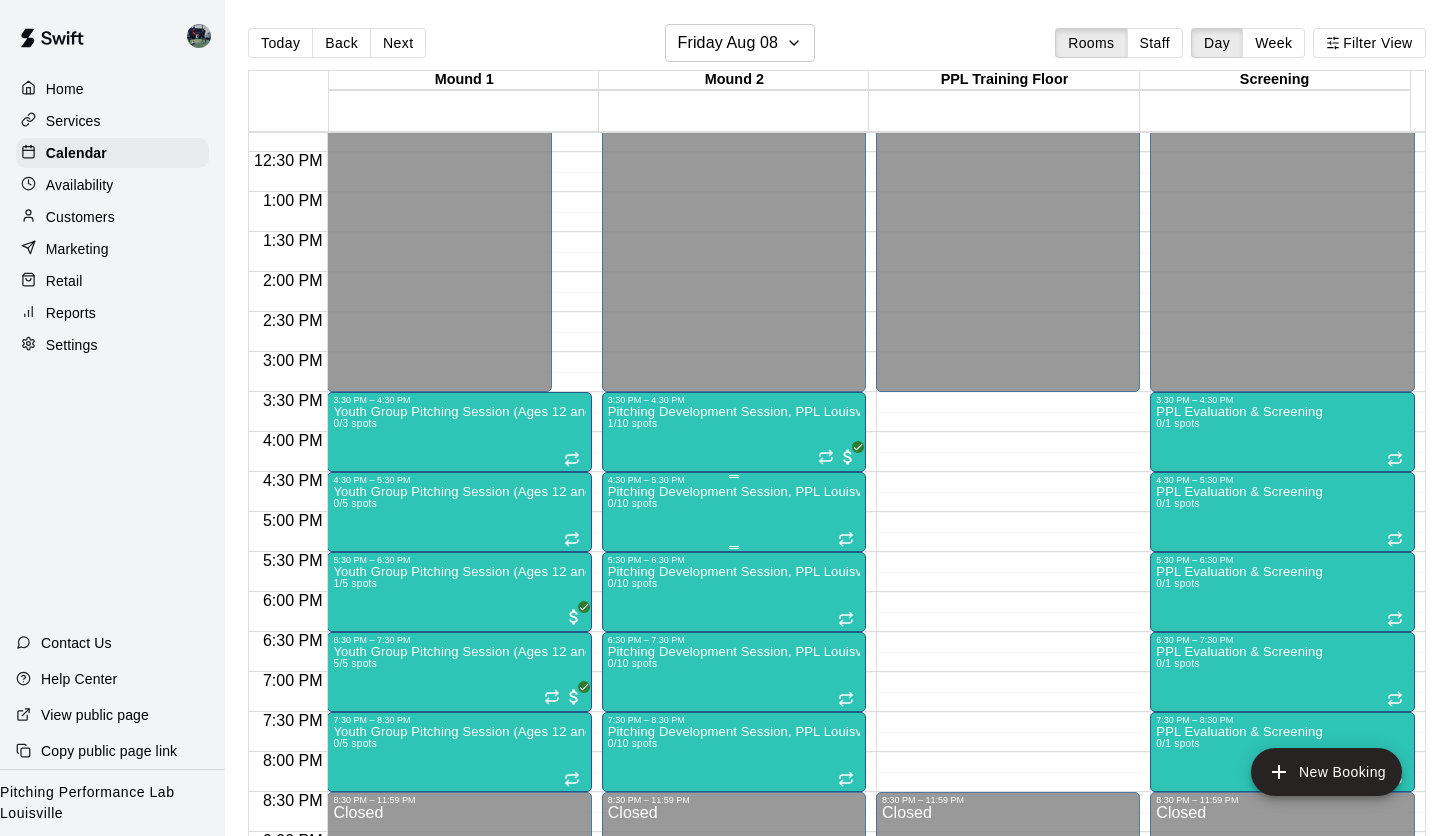 scroll, scrollTop: 1160, scrollLeft: 0, axis: vertical 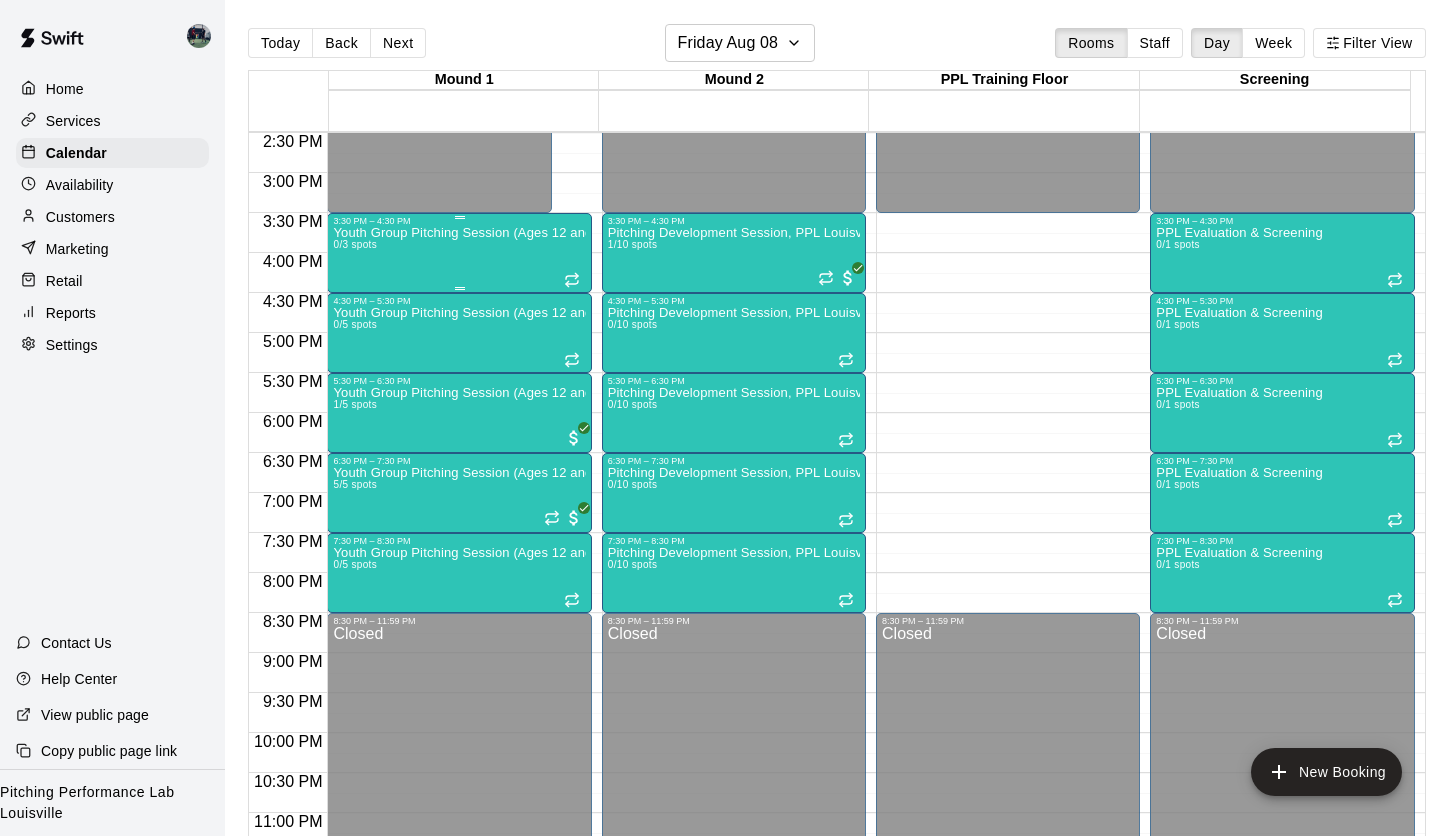 click on "Youth Group Pitching Session (Ages 12 and Under) 0/3 spots" at bounding box center [459, 644] 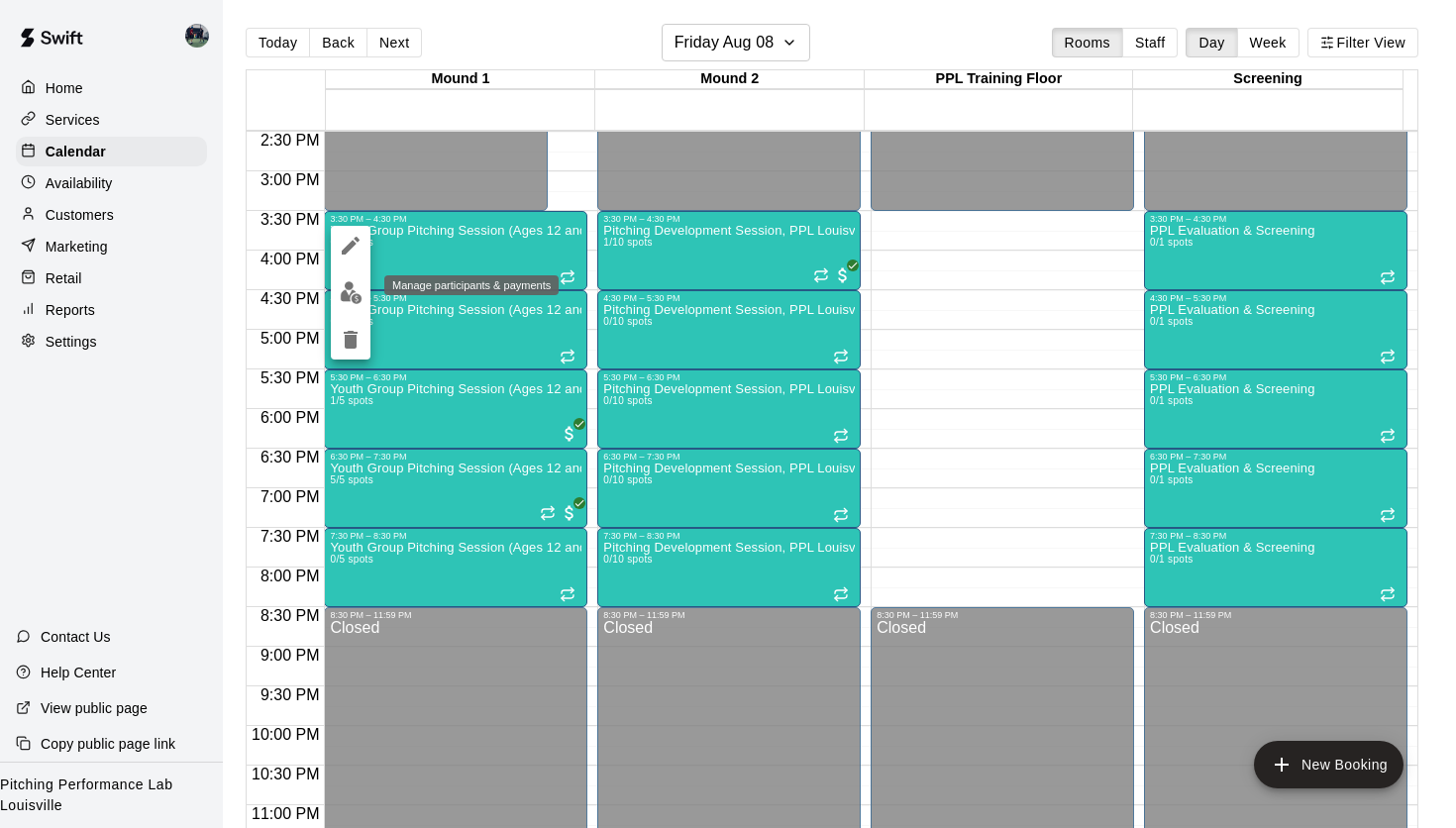 click at bounding box center [351, 292] 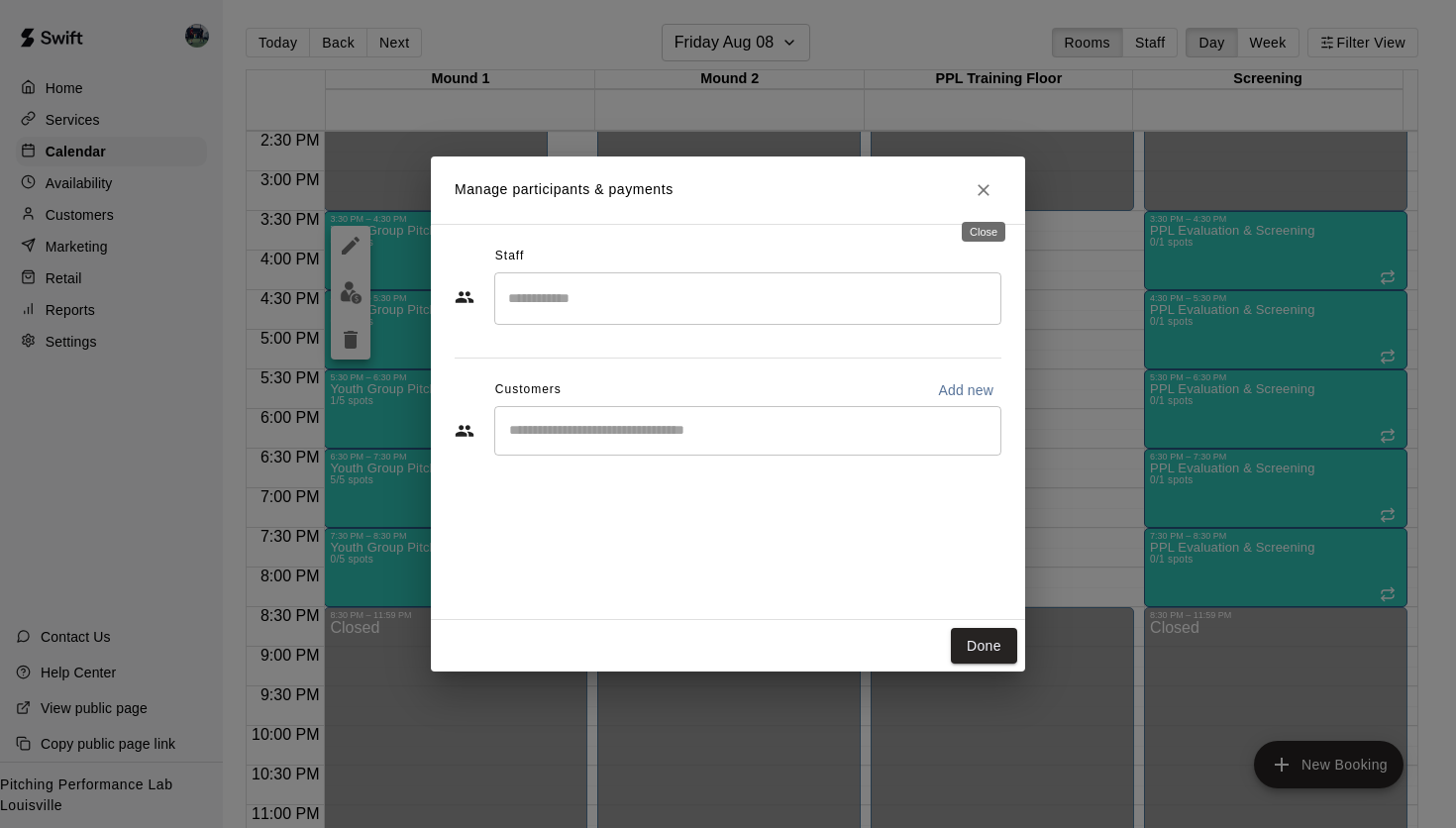 click 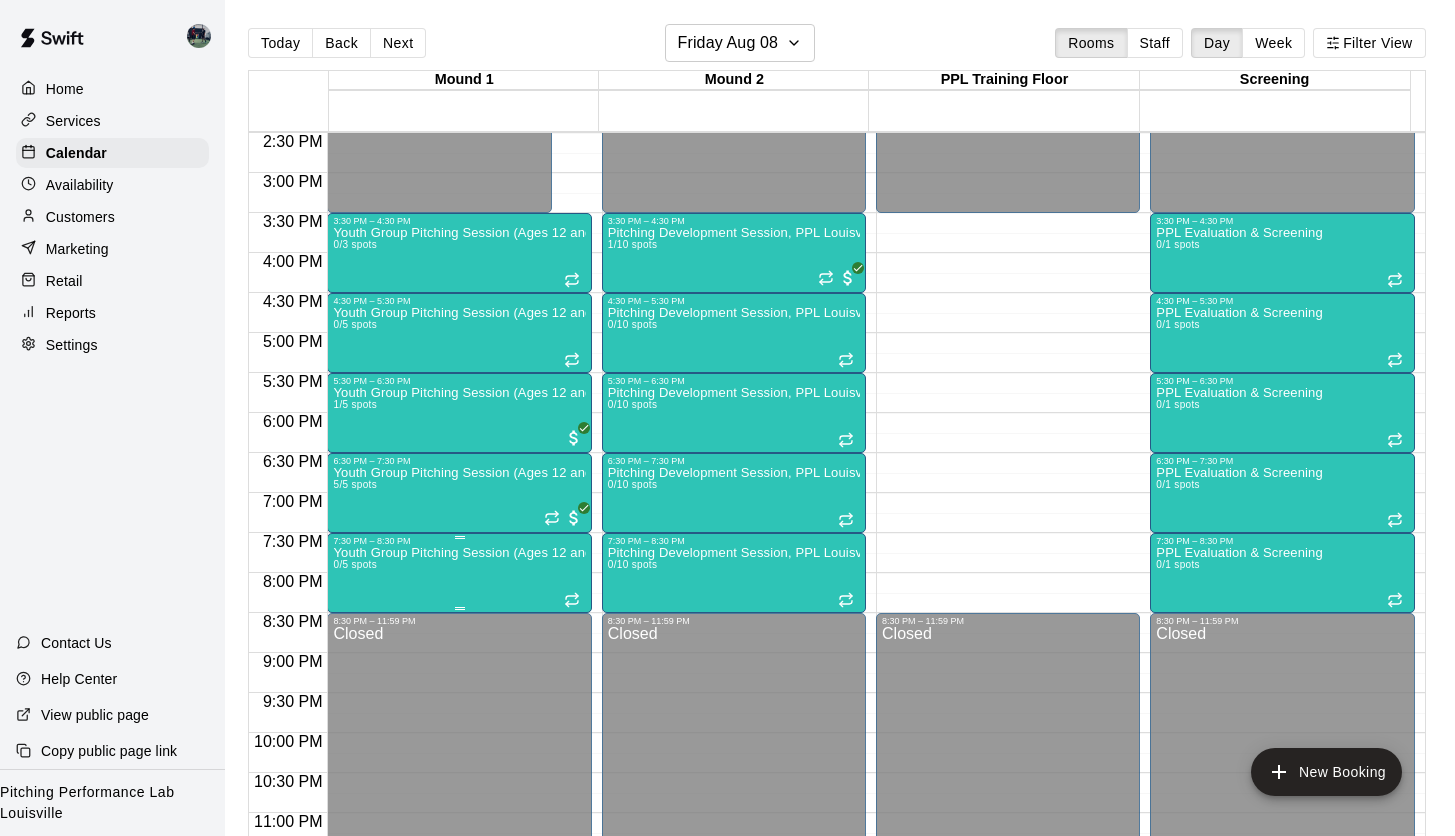 click on "Youth Group Pitching Session (Ages 12 and Under) 0/5 spots" at bounding box center [459, 964] 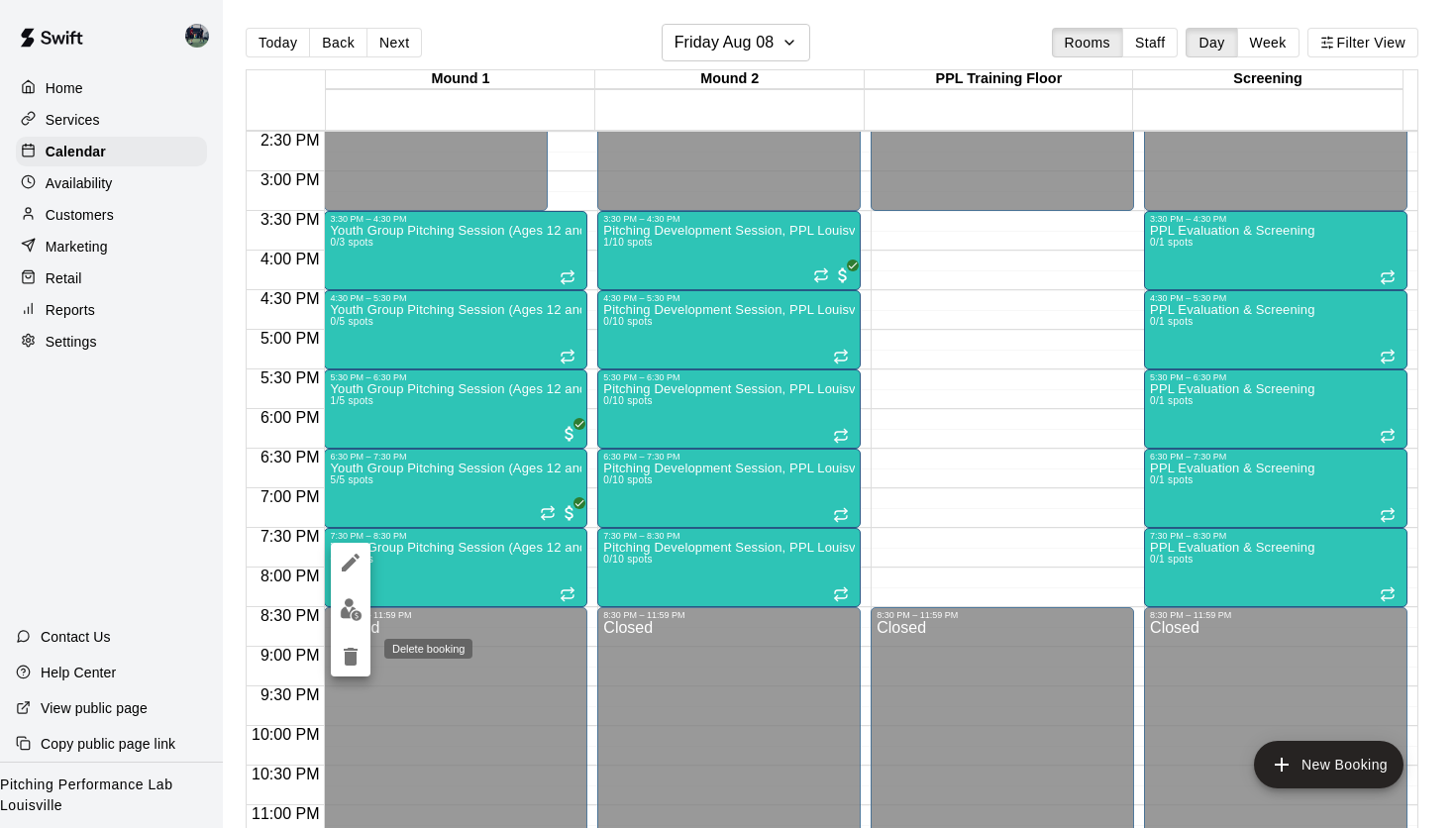click 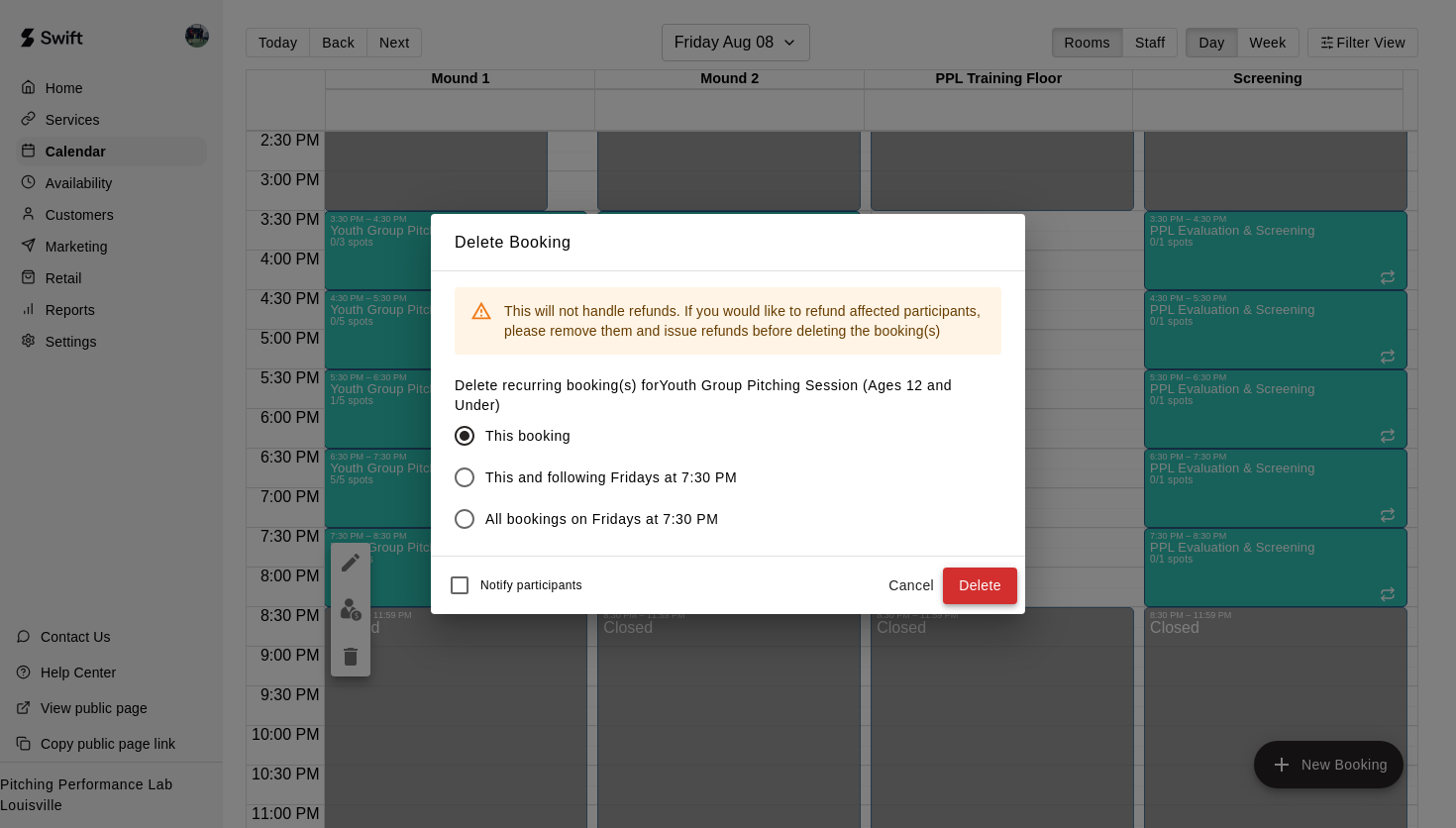 click on "Delete" at bounding box center (980, 585) 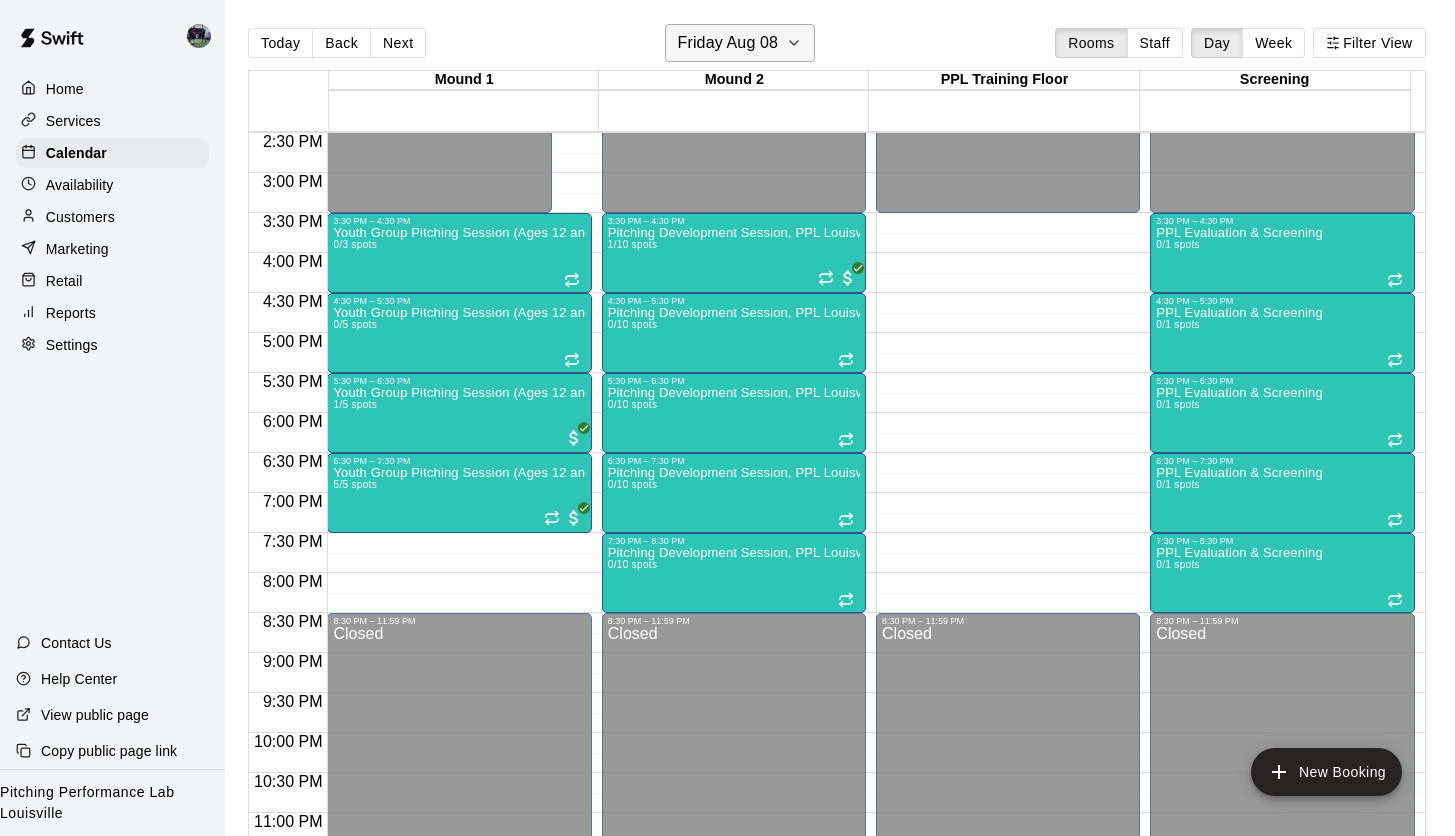 click 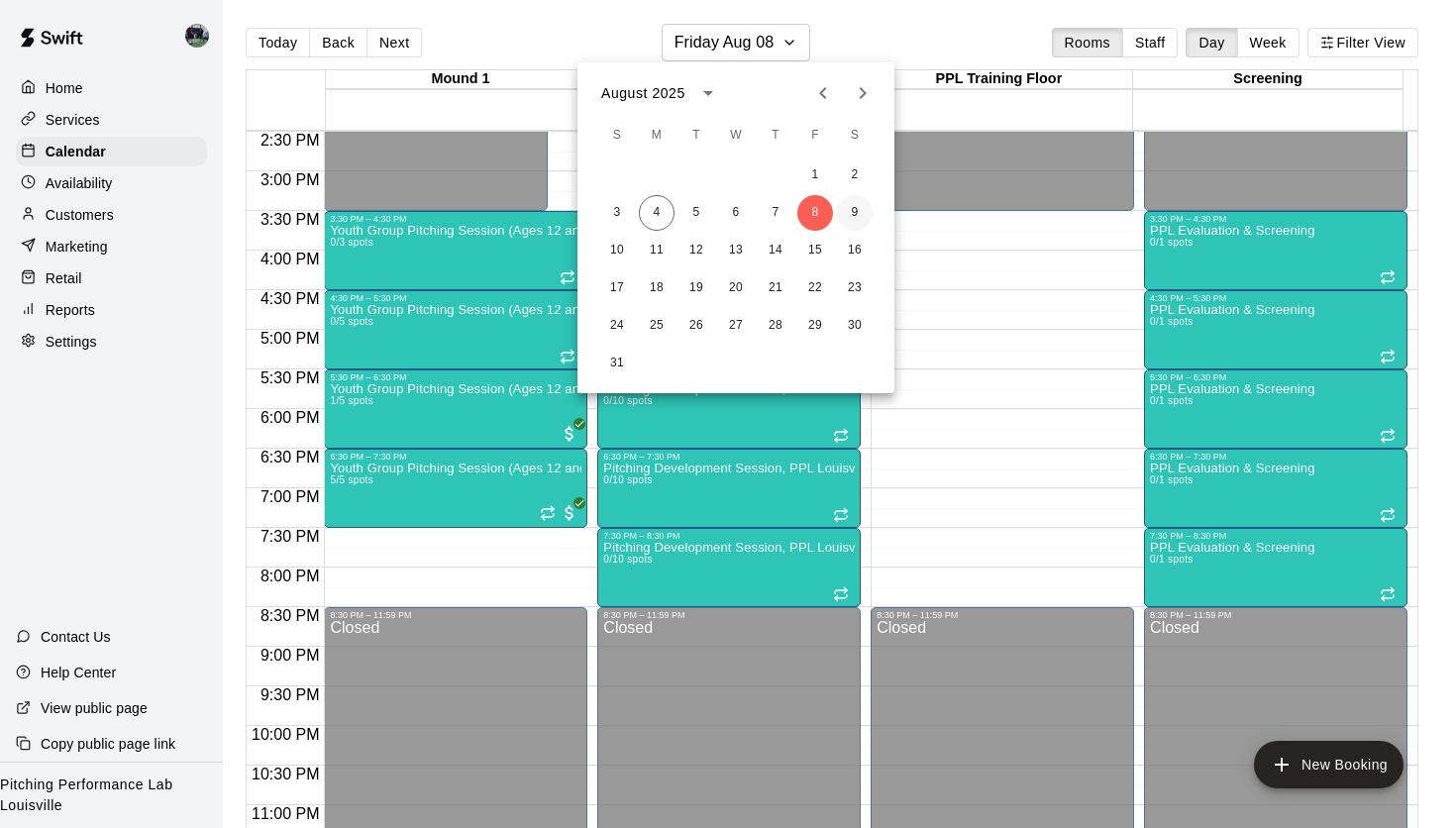 click on "9" at bounding box center (855, 213) 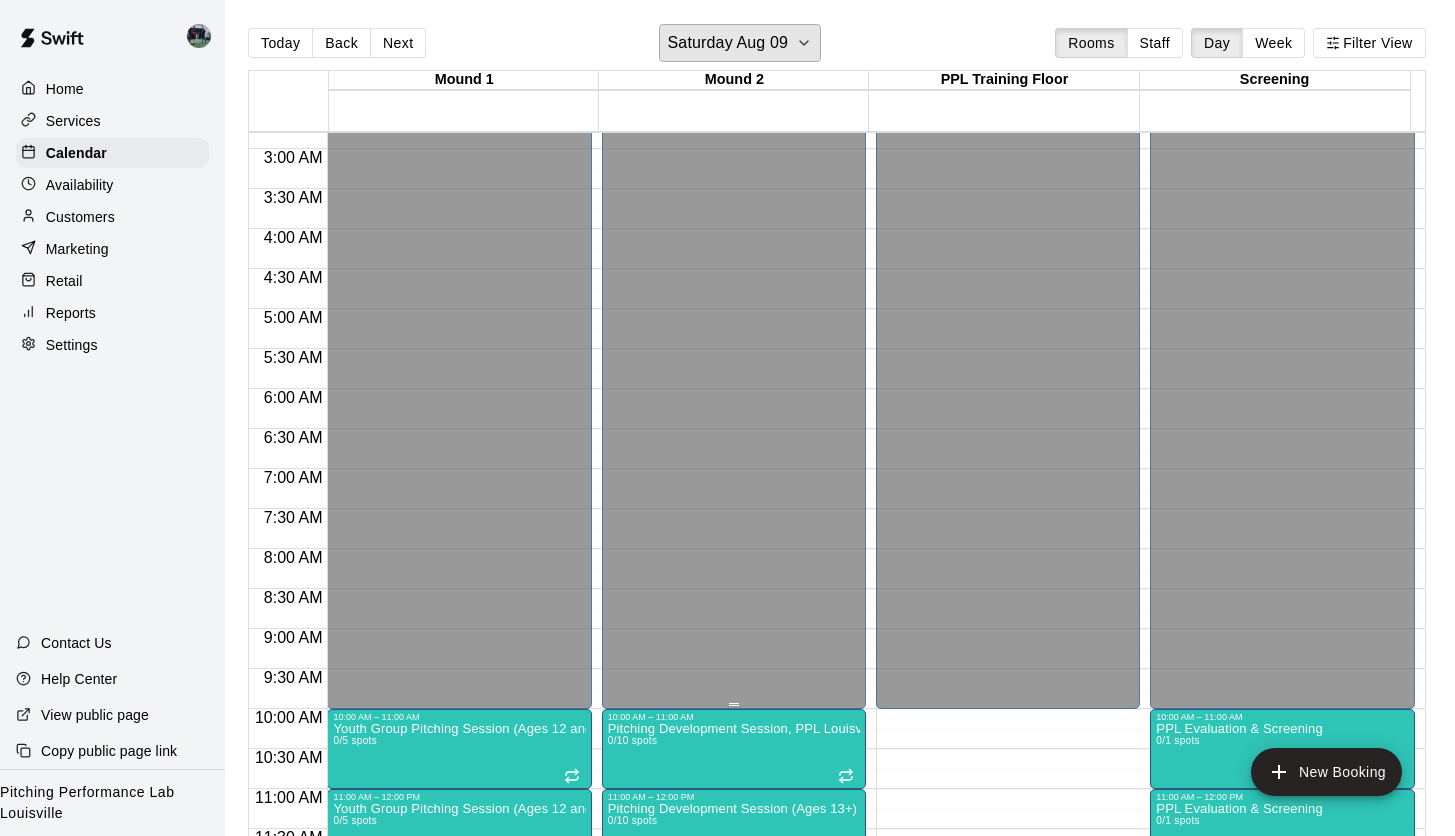 scroll, scrollTop: 405, scrollLeft: 0, axis: vertical 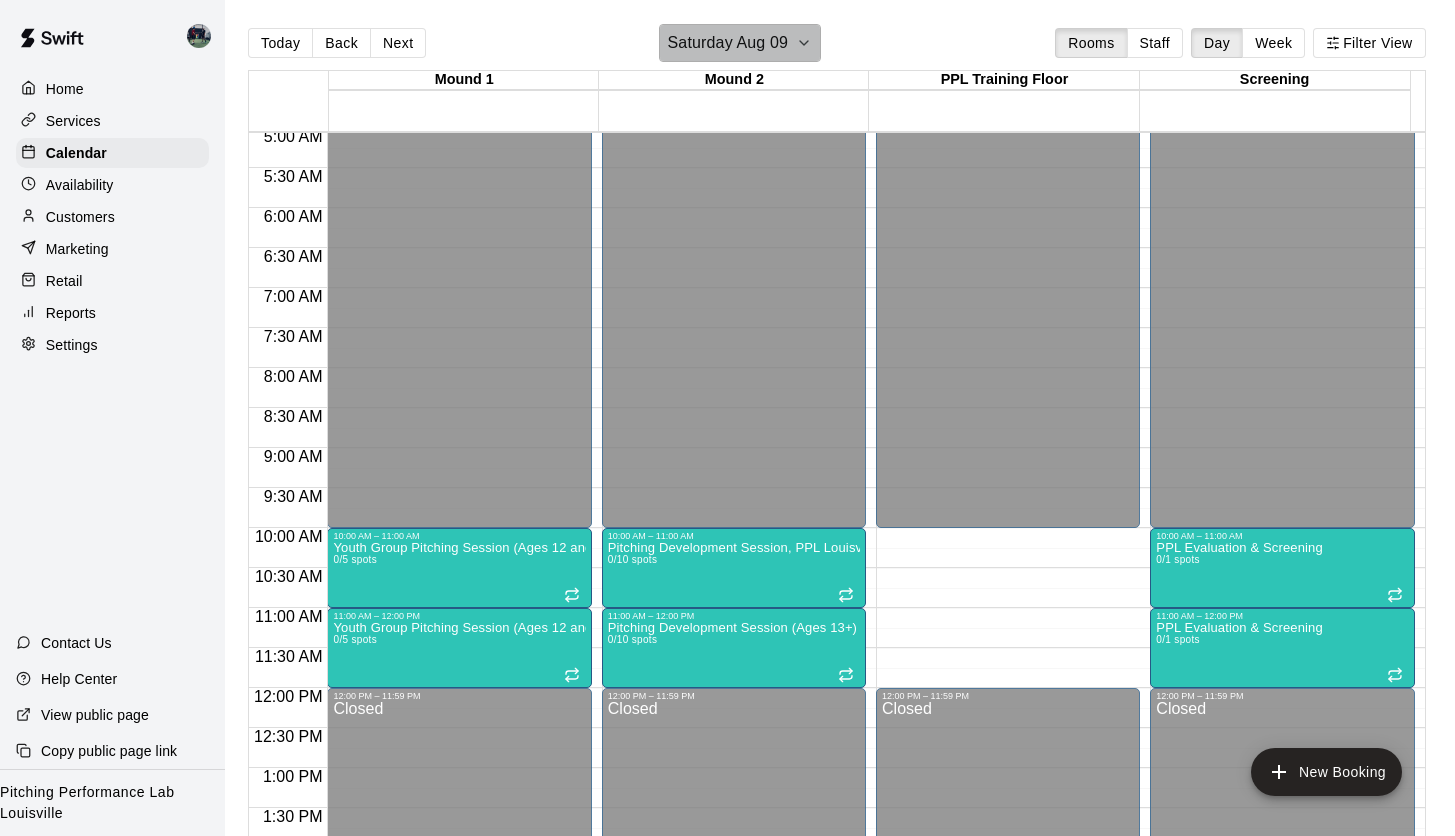 click 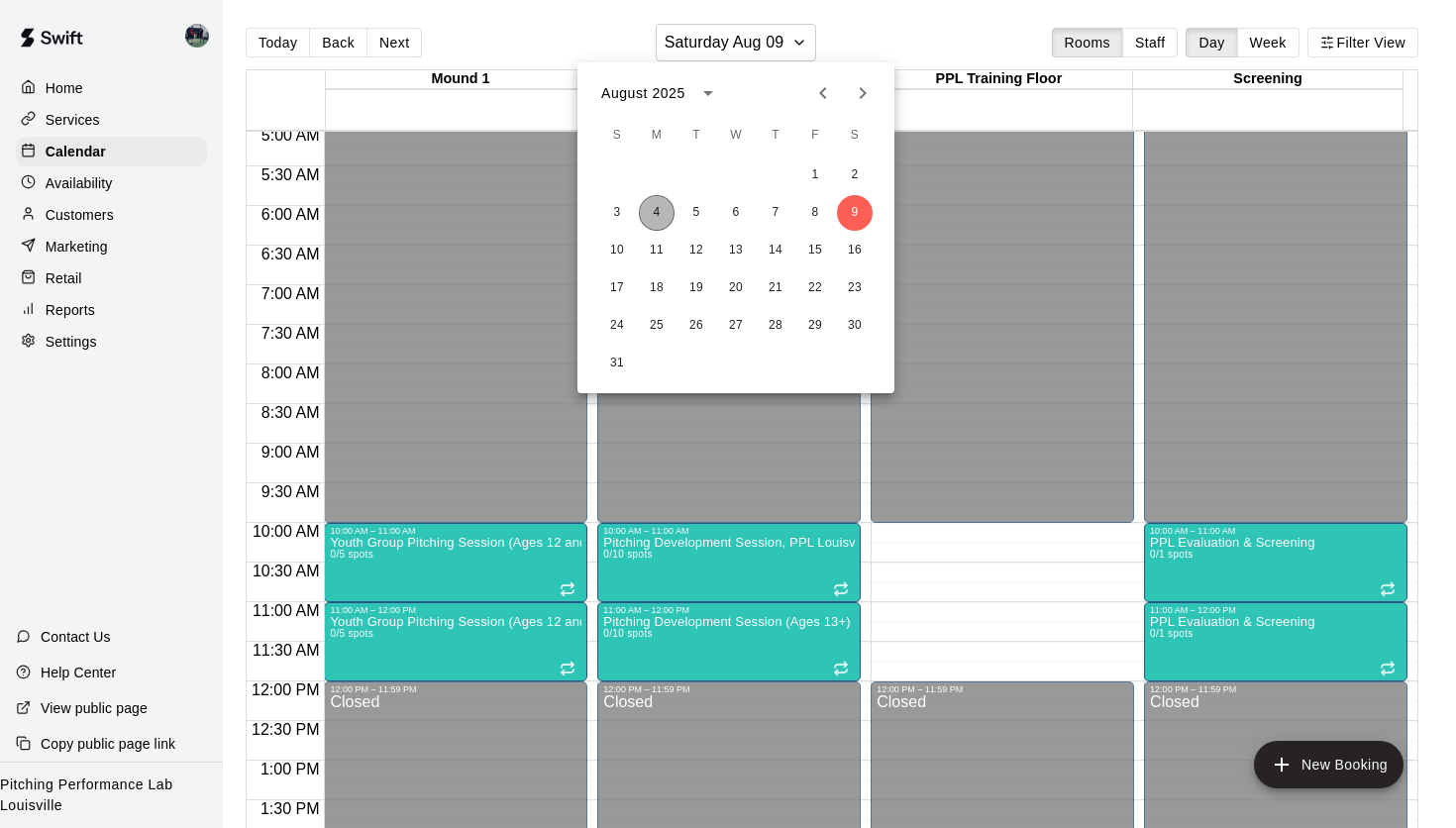 click on "4" at bounding box center [657, 213] 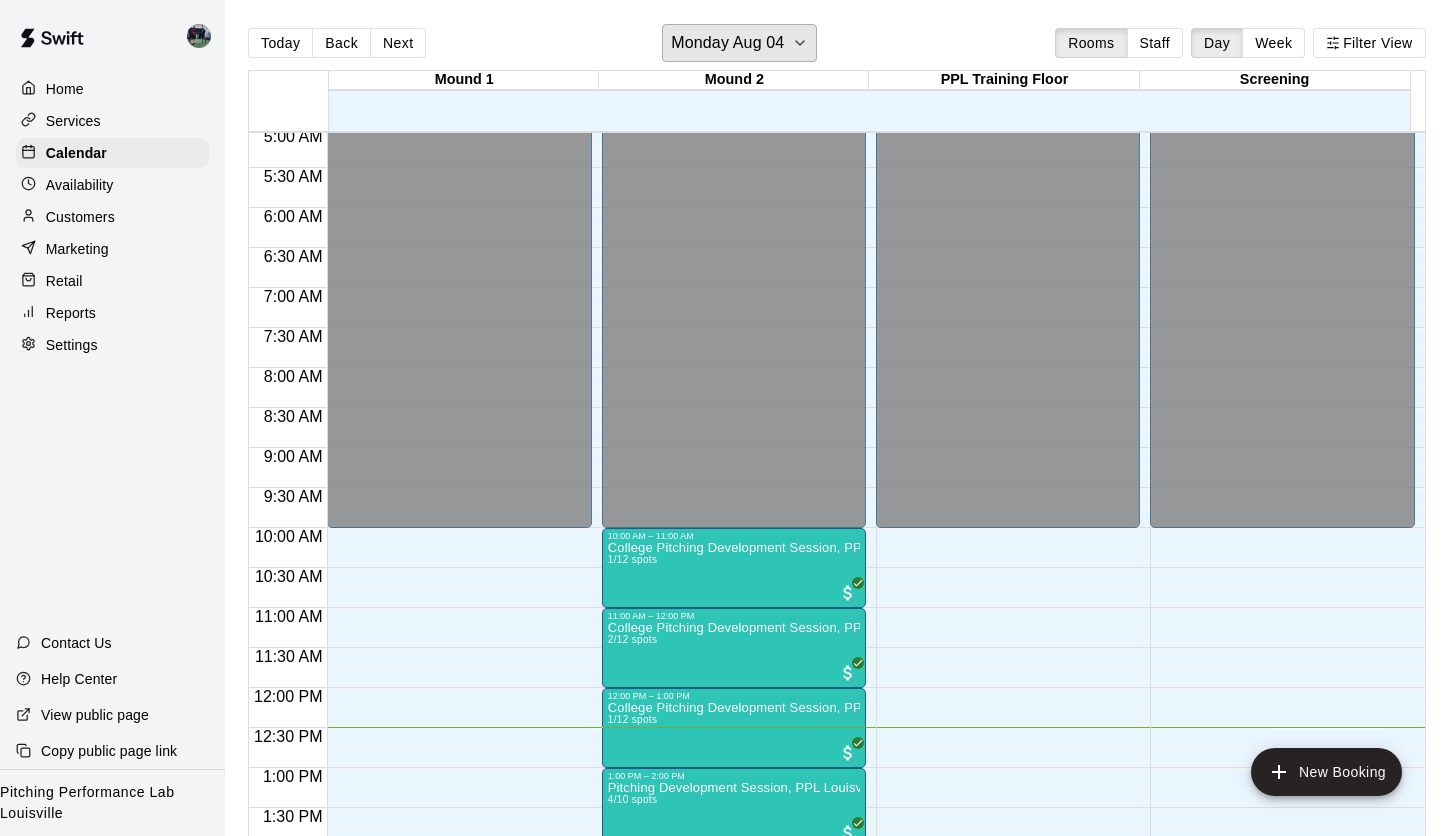 scroll, scrollTop: 1082, scrollLeft: 0, axis: vertical 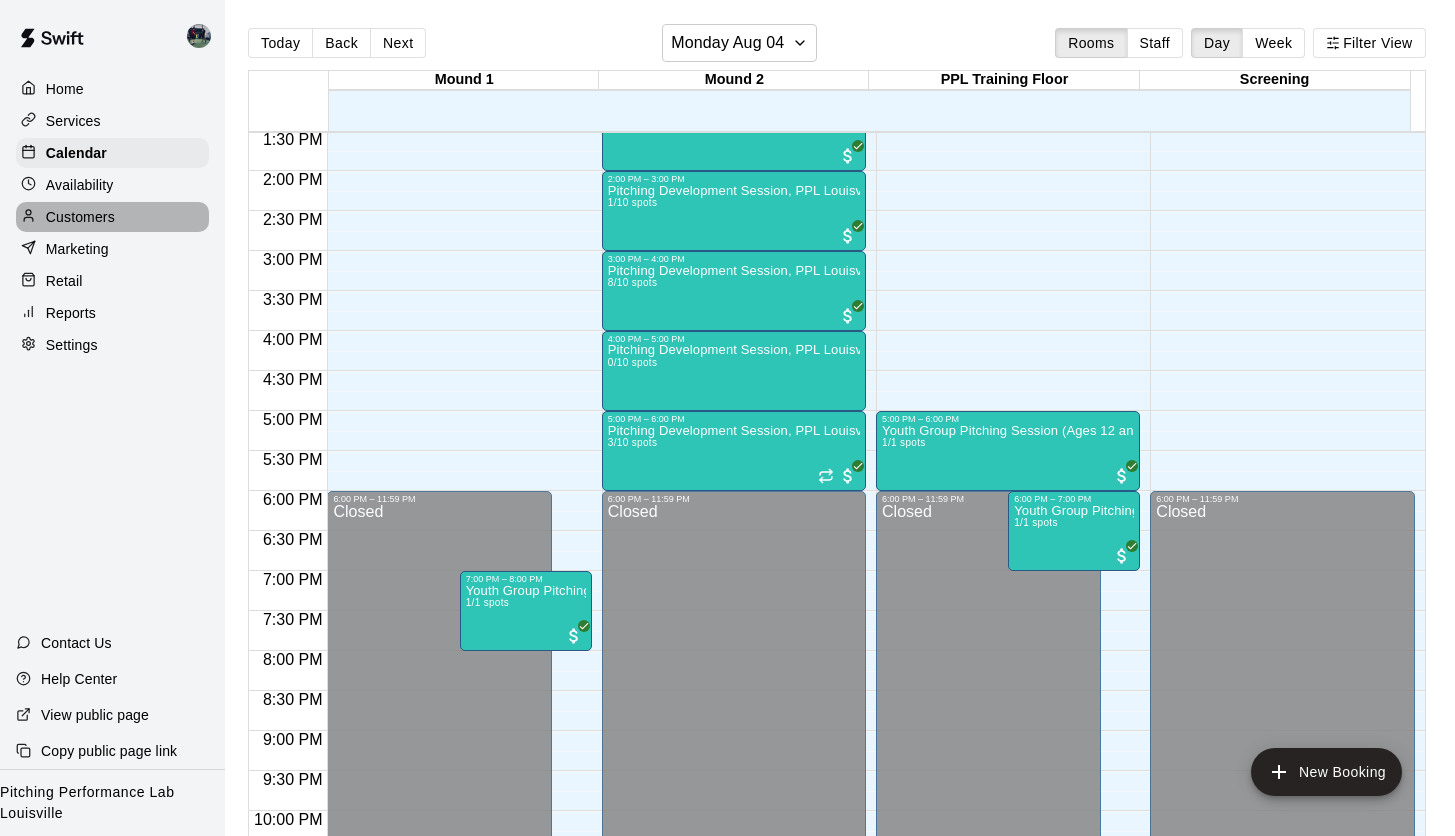 click on "Customers" at bounding box center (80, 217) 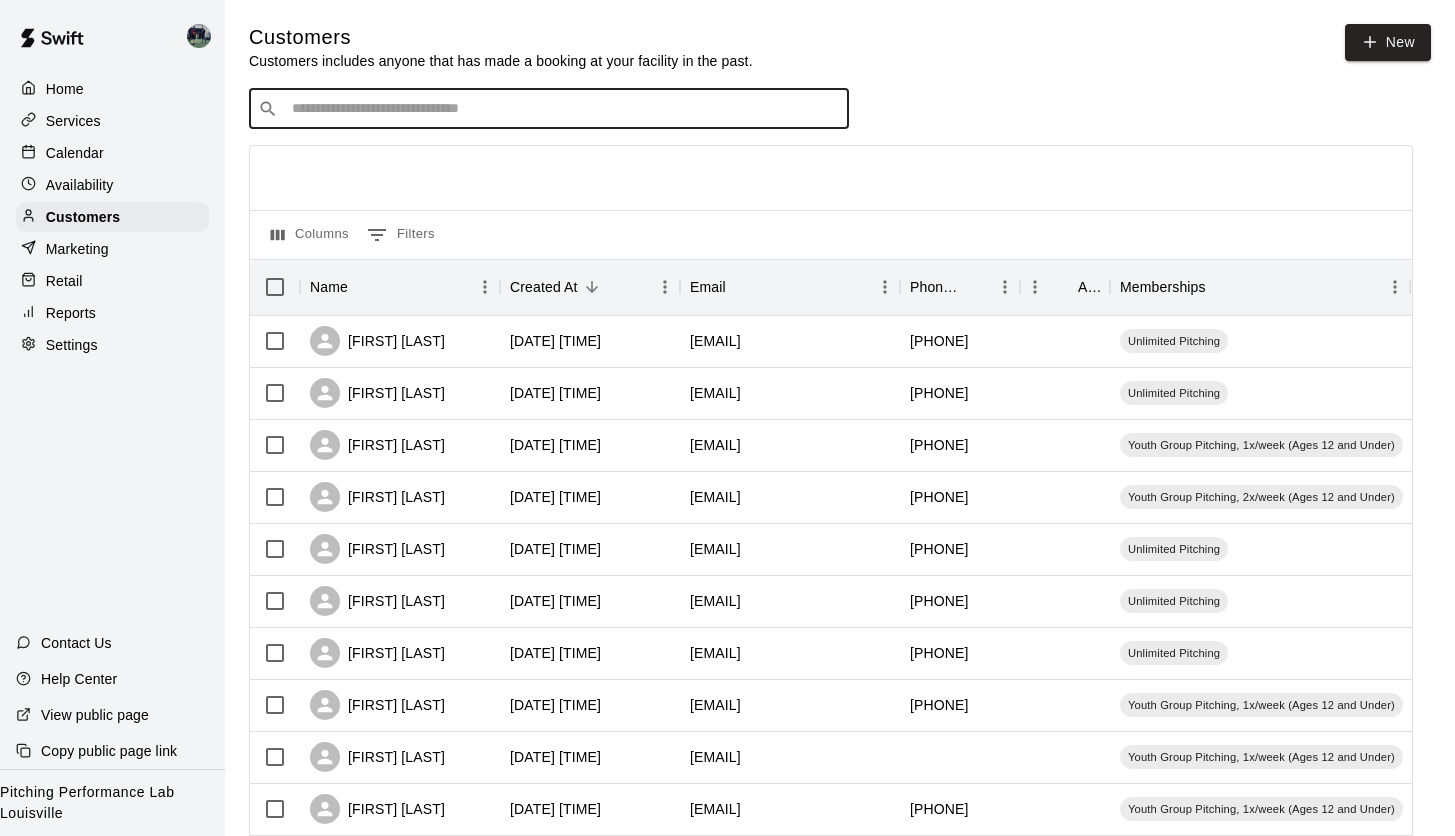 click at bounding box center [563, 109] 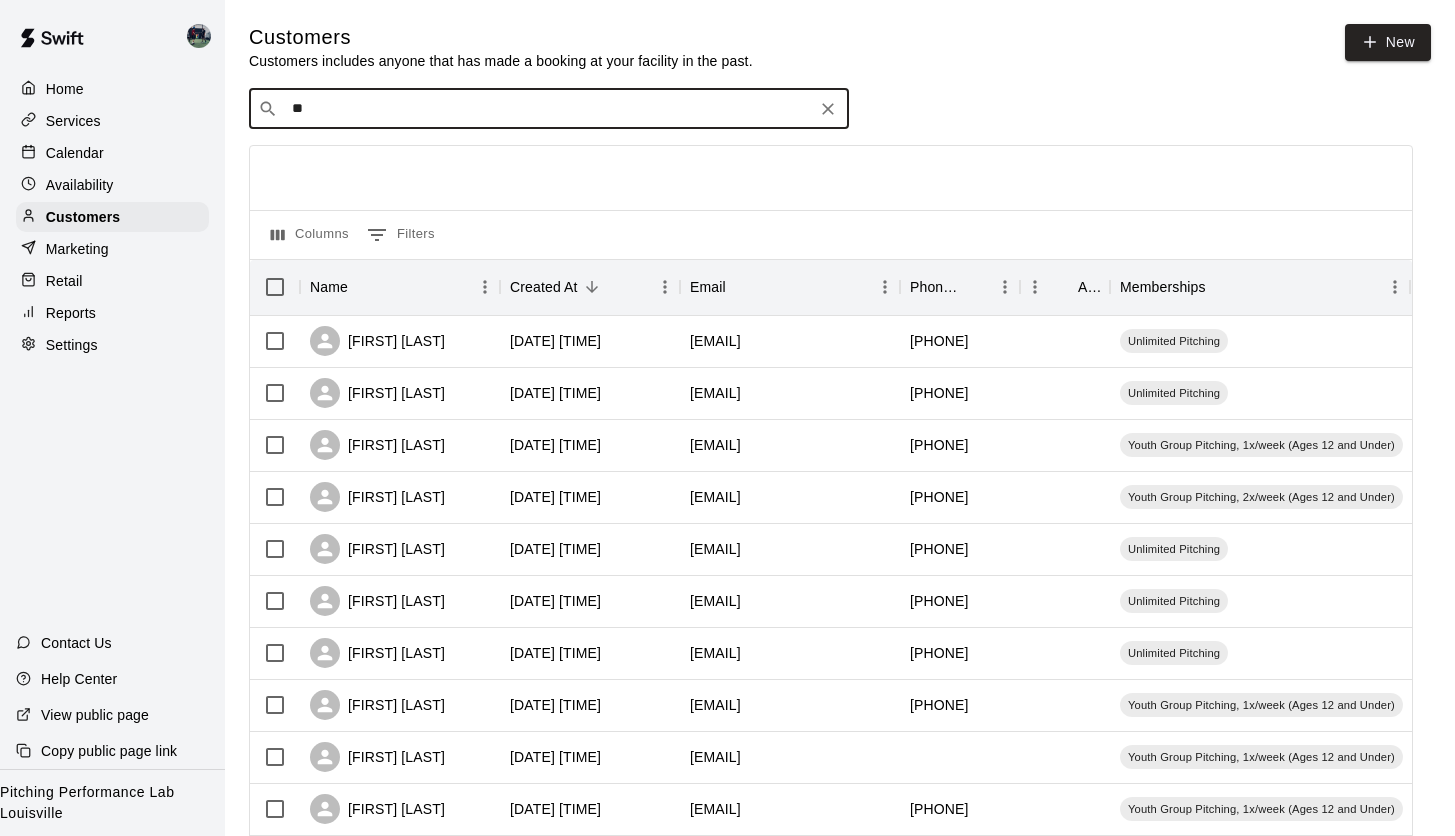 type on "*" 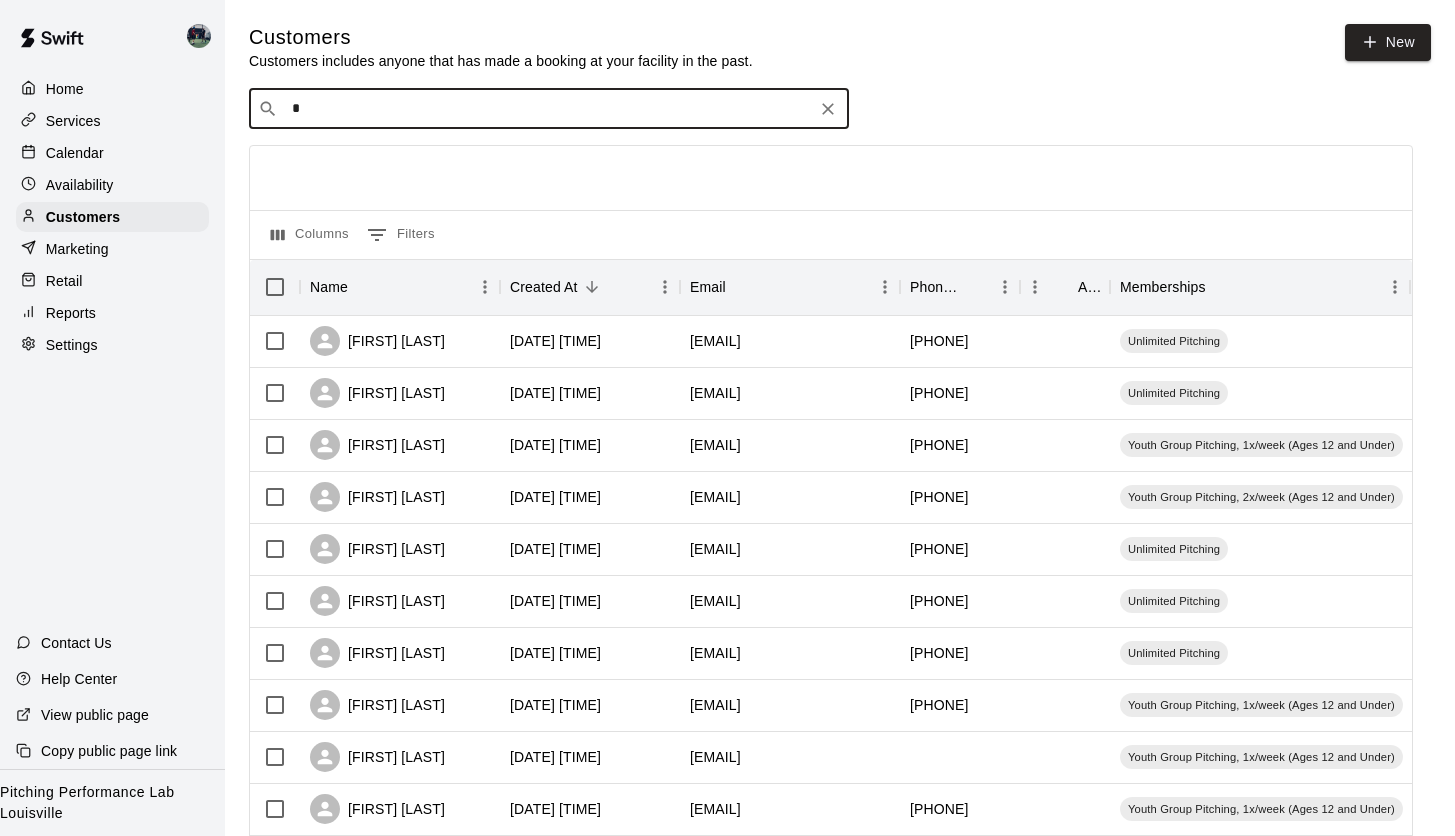 type 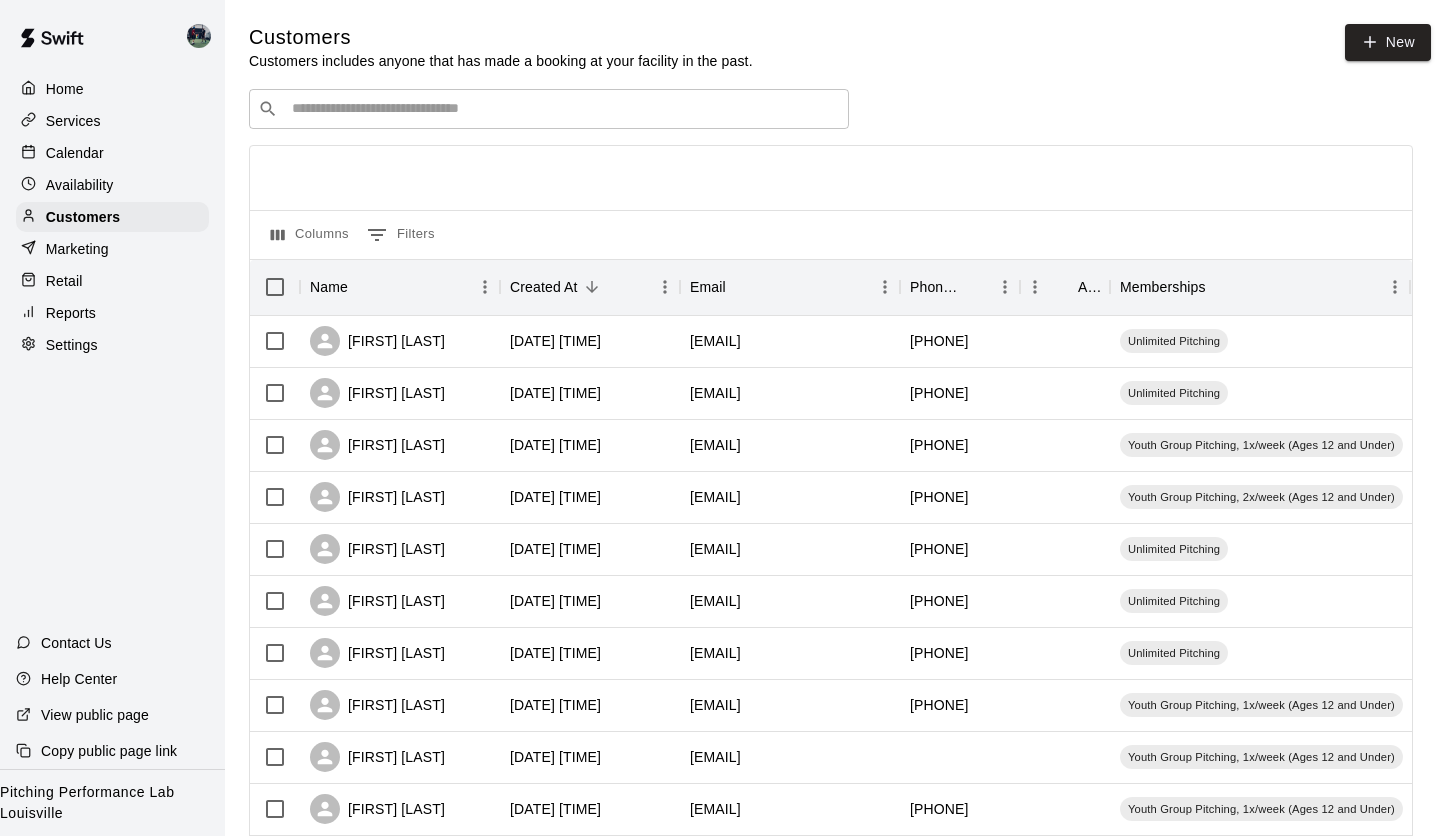 click on "Home Services Calendar Availability Customers Marketing Retail Reports Settings" at bounding box center [112, 217] 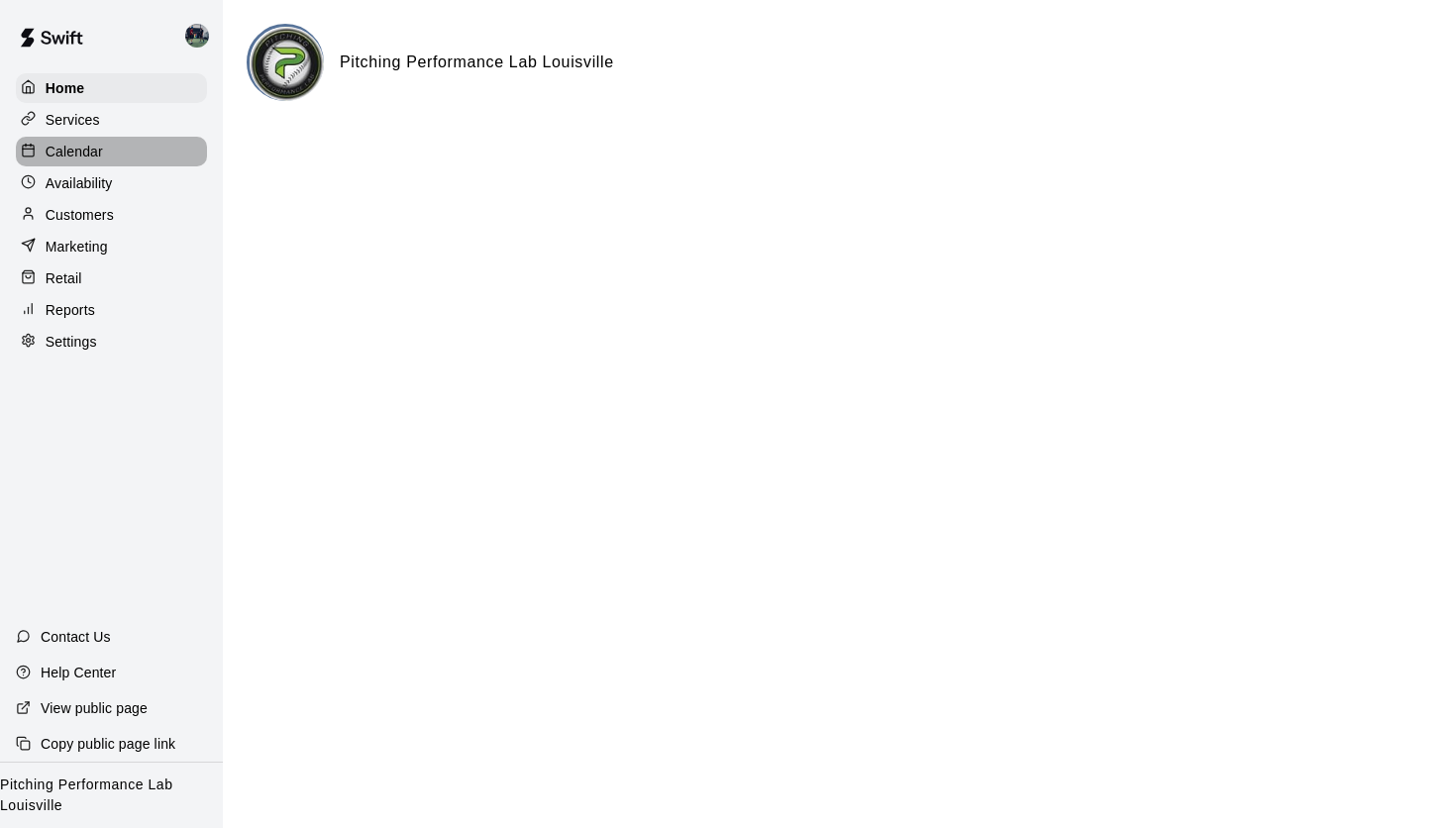 click on "Calendar" at bounding box center [74, 152] 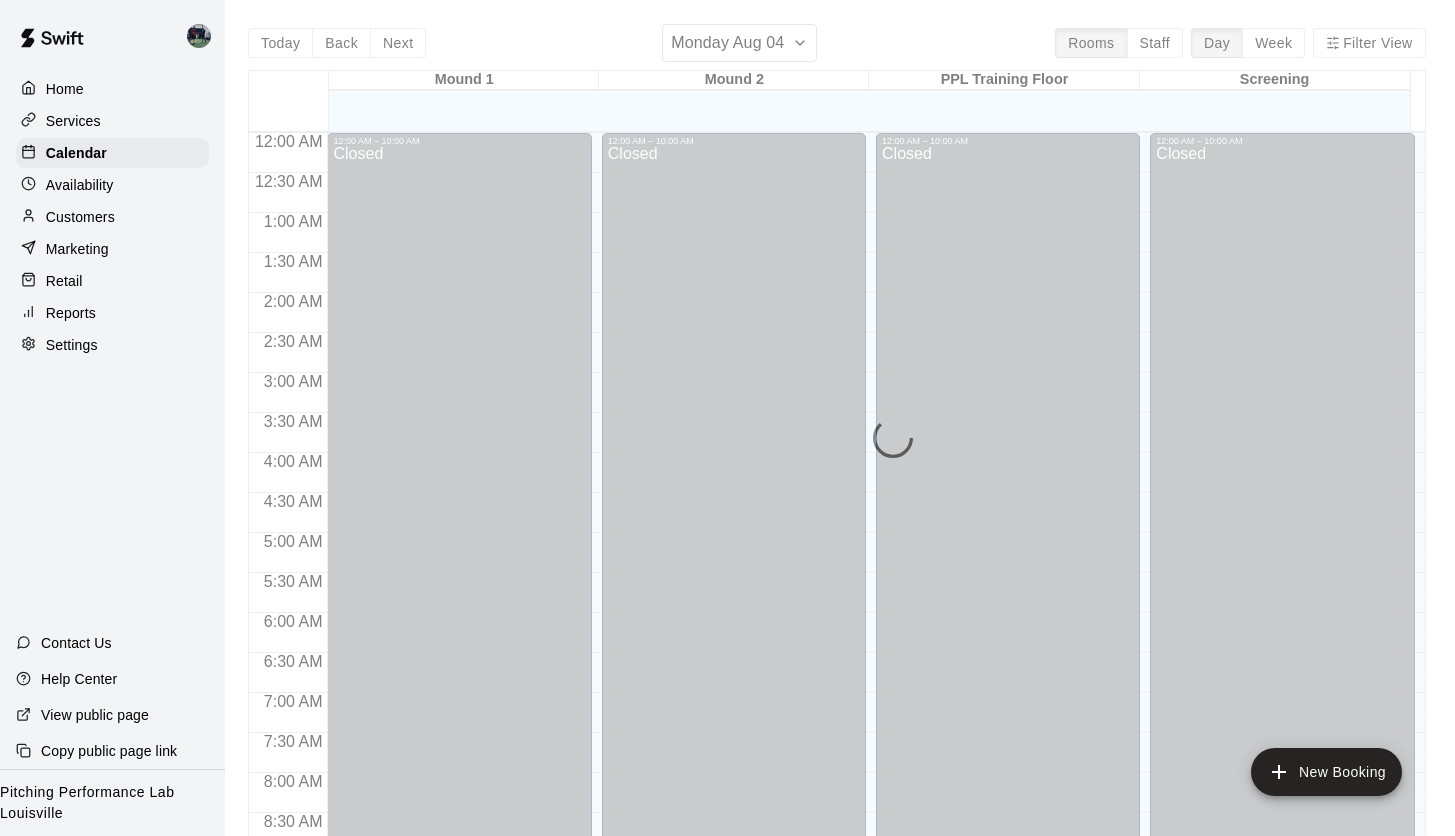 scroll, scrollTop: 1008, scrollLeft: 0, axis: vertical 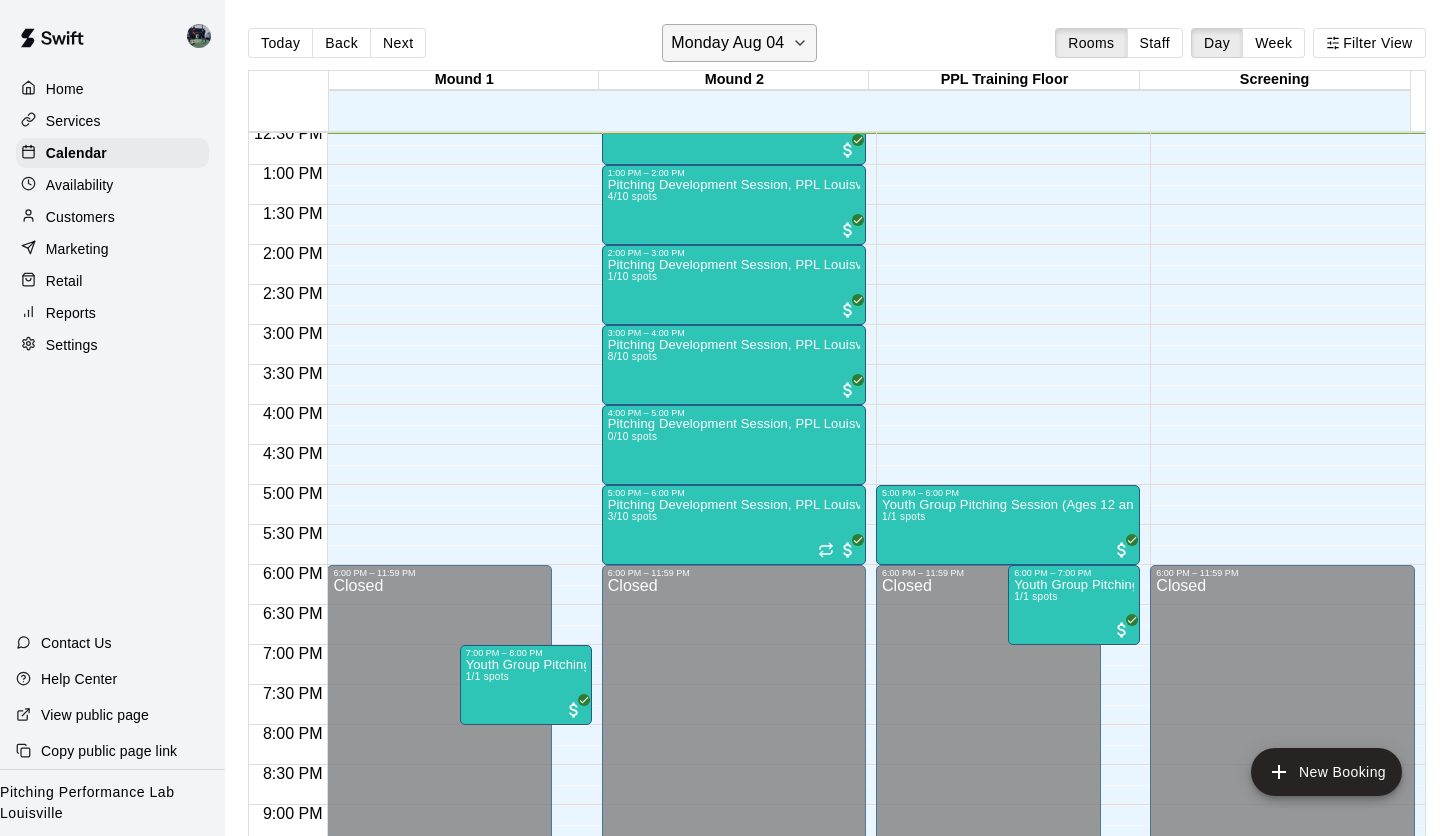 click on "Monday Aug 04" at bounding box center (739, 43) 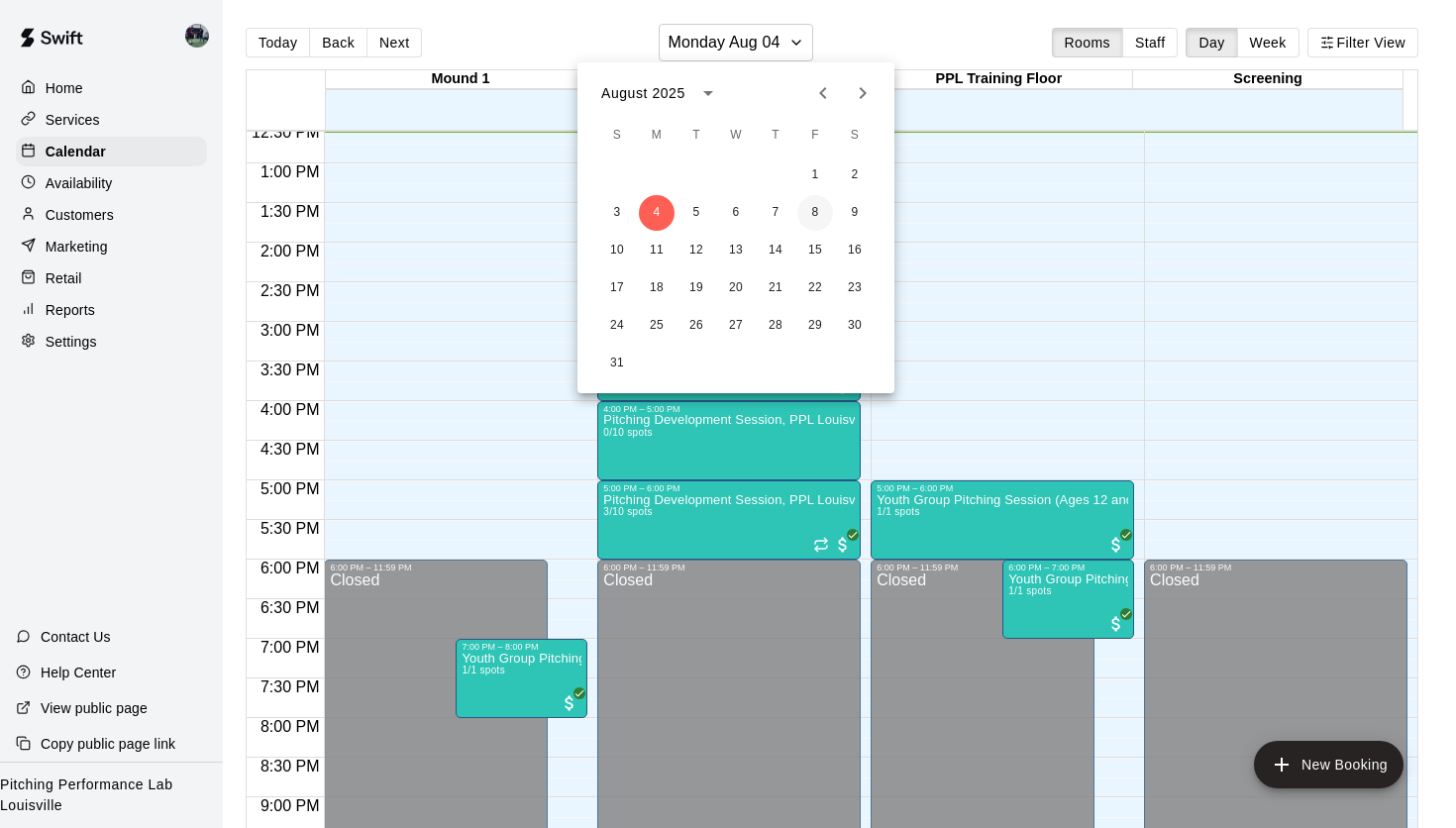 click on "8" at bounding box center (815, 213) 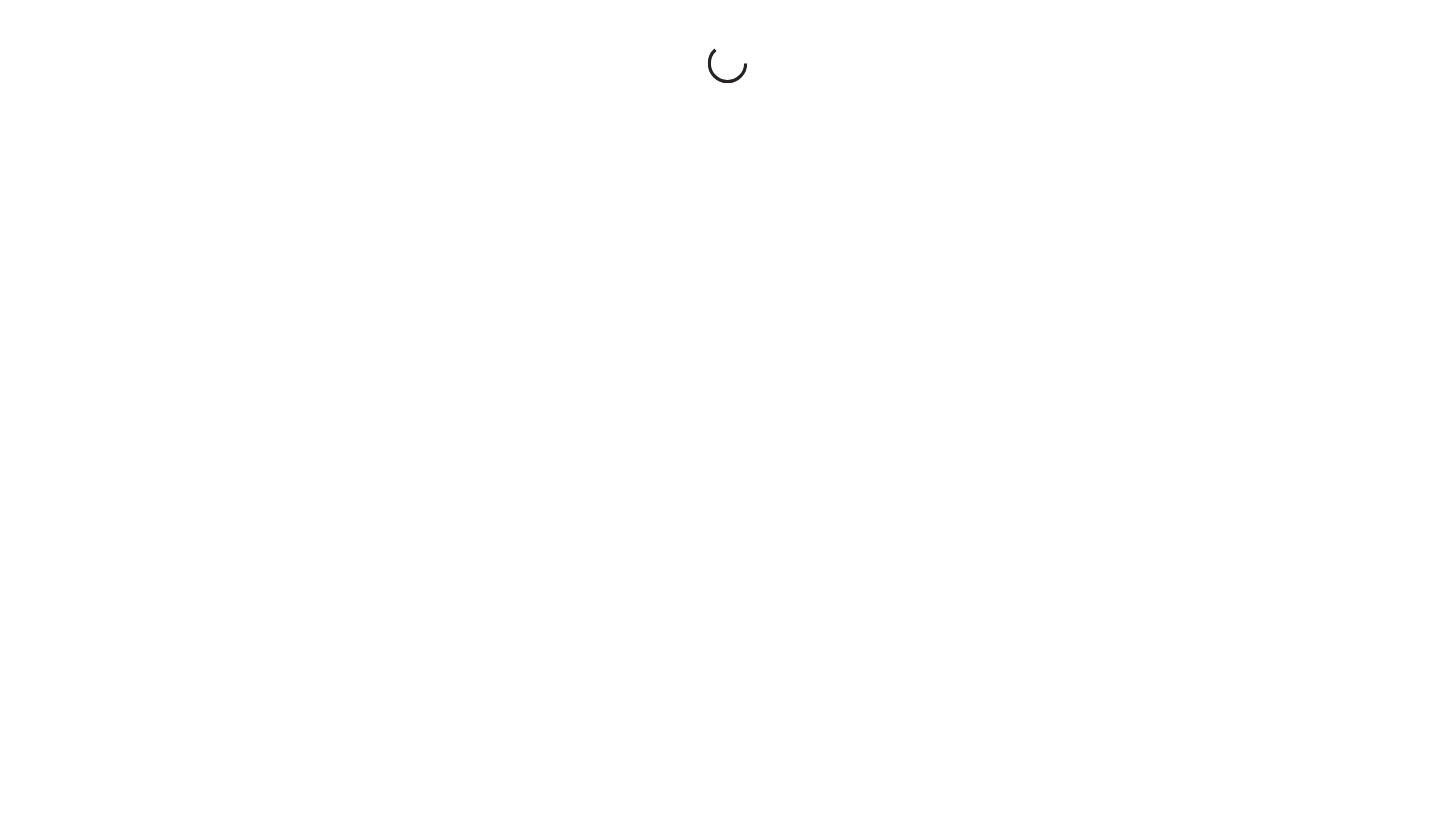 scroll, scrollTop: 0, scrollLeft: 0, axis: both 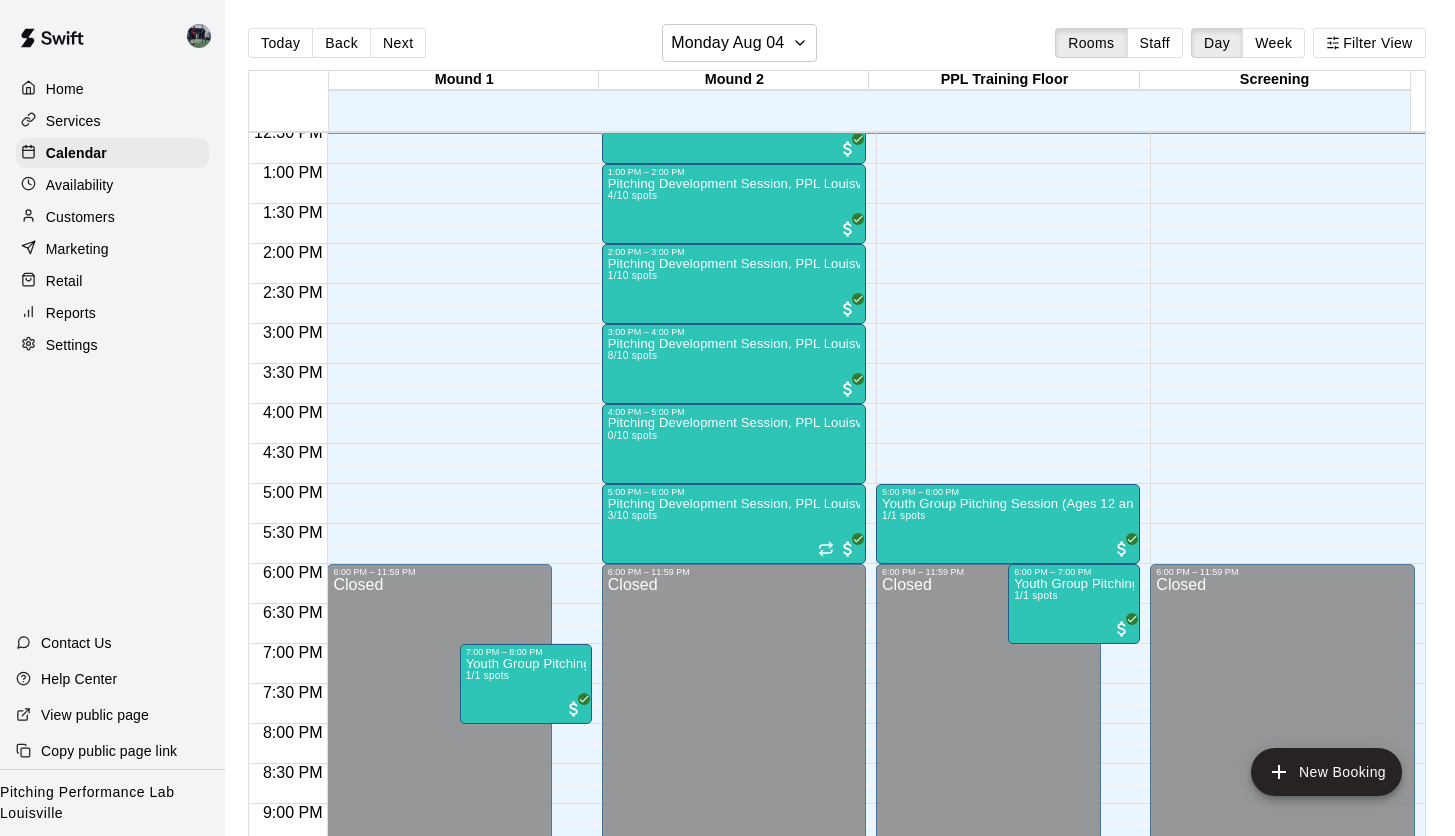 click on "Home Services Calendar Availability Customers Marketing Retail Reports Settings Contact Us Help Center View public page Copy public page link Pitching Performance Lab Louisville Today Back Next Monday Aug 04 Rooms Staff Day Week Filter View Mound 1 04 Mon Mound 2 04 Mon PPL Training Floor 04 Mon Screening 04 Mon 12:00 AM 12:30 AM 1:00 AM 1:30 AM 2:00 AM 2:30 AM 3:00 AM 3:30 AM 4:00 AM 4:30 AM 5:00 AM 5:30 AM 6:00 AM 6:30 AM 7:00 AM 7:30 AM 8:00 AM 8:30 AM 9:00 AM 9:30 AM 10:00 AM 10:30 AM 11:00 AM 11:30 AM 12:00 PM 12:30 PM 1:00 PM 1:30 PM 2:00 PM 2:30 PM 3:00 PM 3:30 PM 4:00 PM 4:30 PM 5:00 PM 5:30 PM 6:00 PM 6:30 PM 7:00 PM 7:30 PM 8:00 PM 8:30 PM 9:00 PM 9:30 PM 10:00 PM 10:30 PM 11:00 PM 11:30 PM 12:00 AM – 10:00 AM Closed 6:00 PM – 11:59 PM Closed 7:00 PM – 8:00 PM Youth Group Pitching Session (Ages 12 and Under) 1/1 spots 12:00 AM – 10:00 AM Closed 10:00 AM – 11:00 AM College Pitching Development Session, PPL Louisville 1/12 spots 11:00 AM – 12:00 PM 2/12 spots 12:00 PM – 1:00 PM Closed" at bounding box center (727, 434) 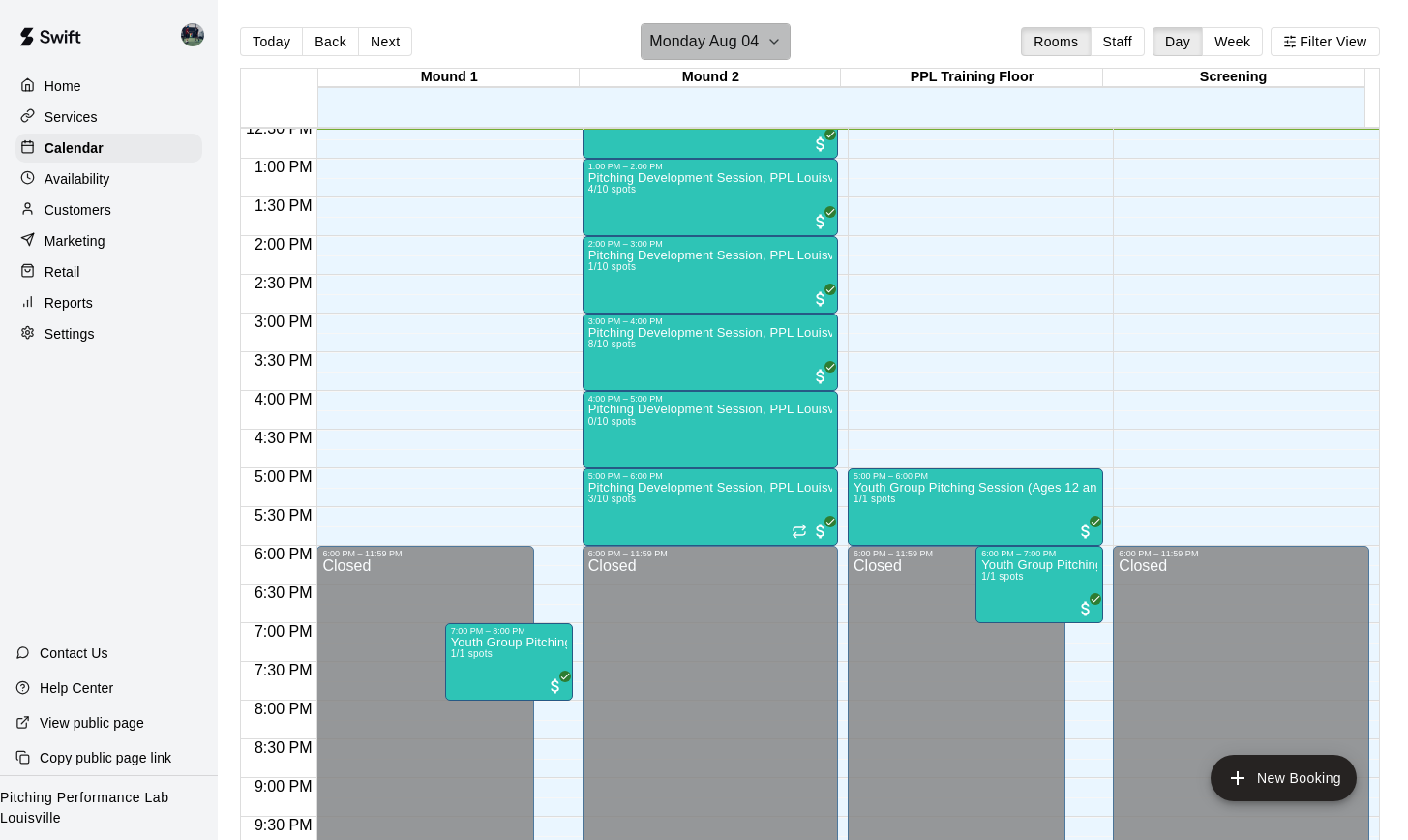 click 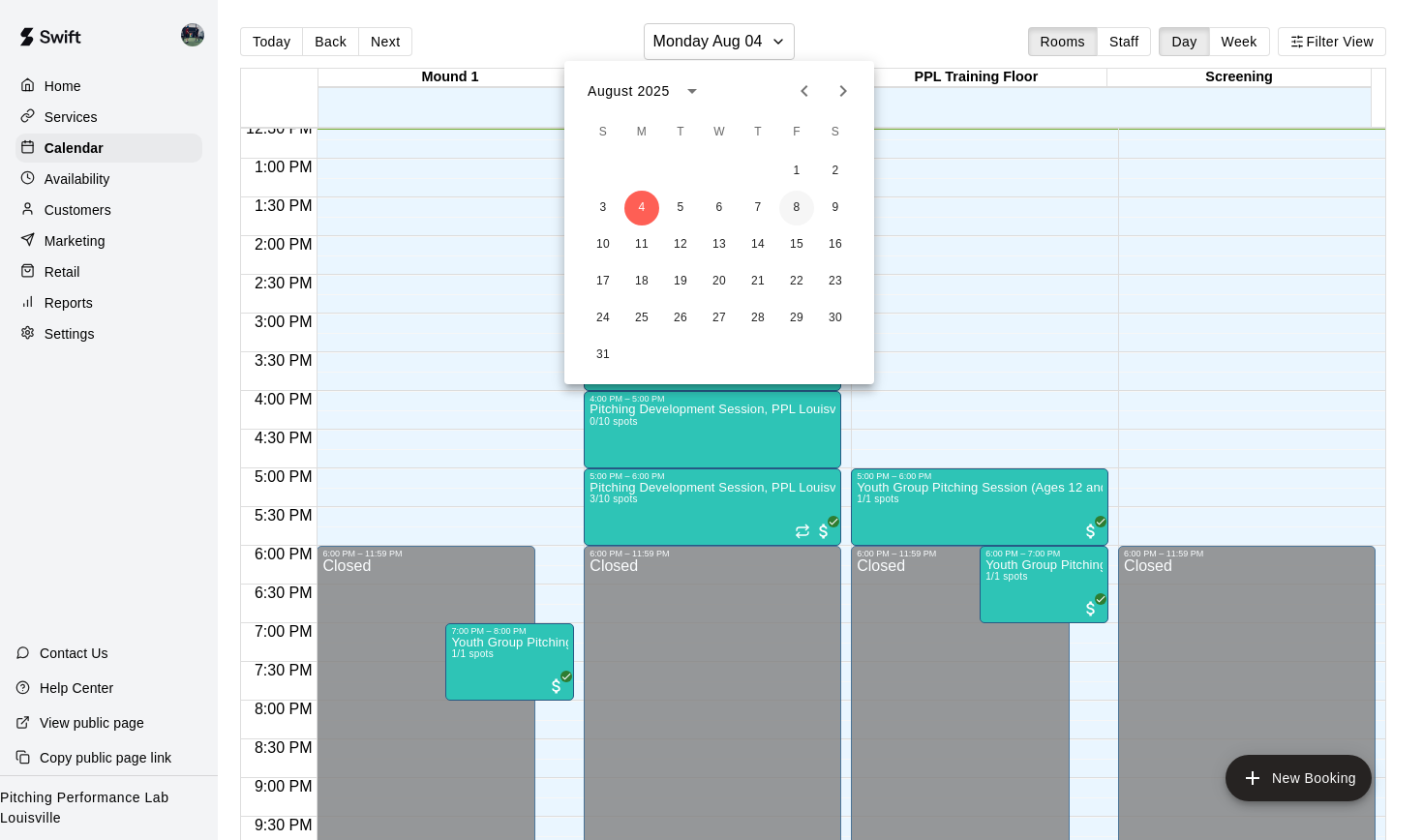 click on "8" at bounding box center [797, 208] 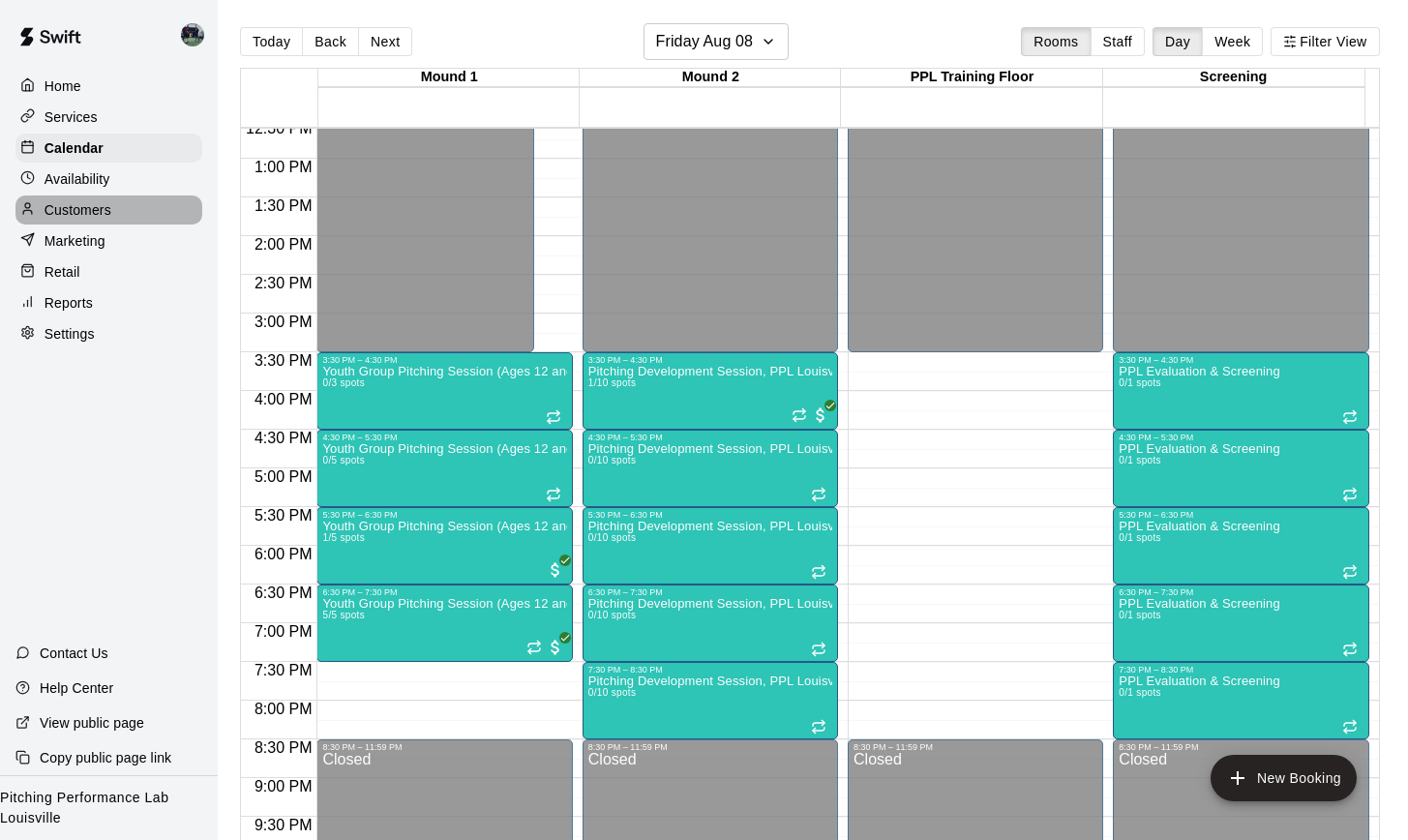 click on "Customers" at bounding box center [77, 210] 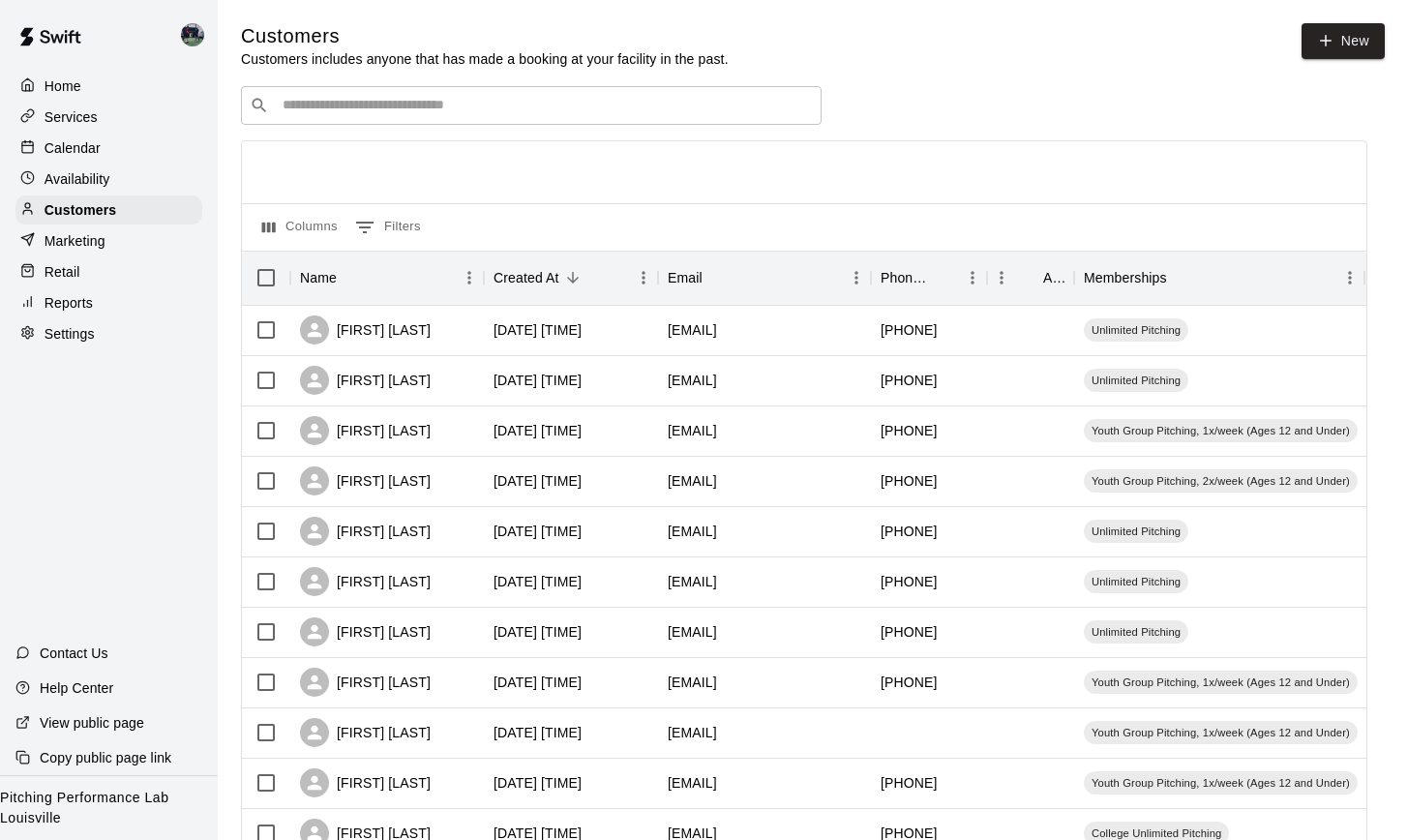 click at bounding box center (545, 105) 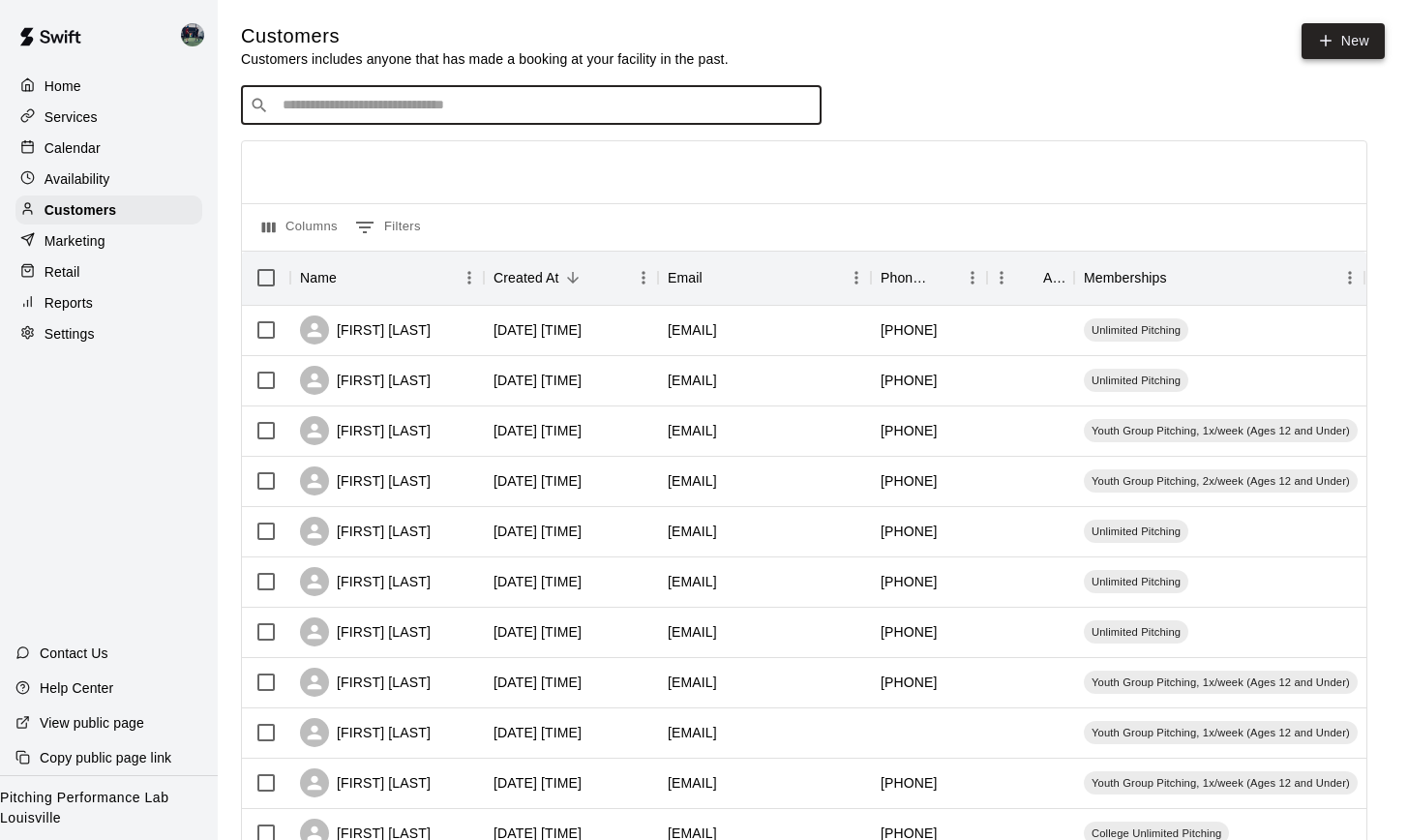 click on "New" at bounding box center (1343, 41) 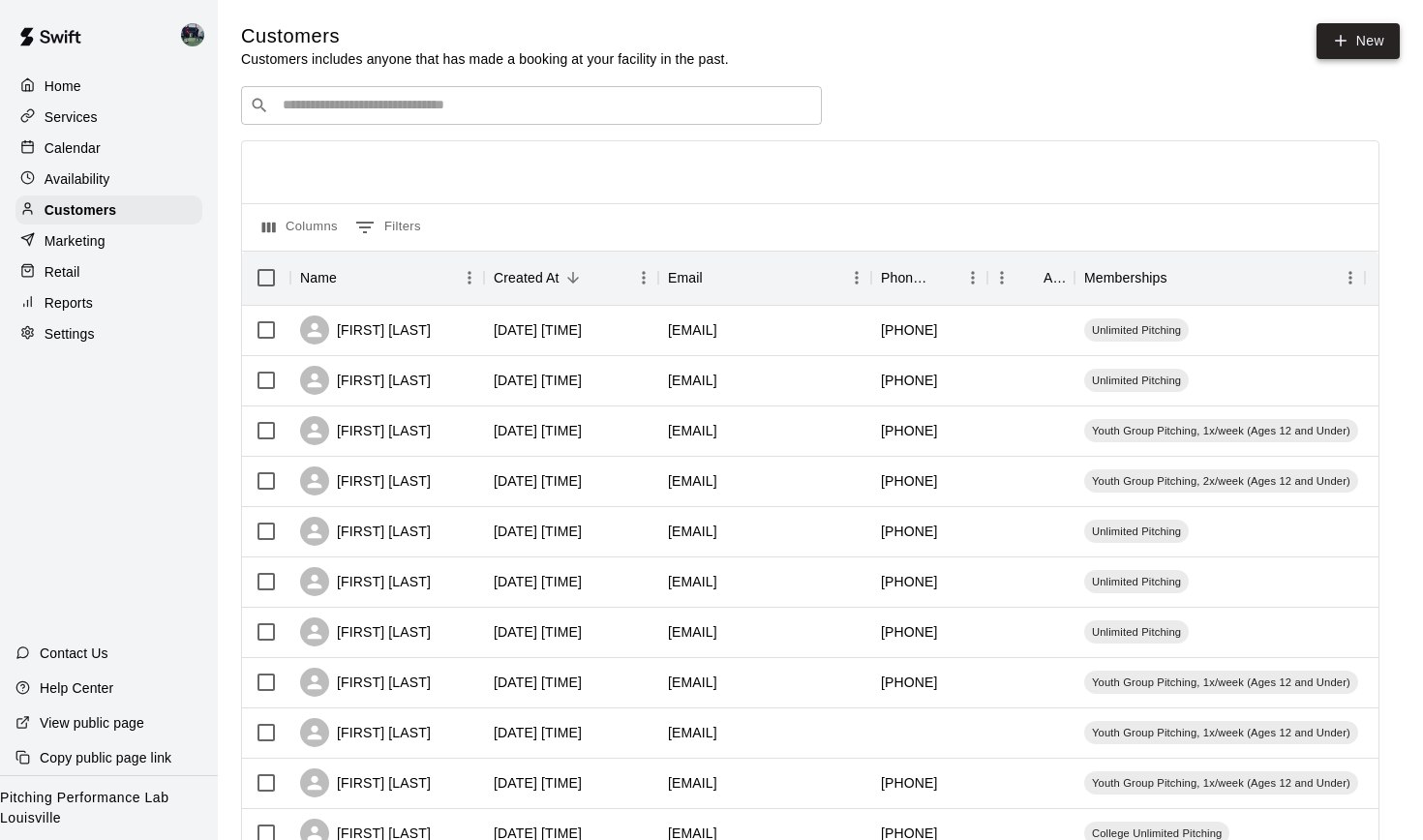 select on "**" 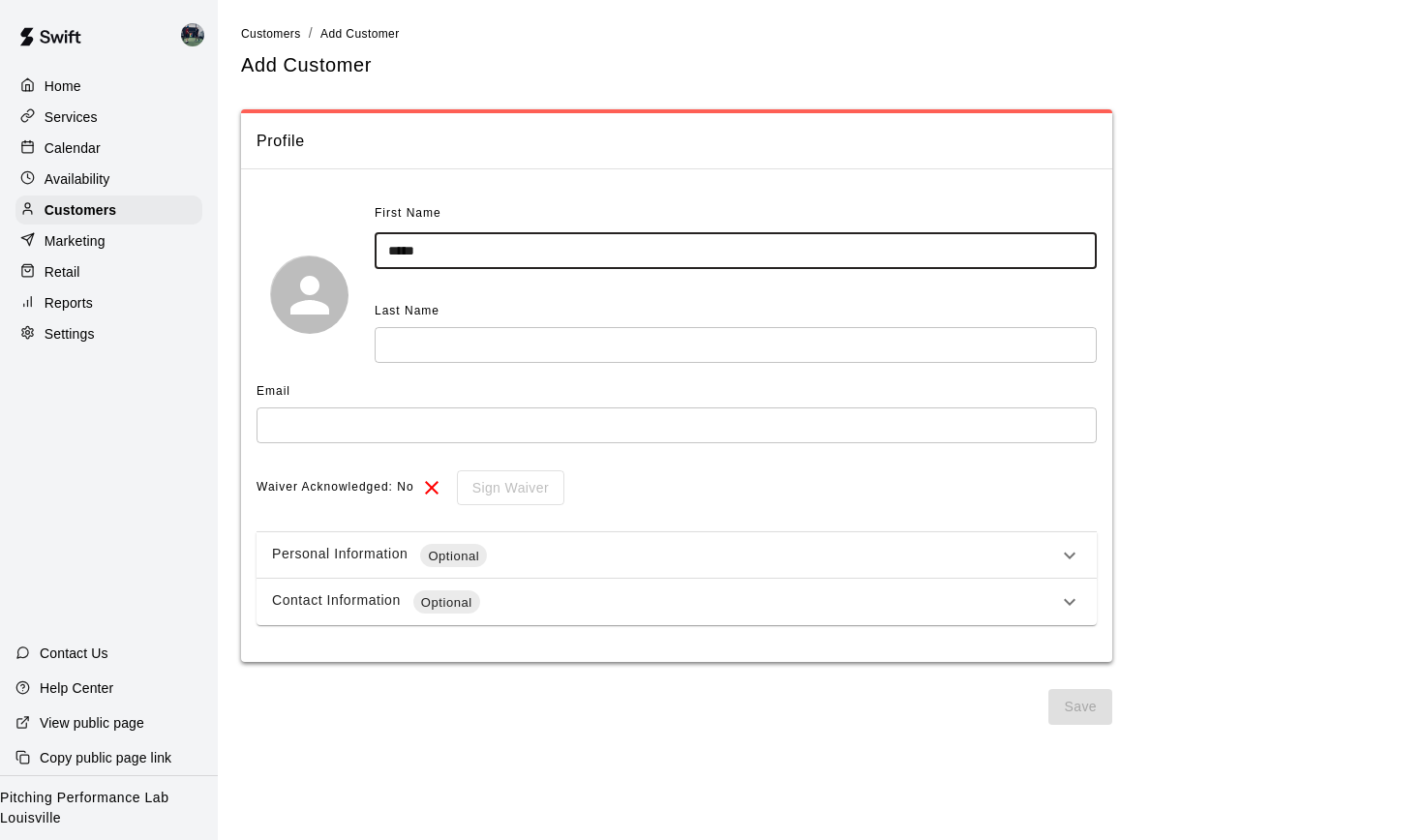 type on "*****" 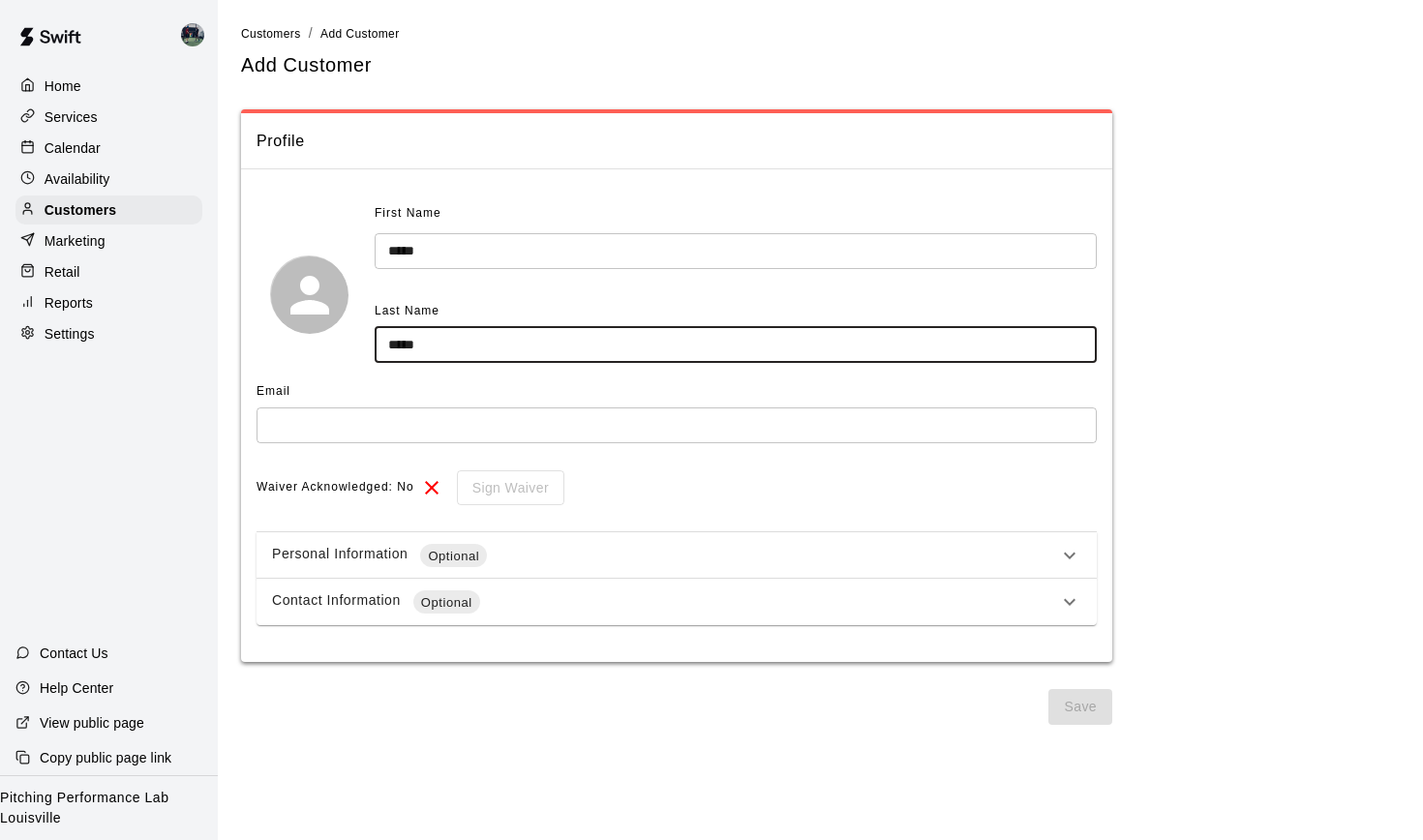type on "*****" 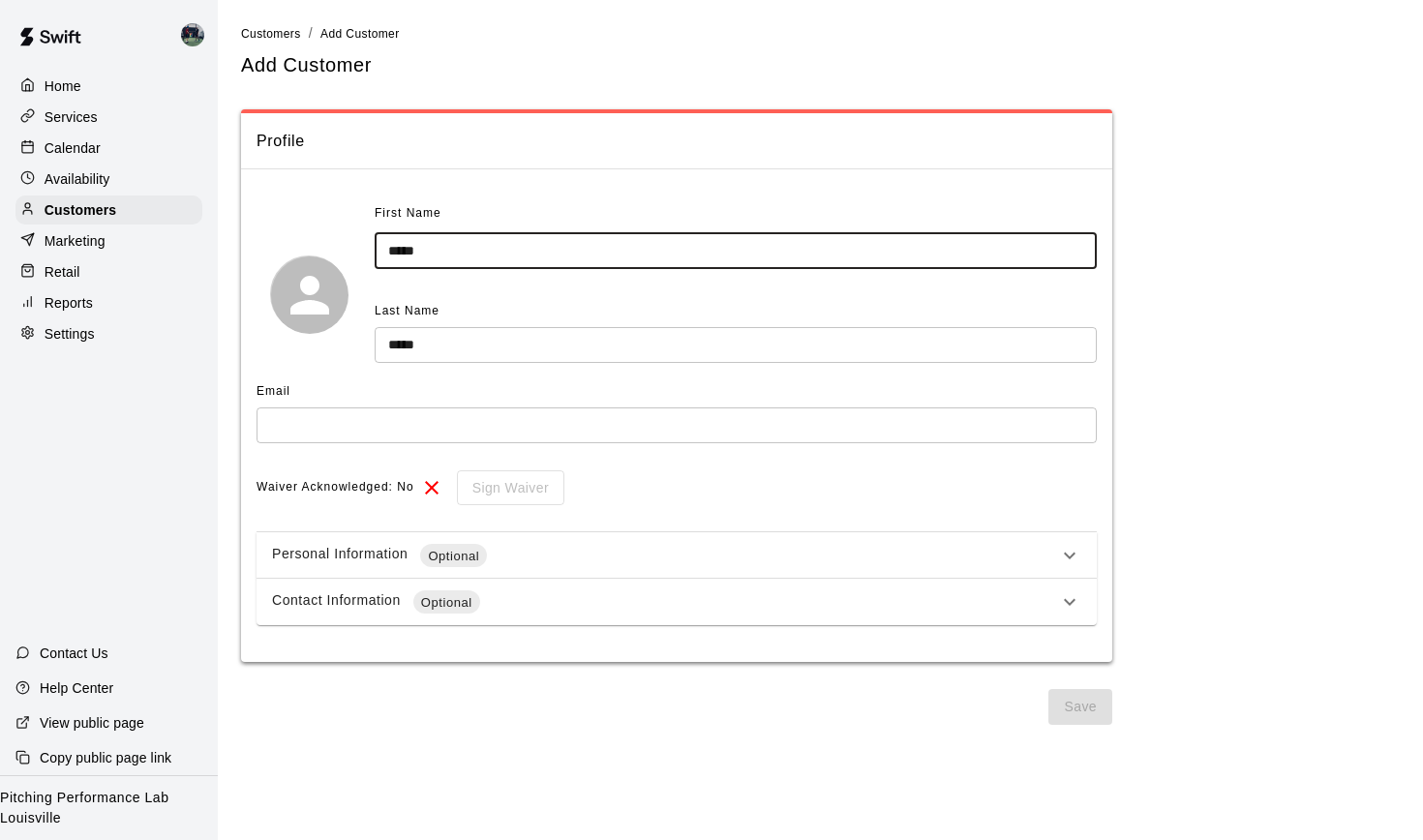 click on "*****" at bounding box center (736, 251) 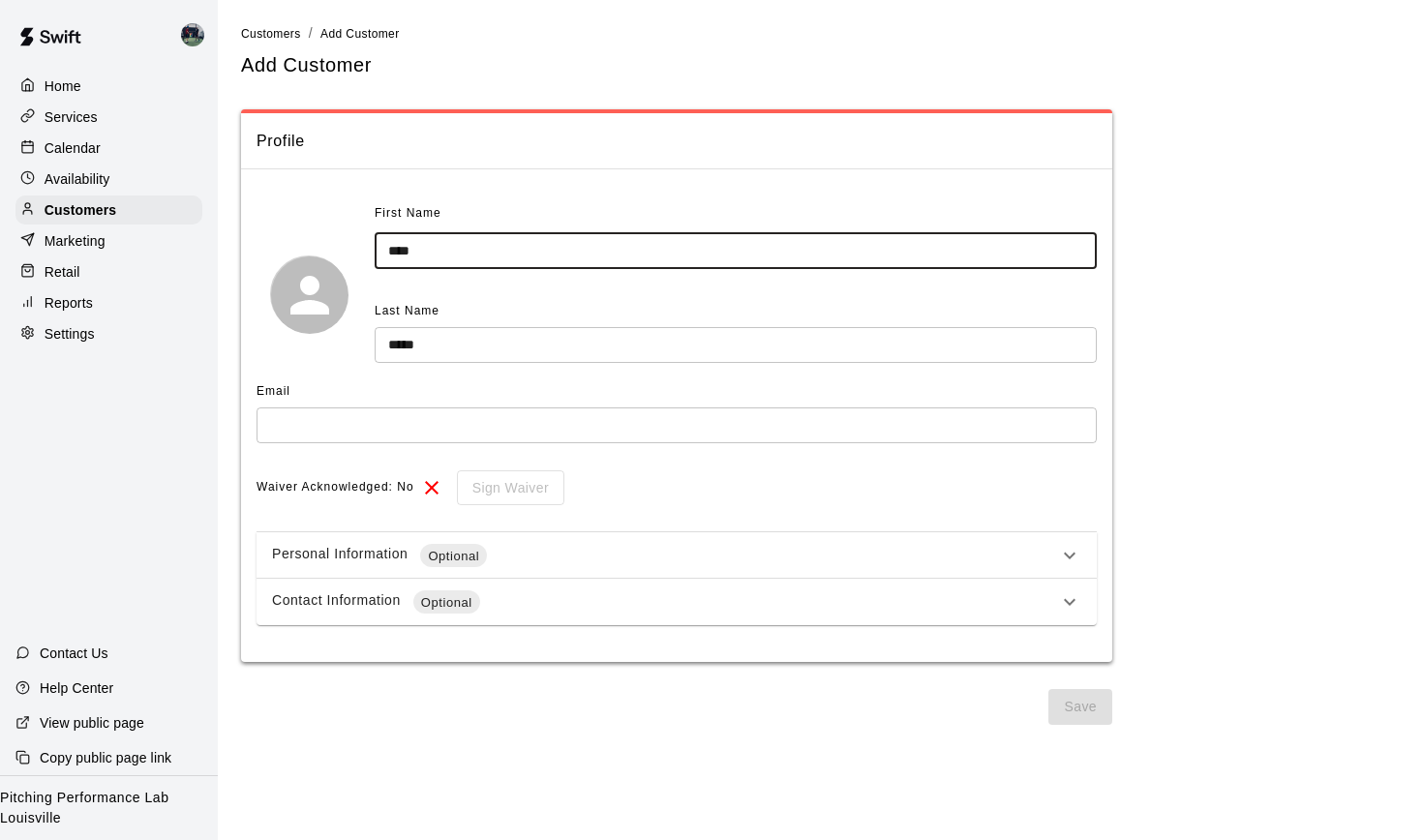 type on "****" 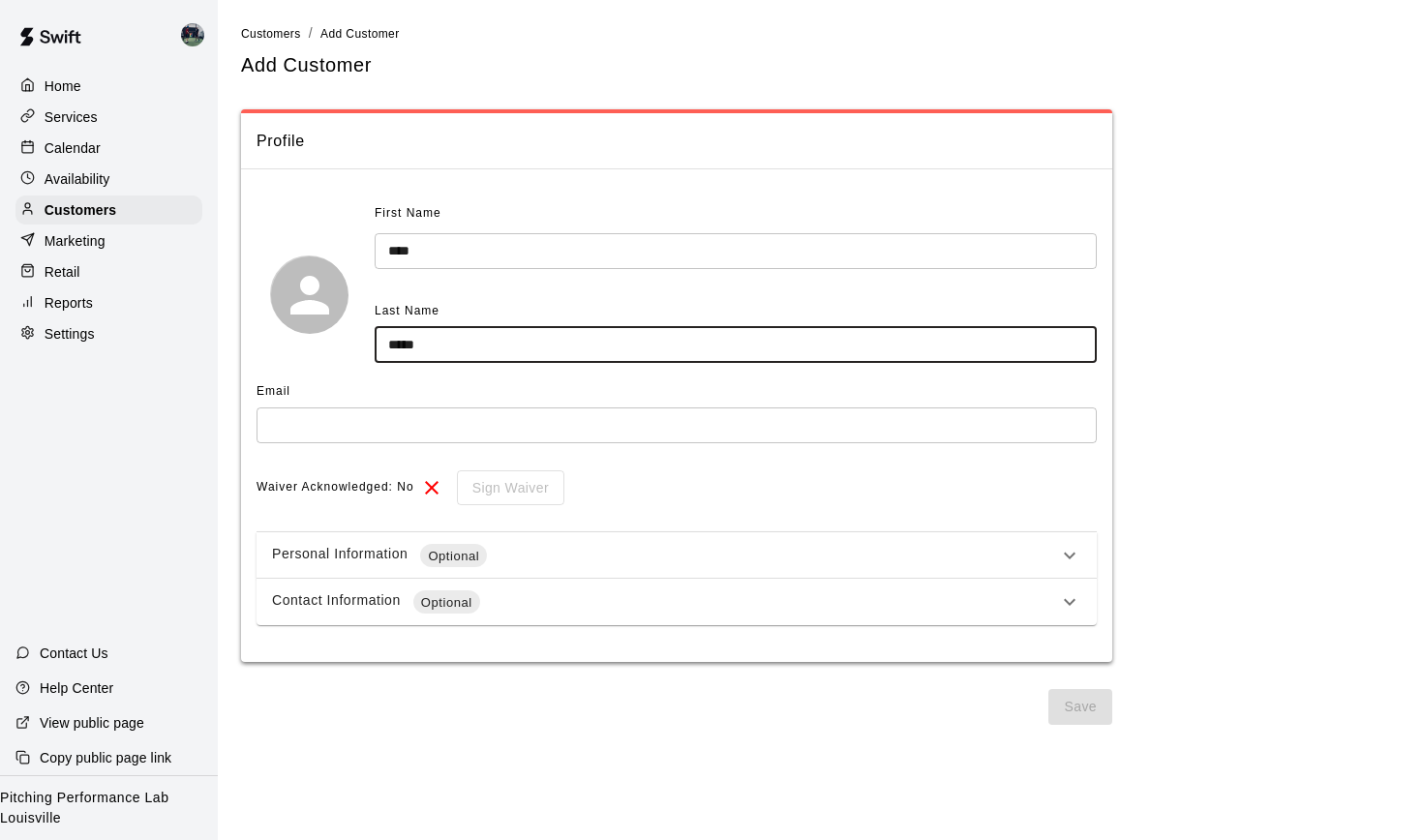 click on "*****" at bounding box center (736, 345) 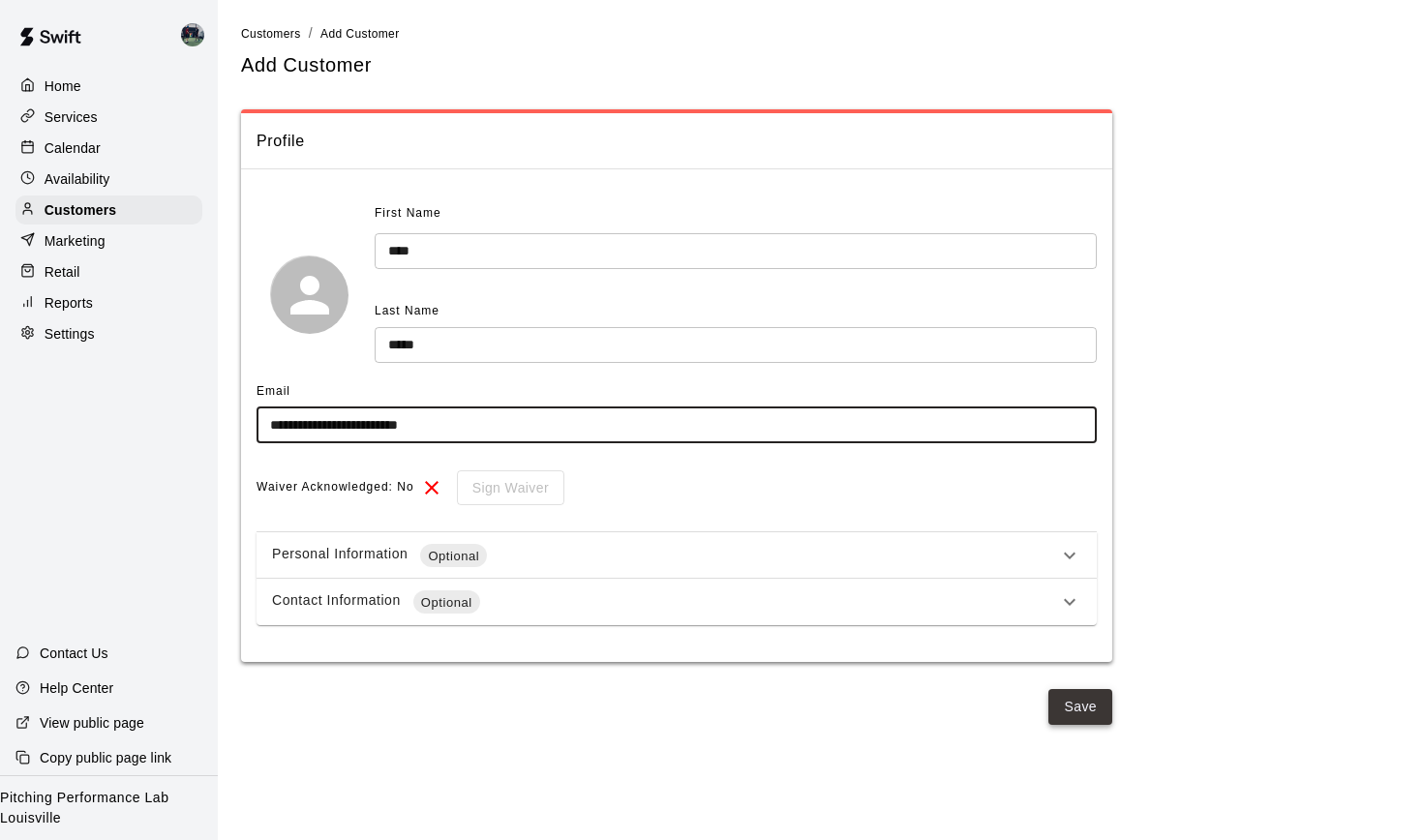 type on "**********" 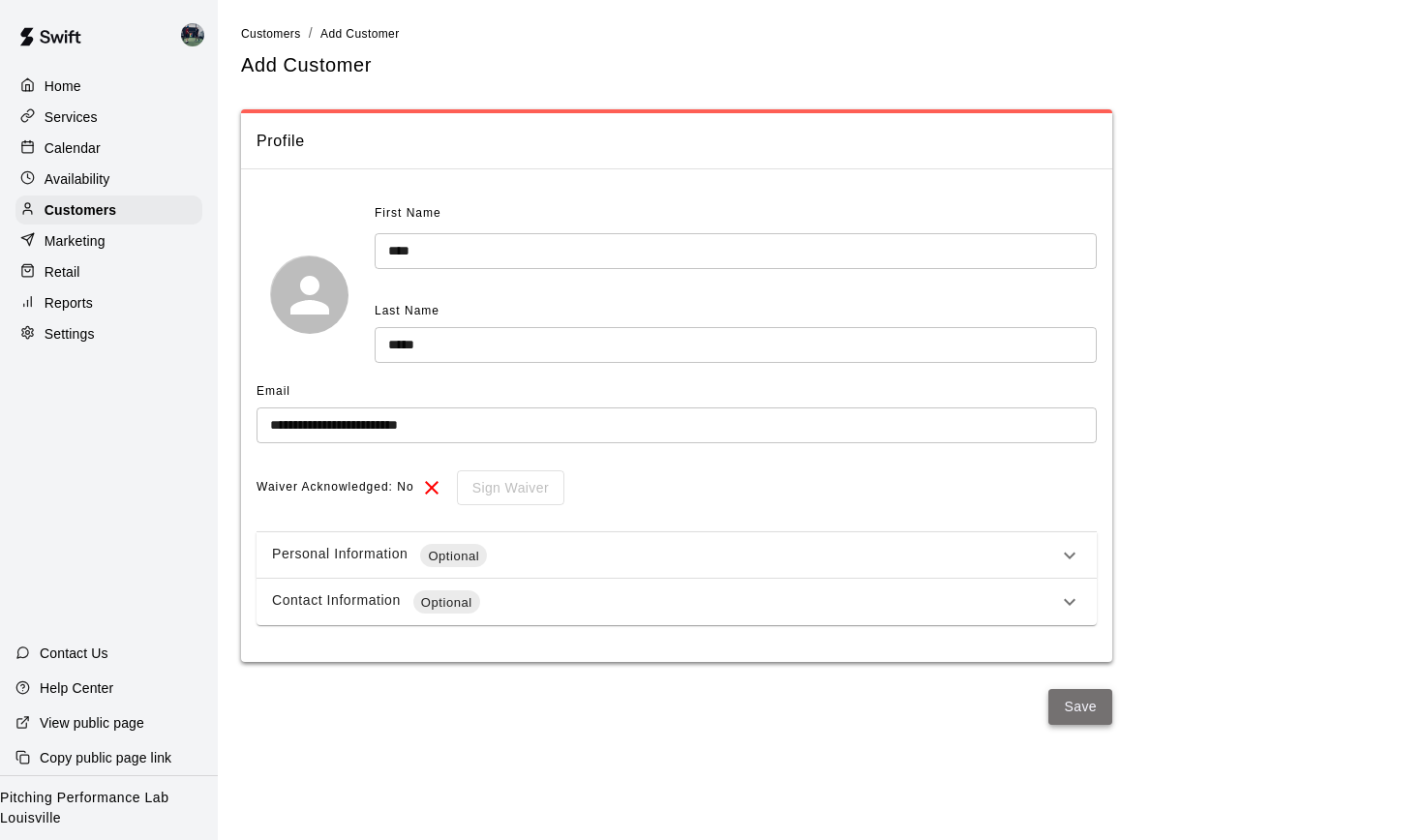 click on "Save" at bounding box center [1080, 706] 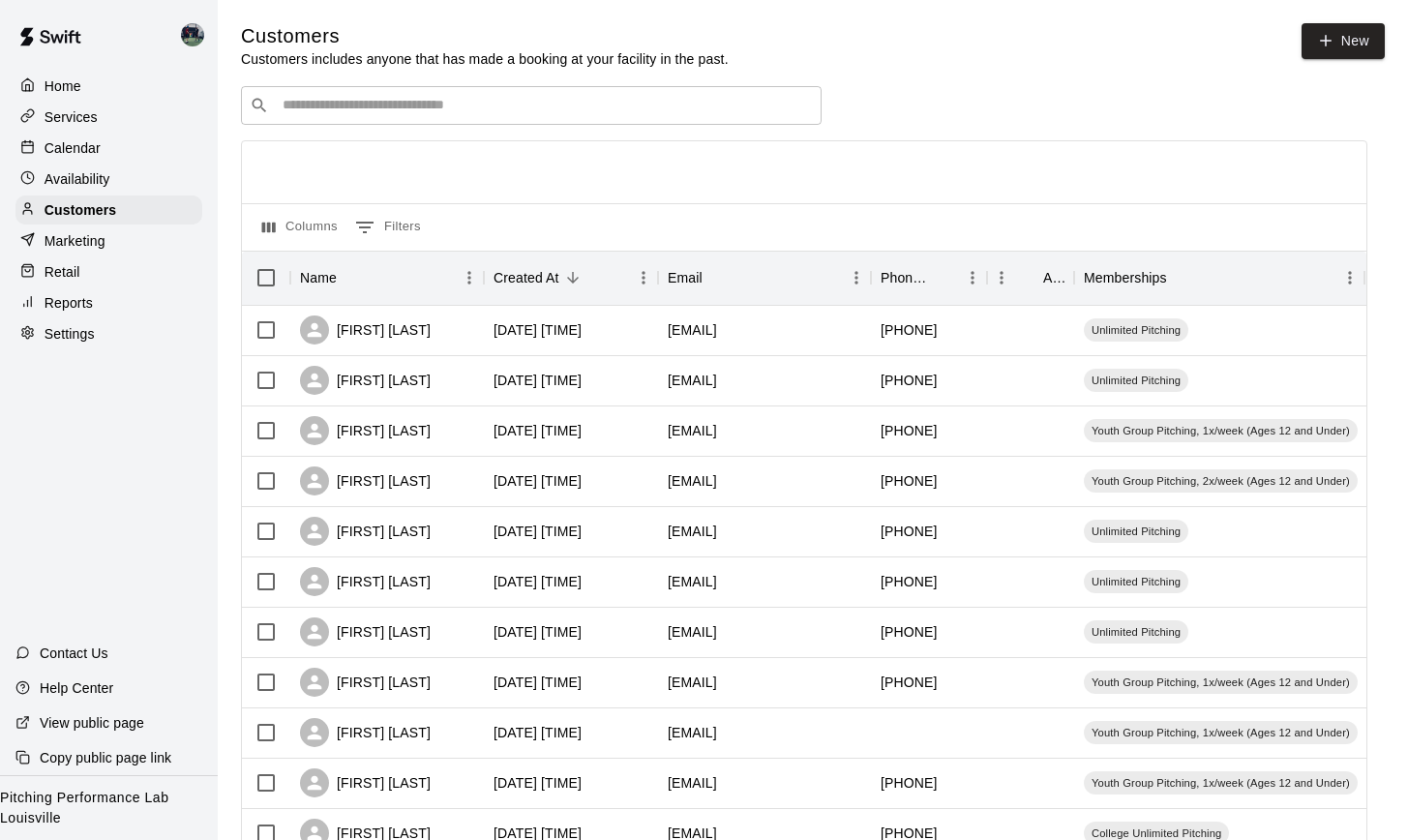 click at bounding box center (545, 105) 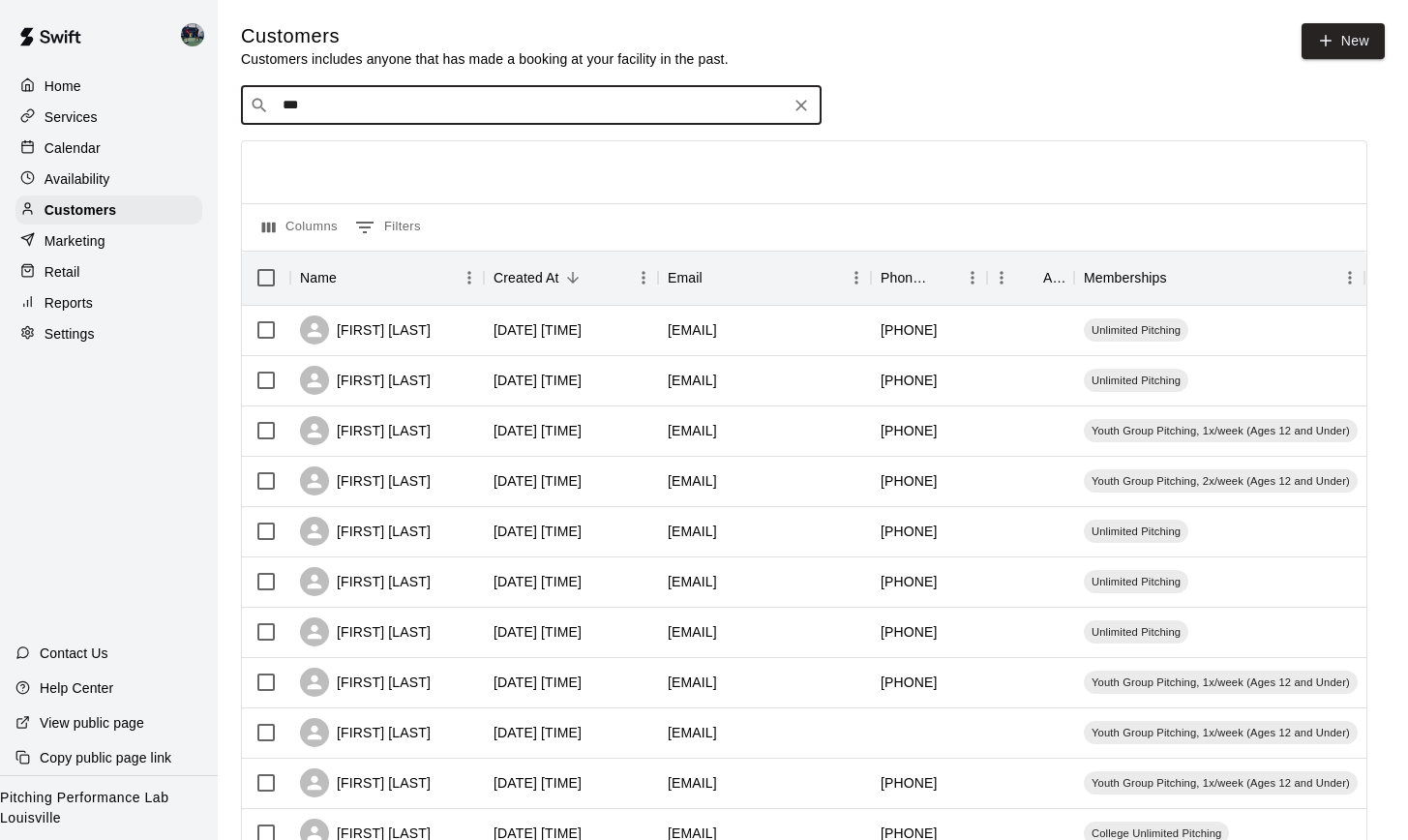 type on "****" 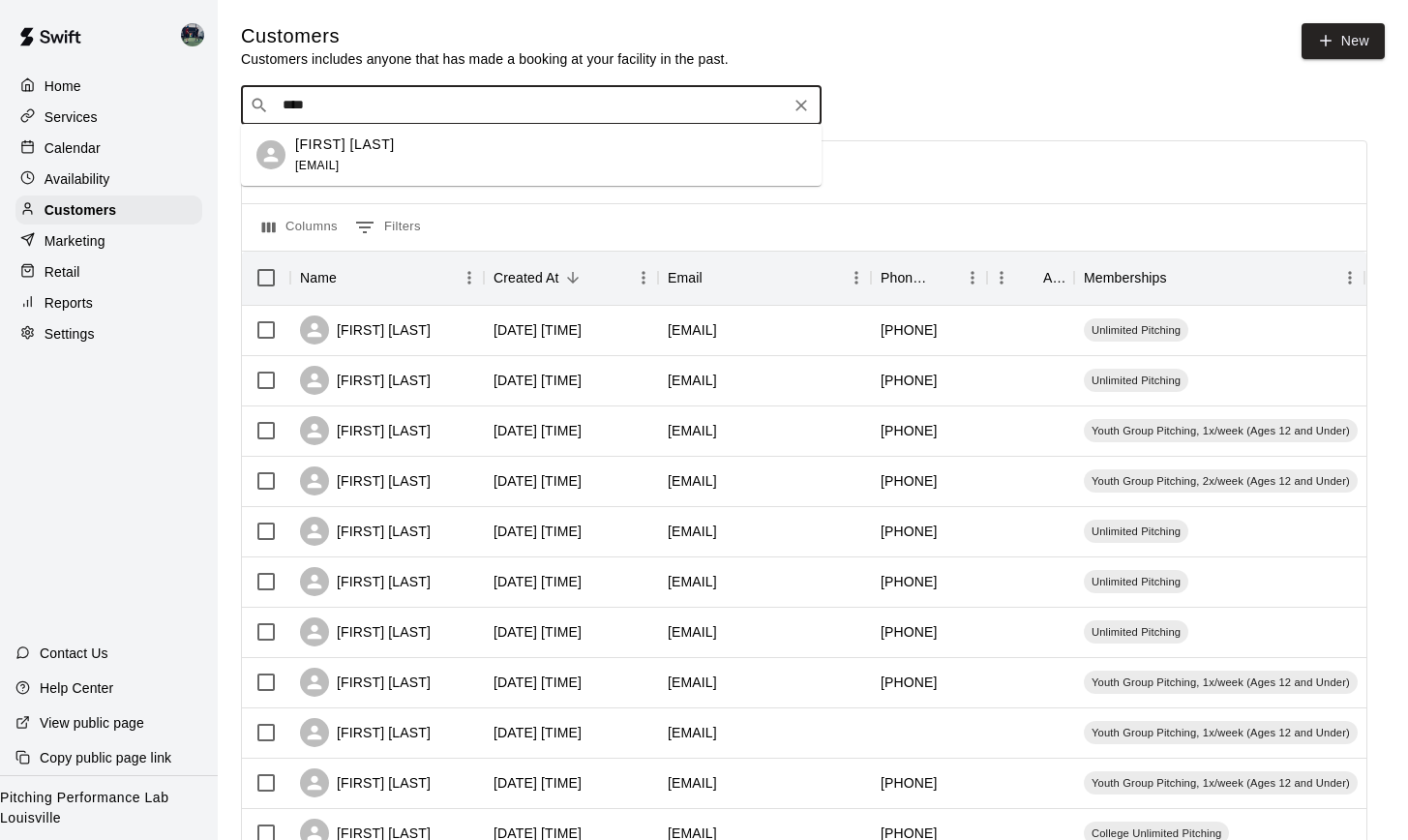 click on "[FIRST] [LAST]" at bounding box center [345, 144] 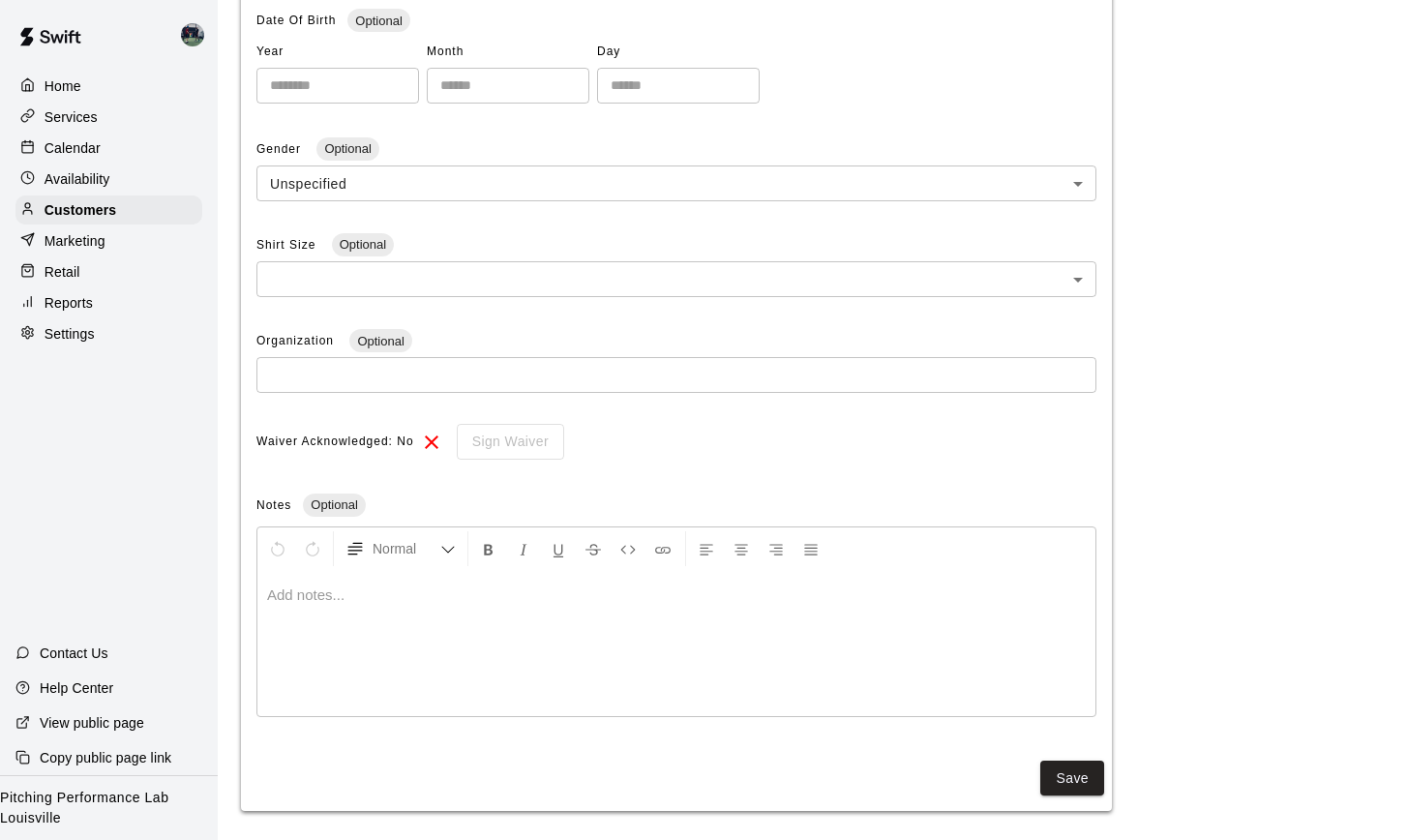 scroll, scrollTop: 0, scrollLeft: 0, axis: both 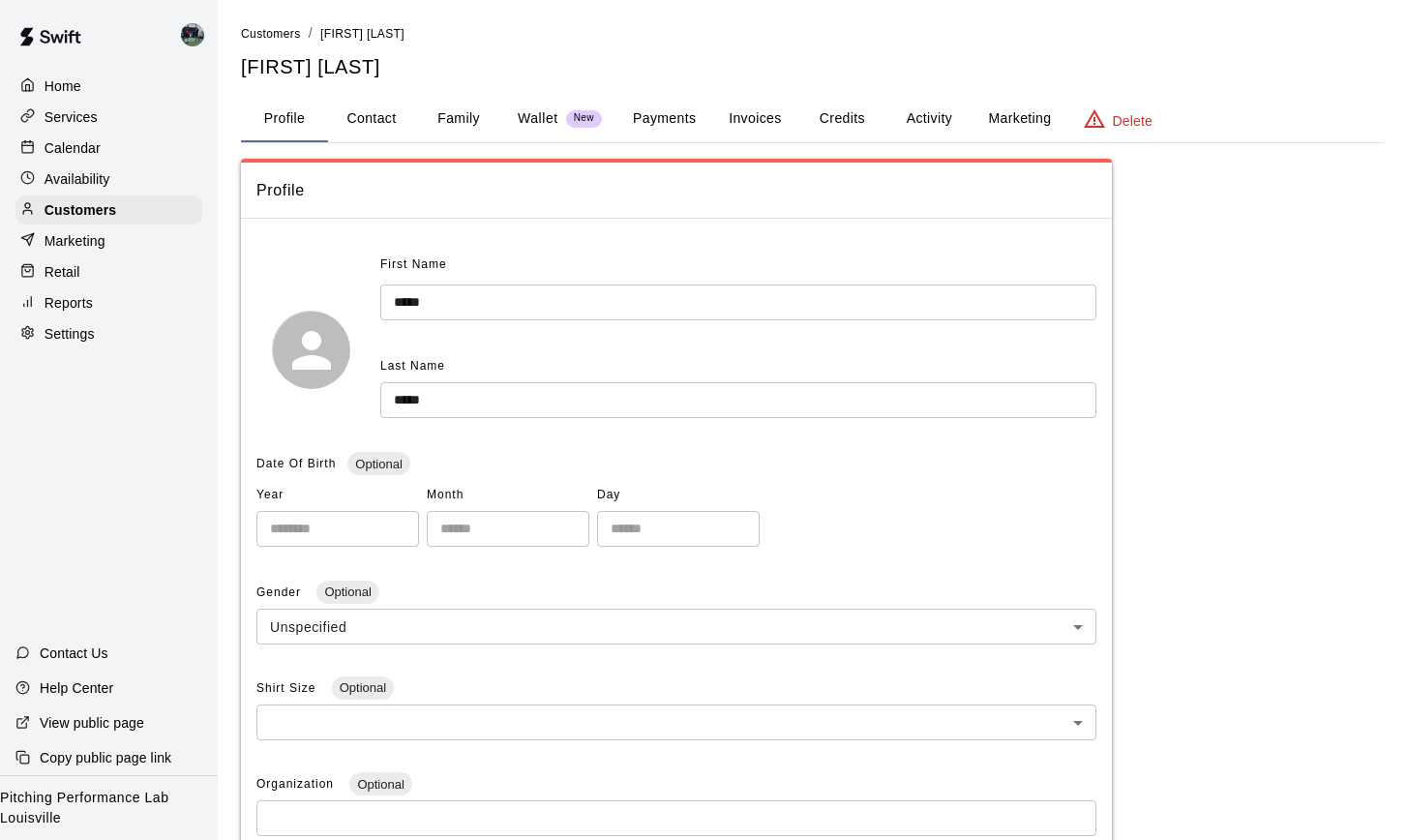 click on "Contact" at bounding box center (372, 119) 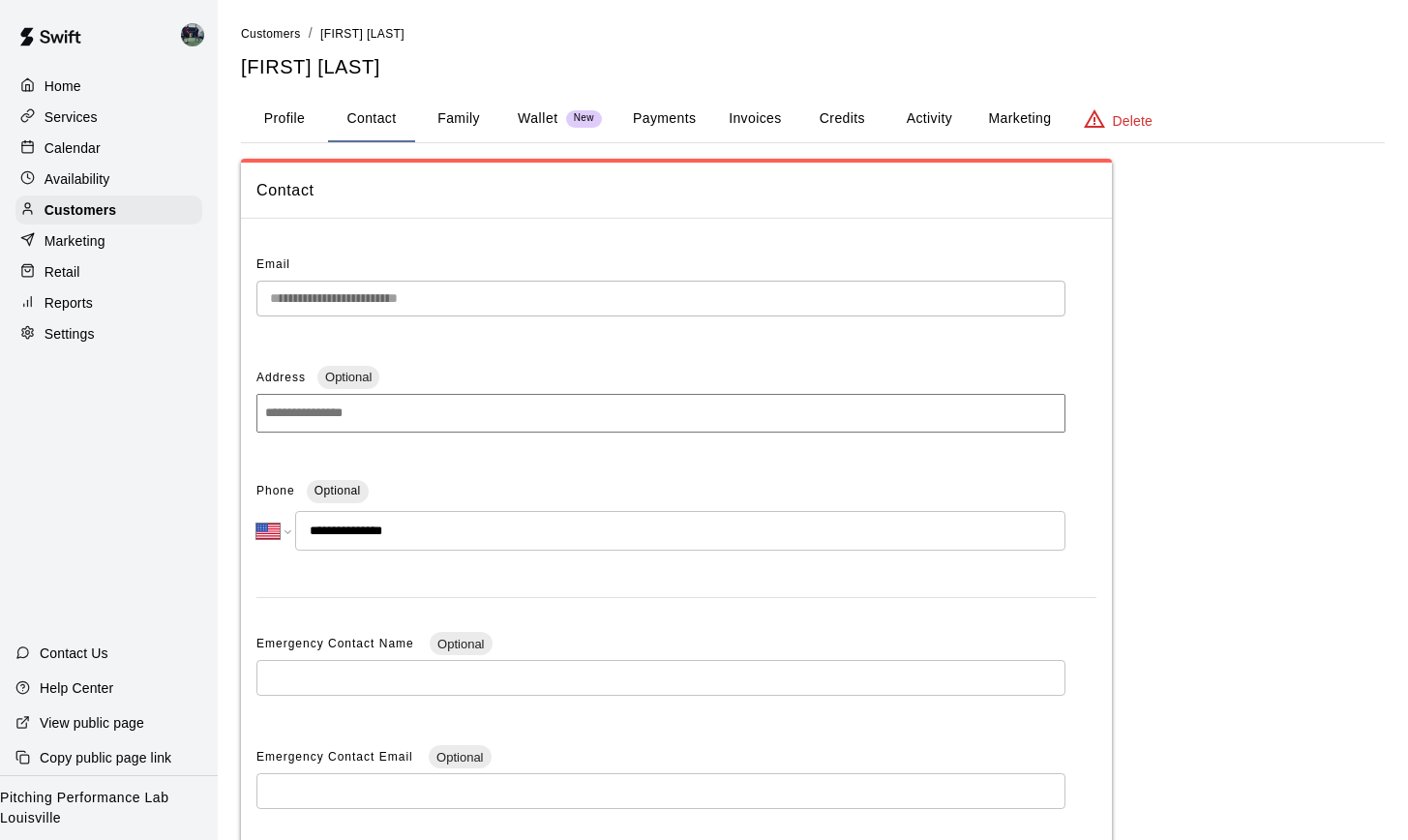 click on "**********" at bounding box center [680, 530] 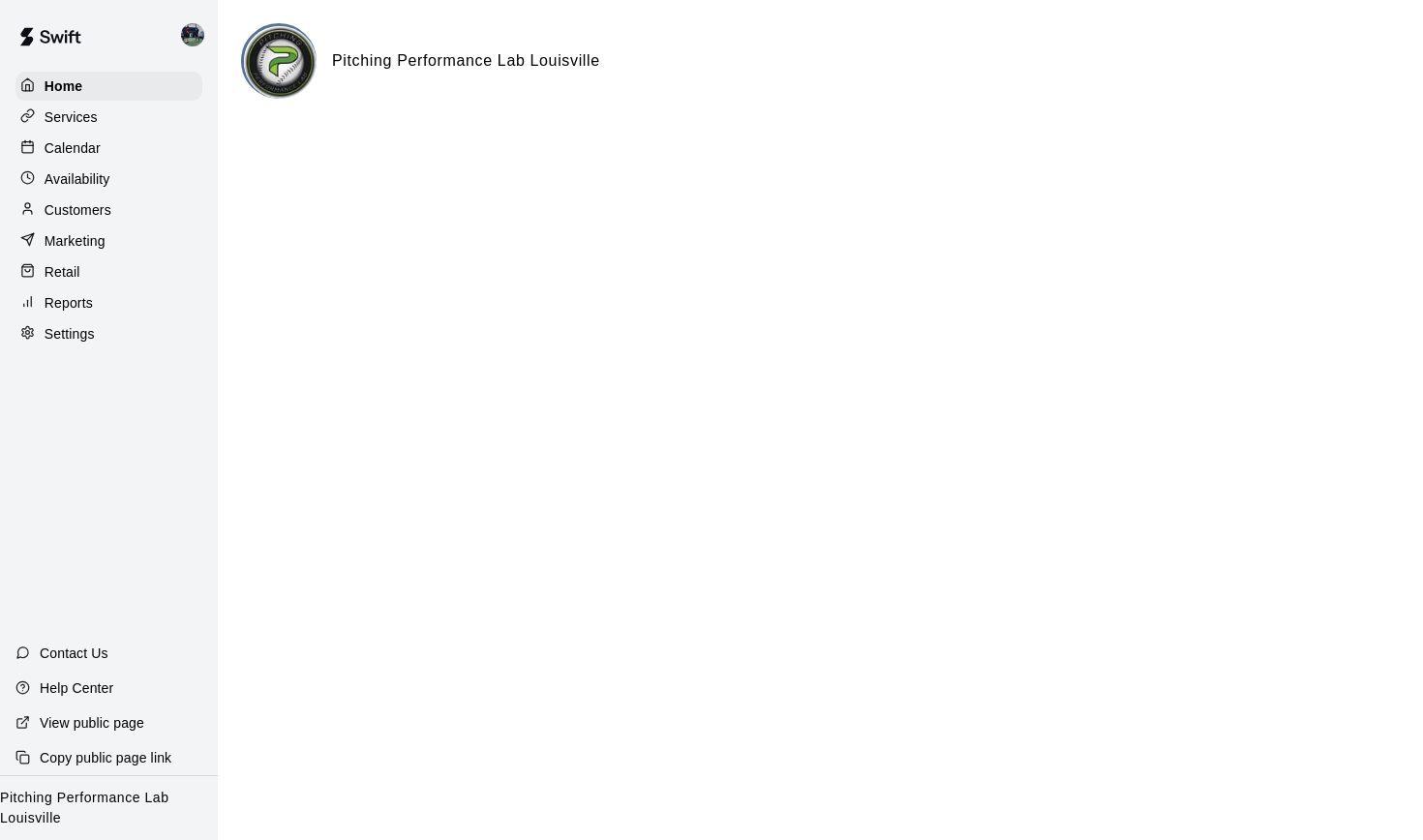 click on "Calendar" at bounding box center (73, 148) 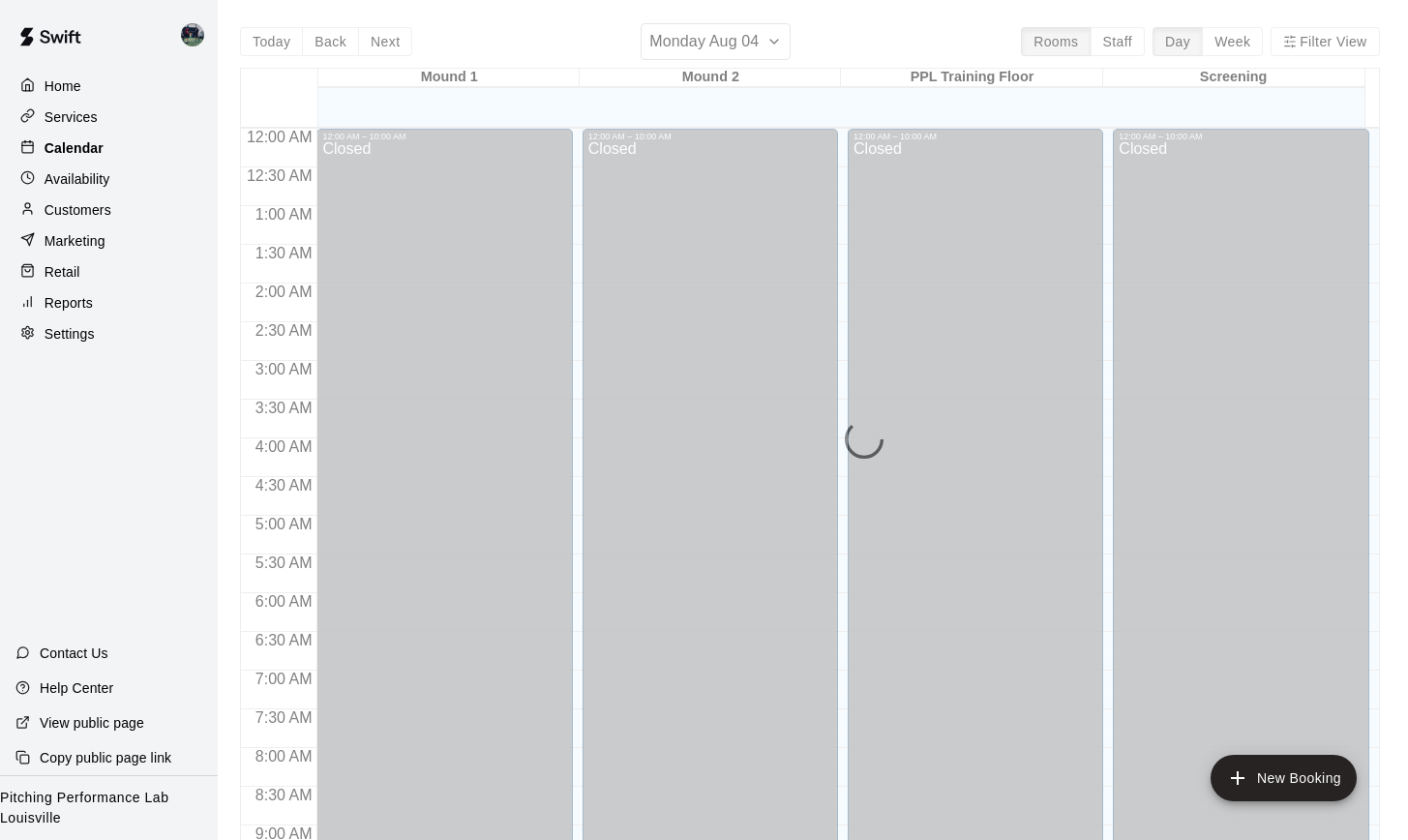 scroll, scrollTop: 1008, scrollLeft: 0, axis: vertical 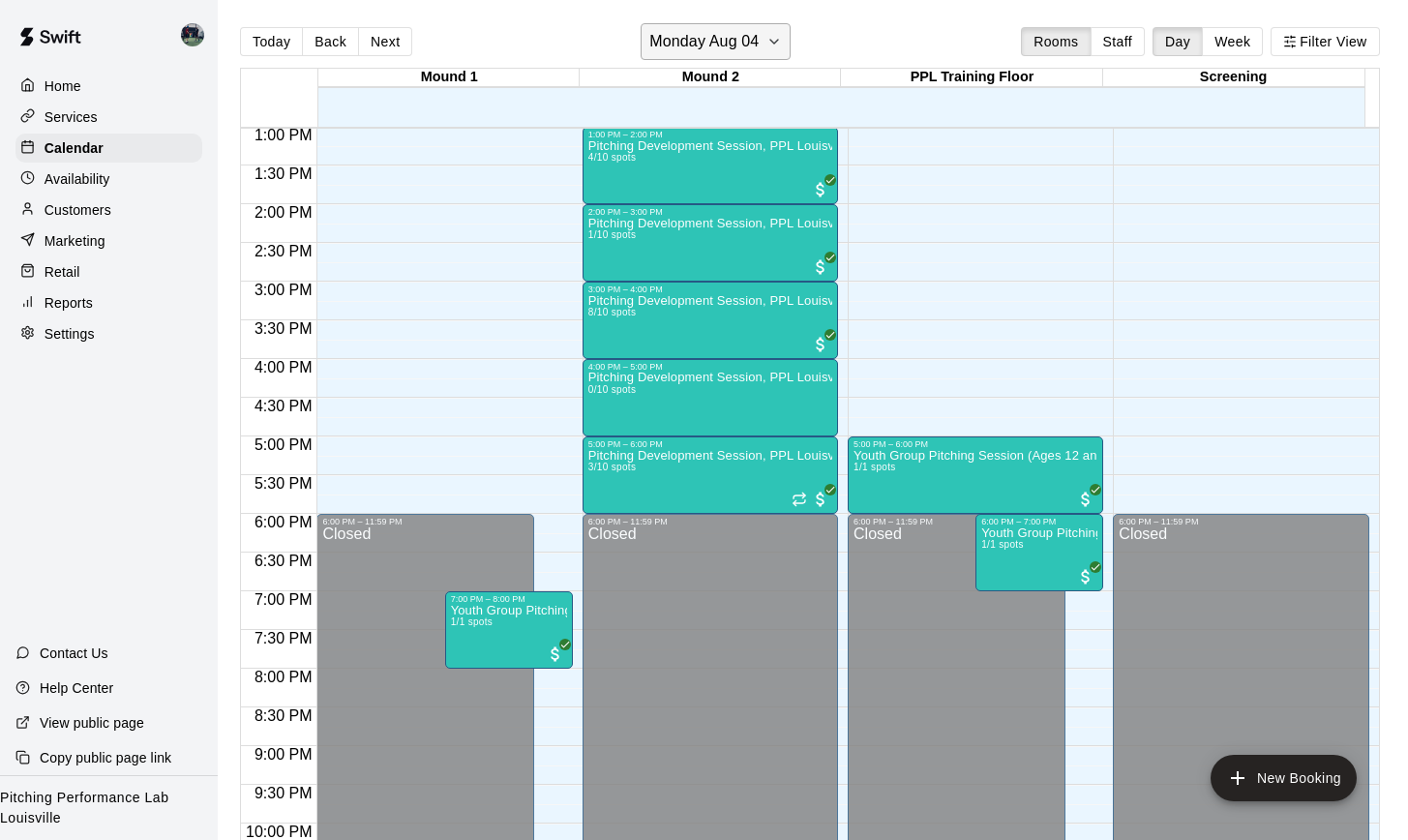 click 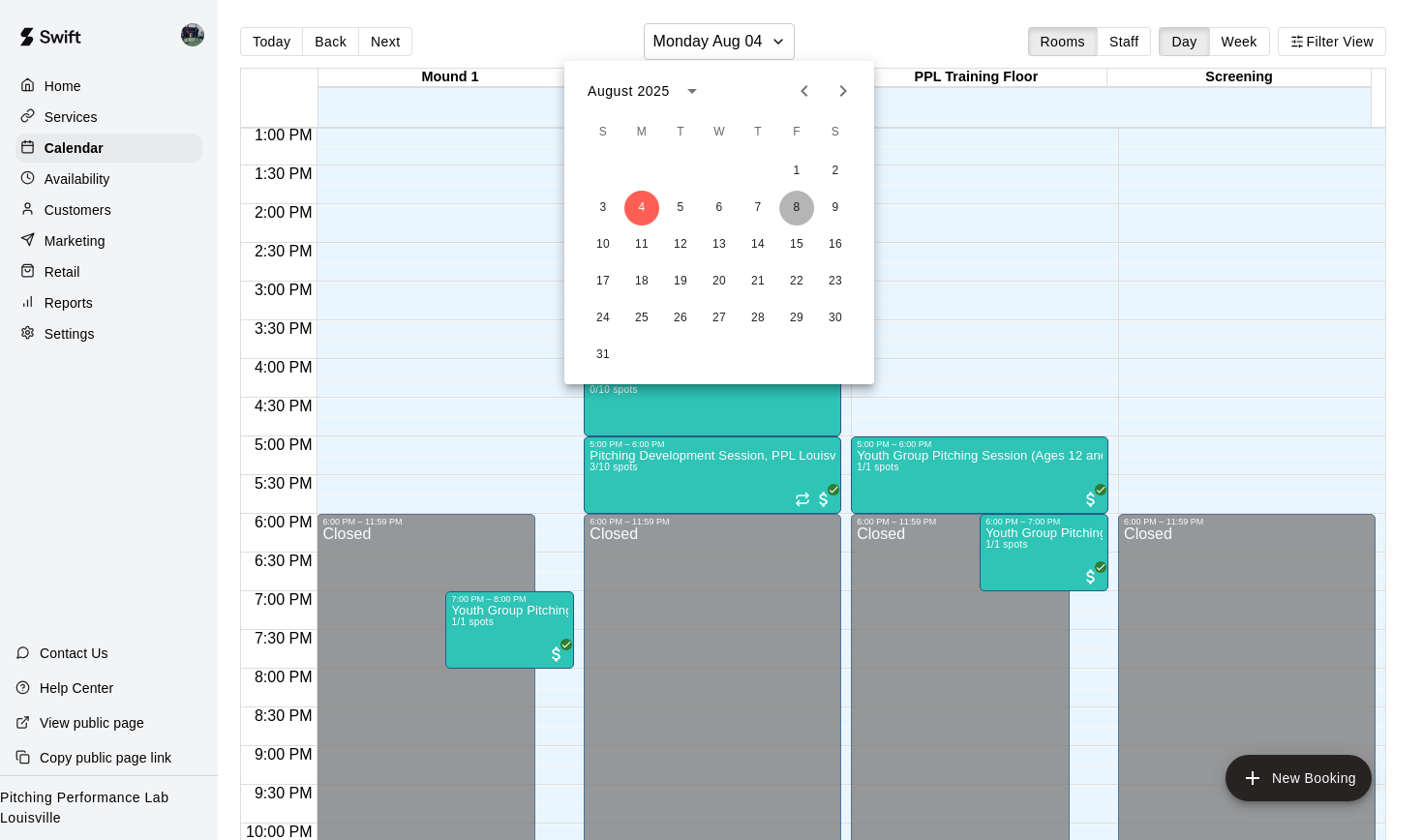 click on "8" at bounding box center [797, 208] 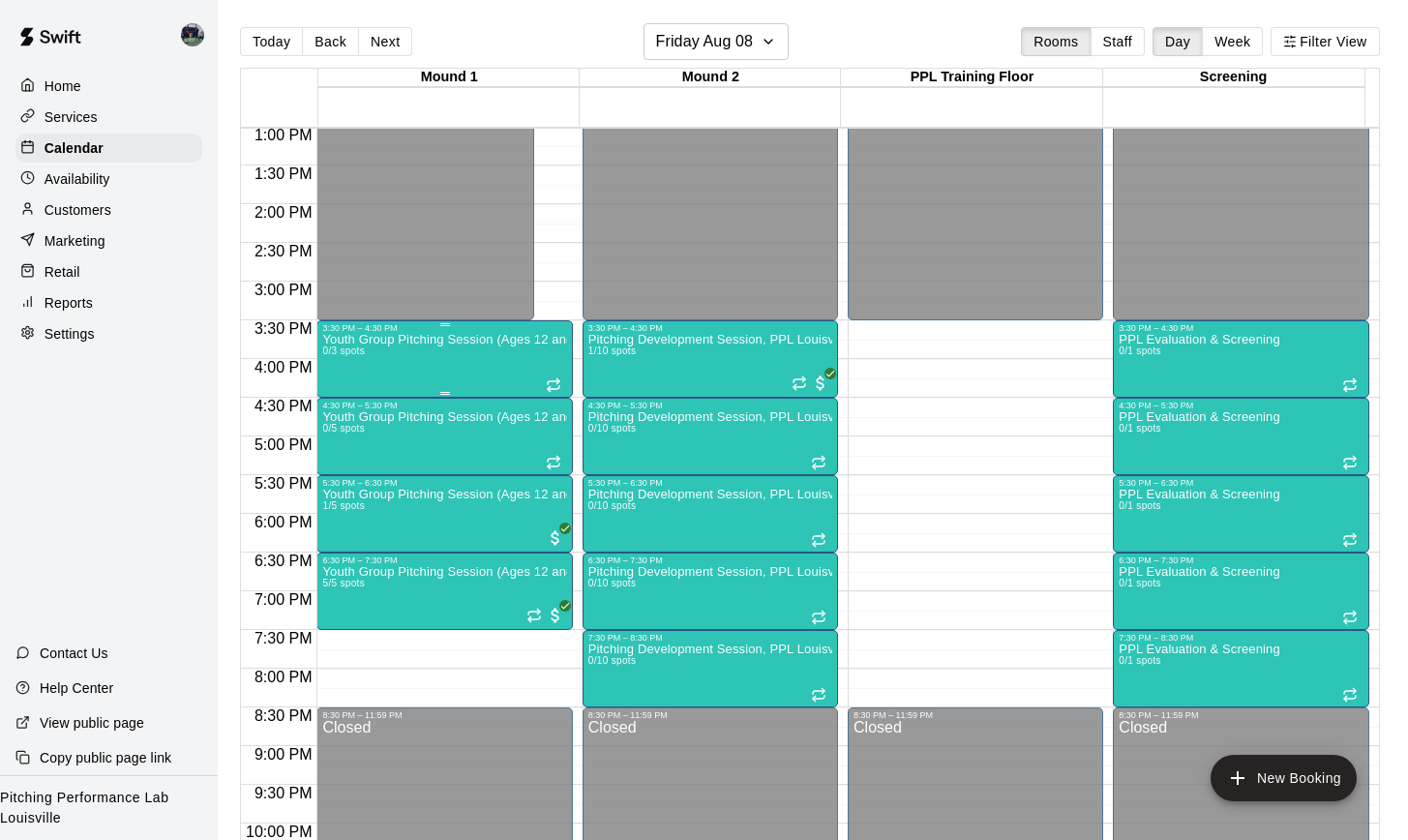 click on "Youth Group Pitching Session (Ages 12 and Under) 0/3 spots" at bounding box center (444, 753) 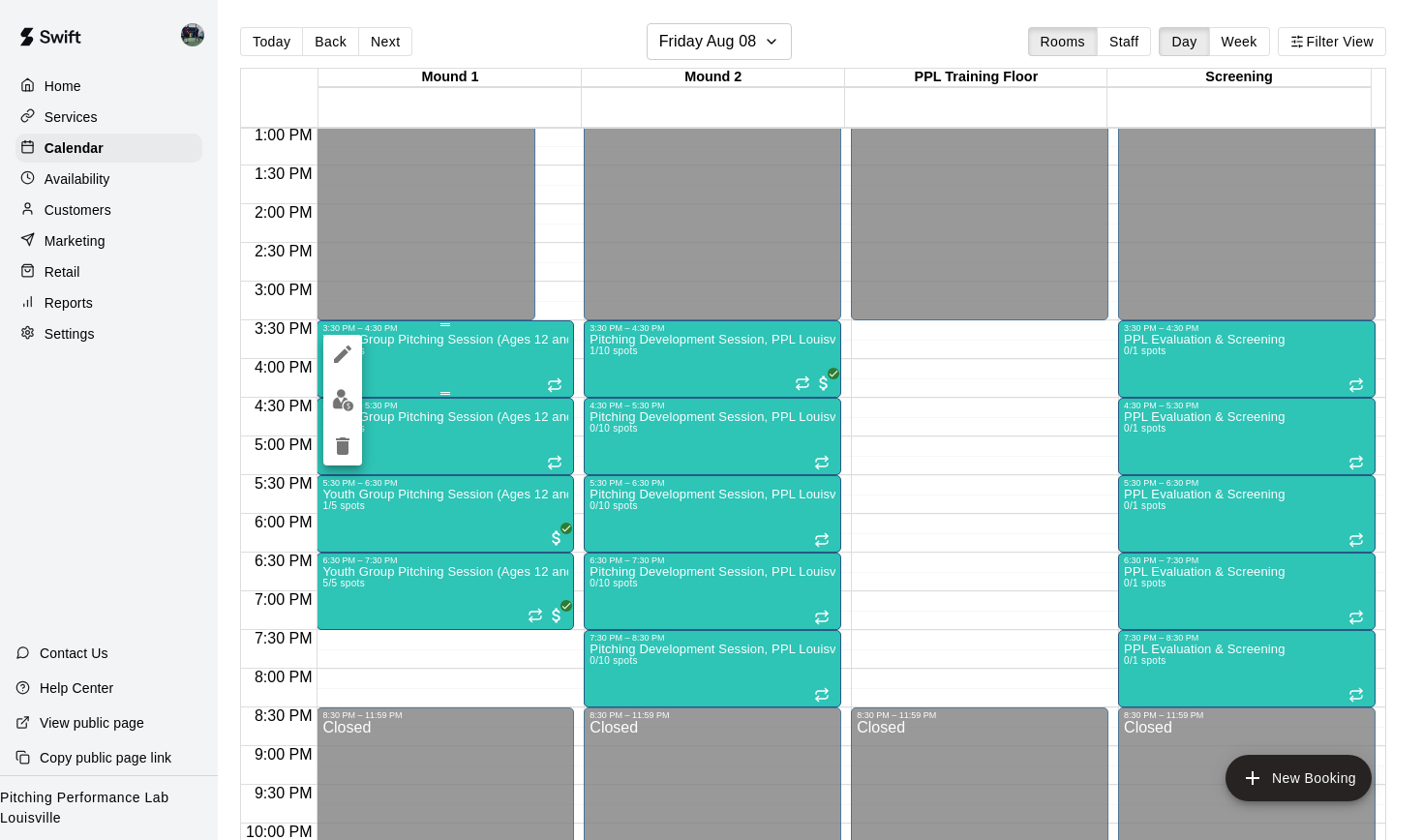 click at bounding box center (712, 420) 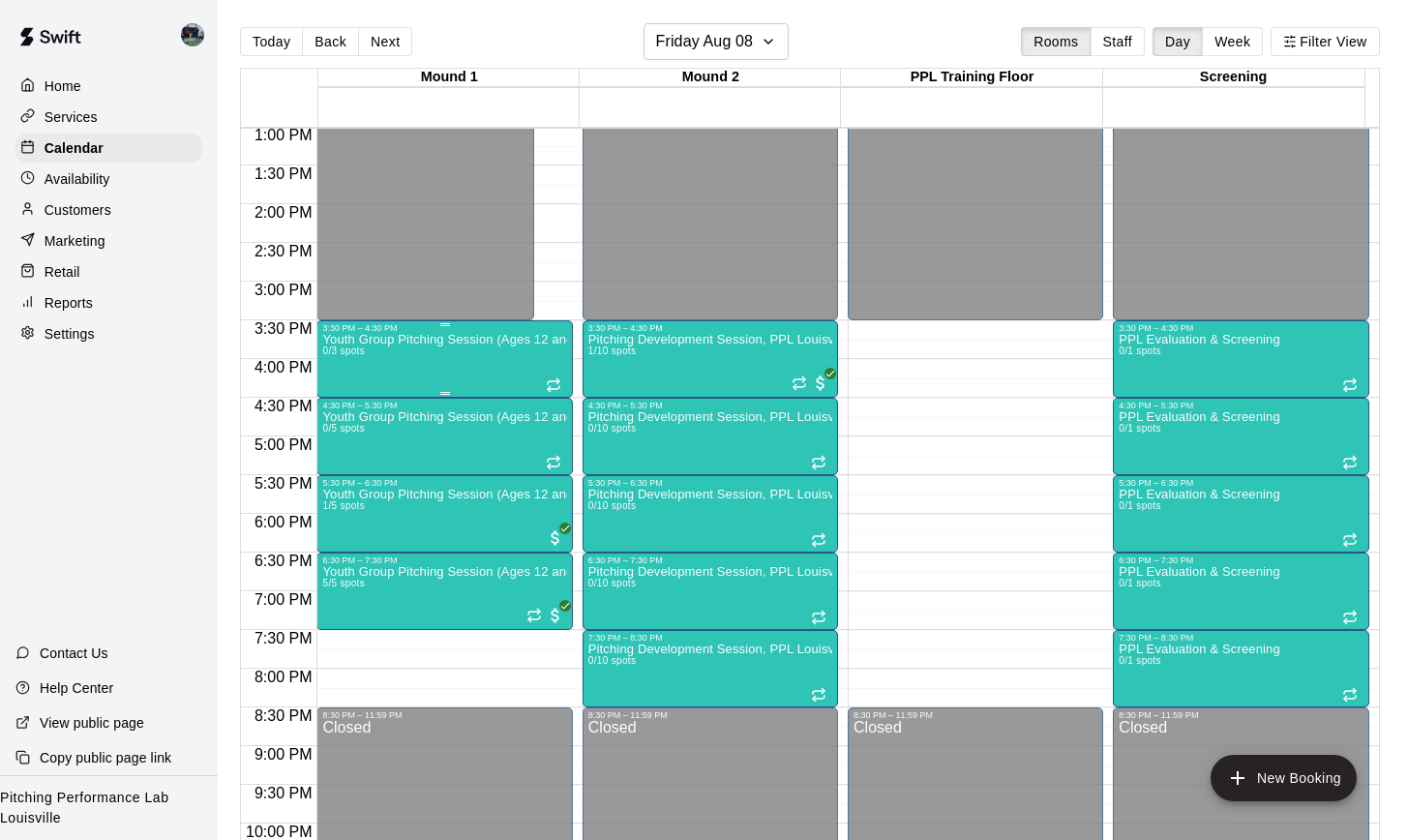 click on "Youth Group Pitching Session (Ages 12 and Under) 0/3 spots" at bounding box center (444, 753) 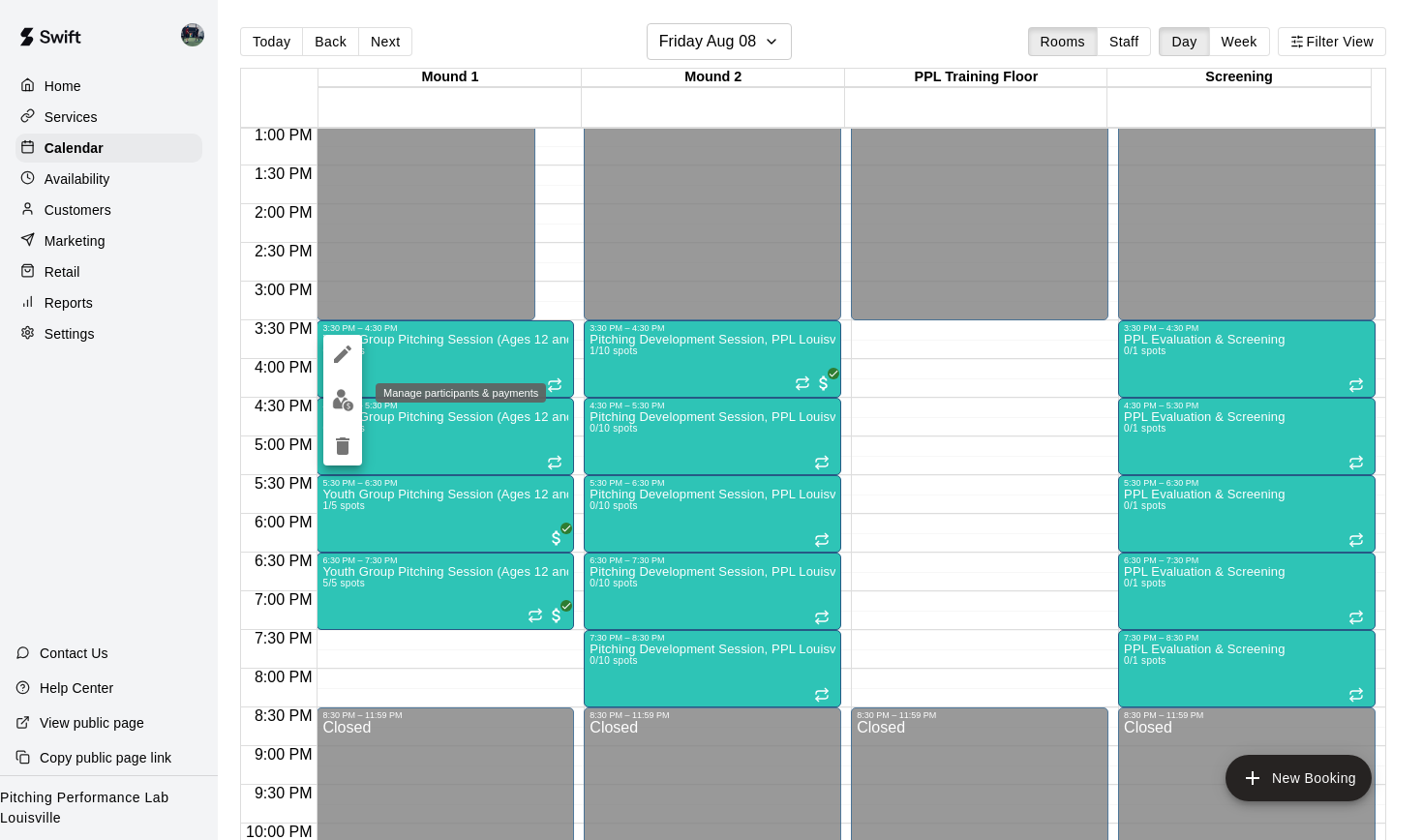 click at bounding box center [343, 400] 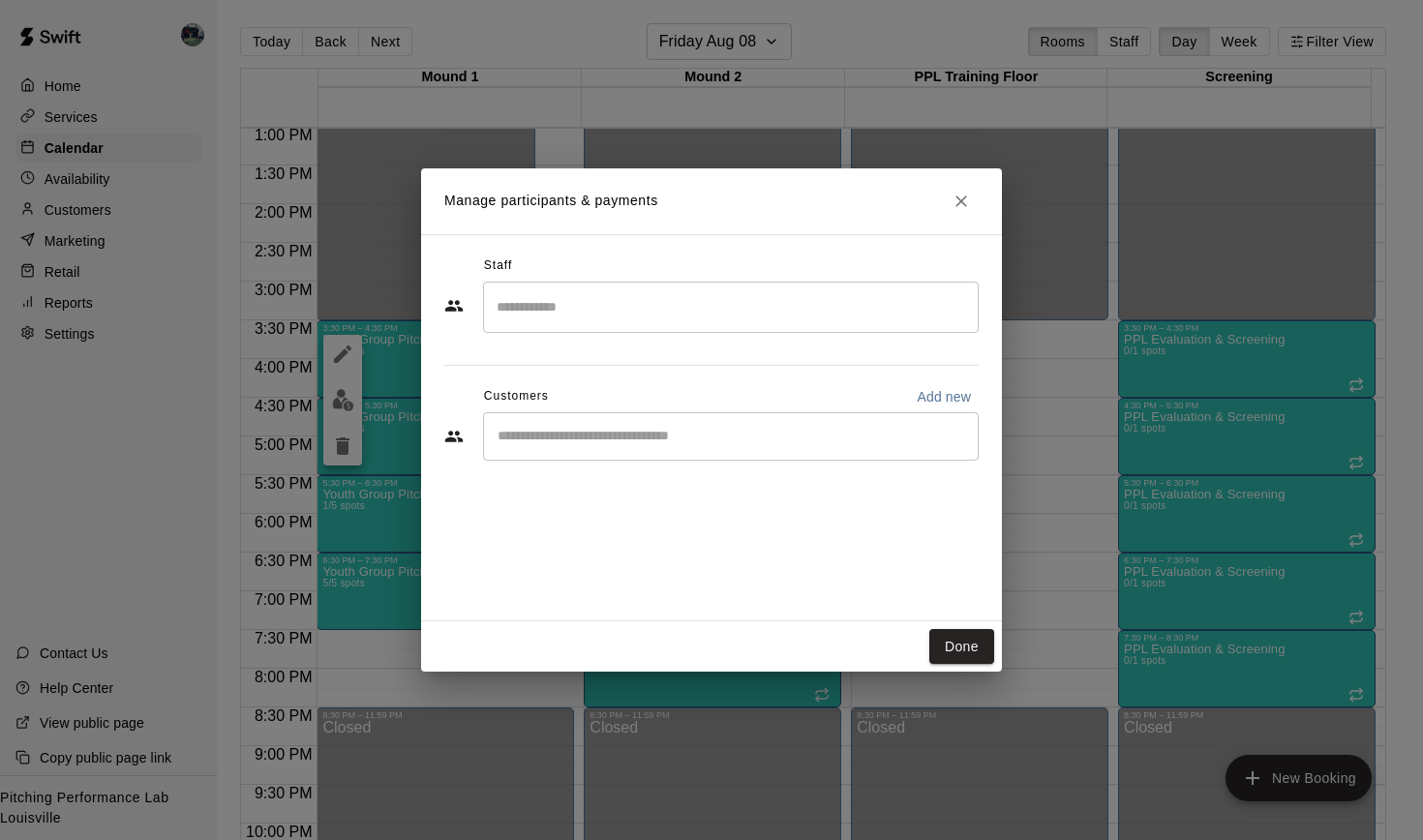 click at bounding box center (731, 436) 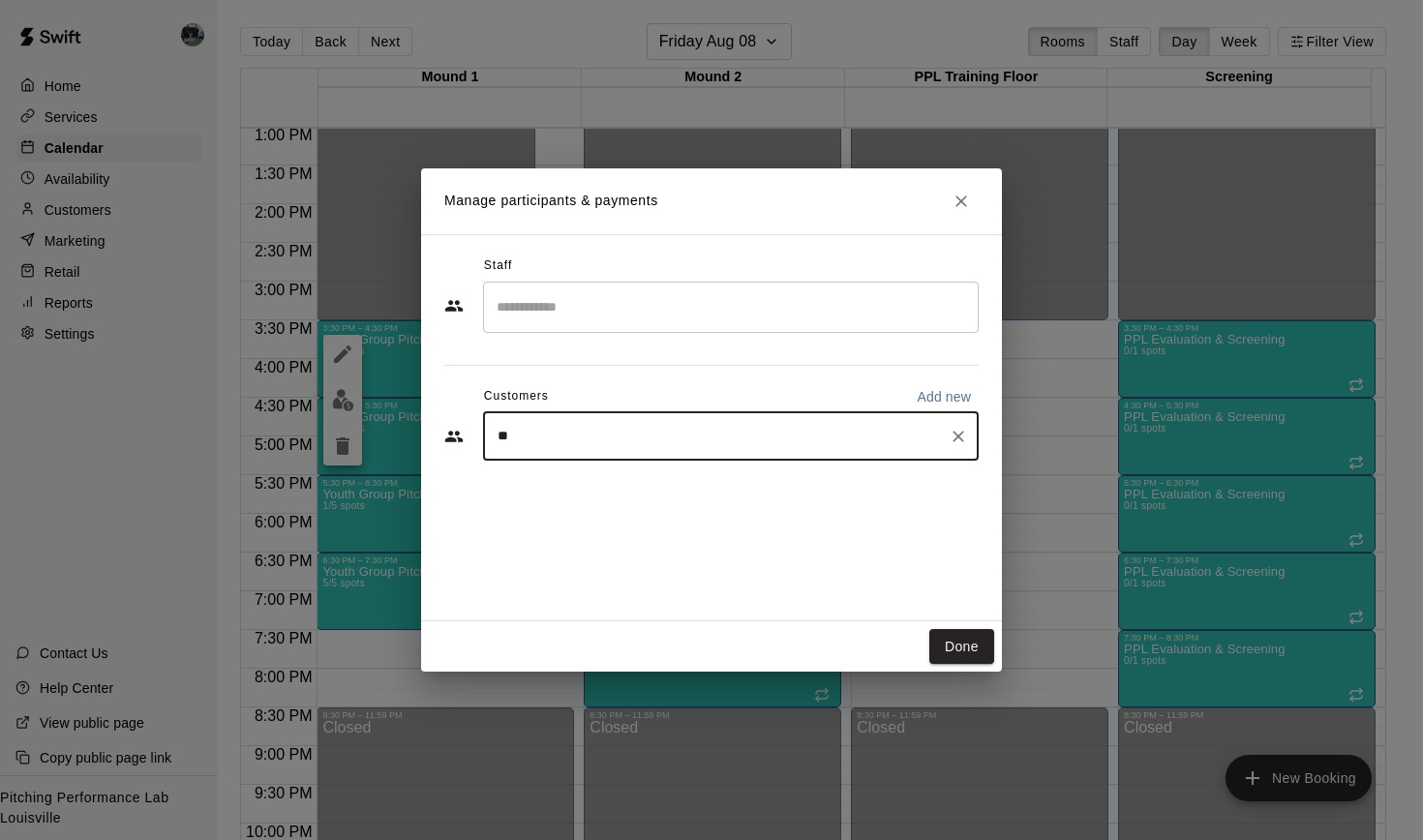 type on "***" 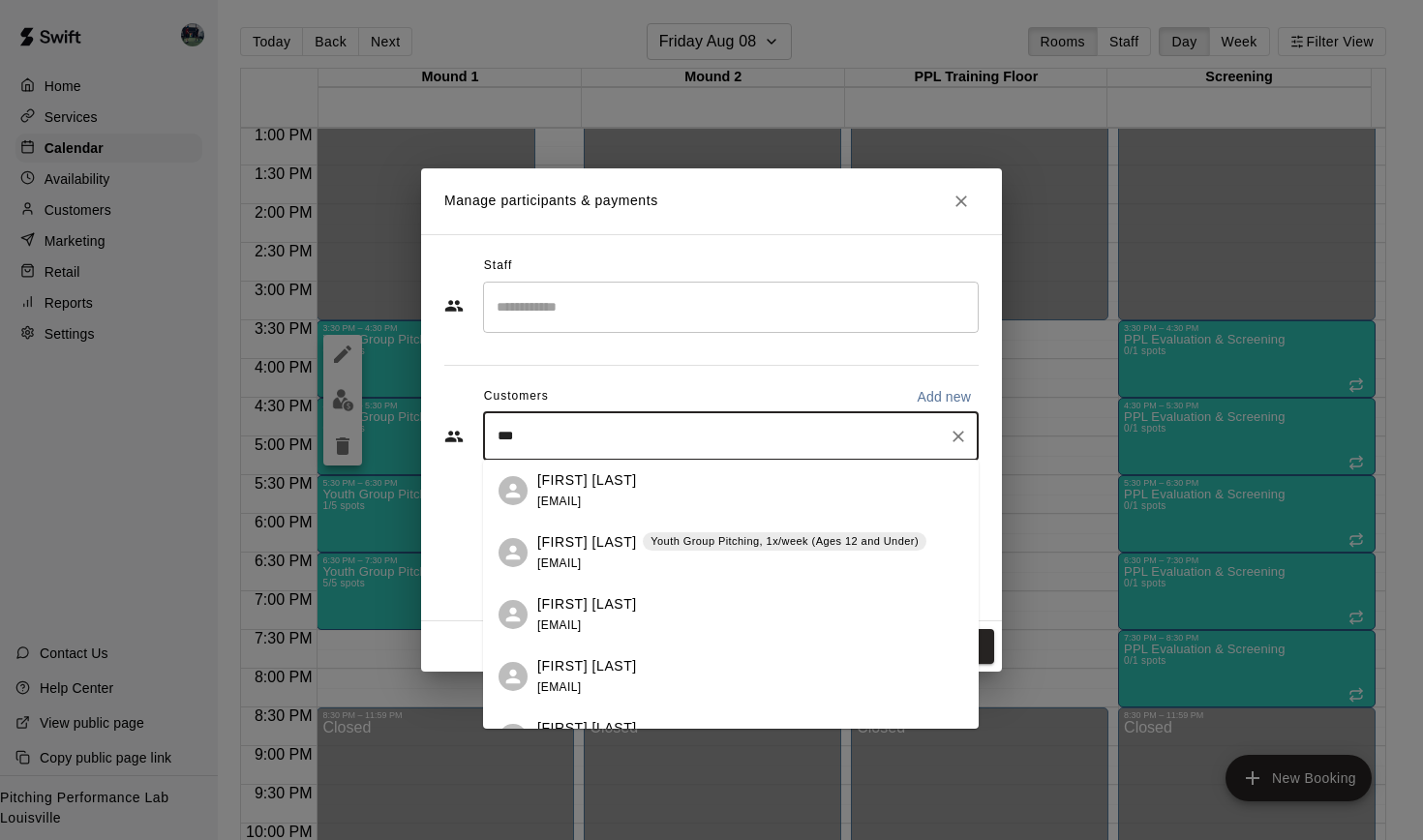 click on "[FIRST] [LAST] [EMAIL]" at bounding box center [587, 491] 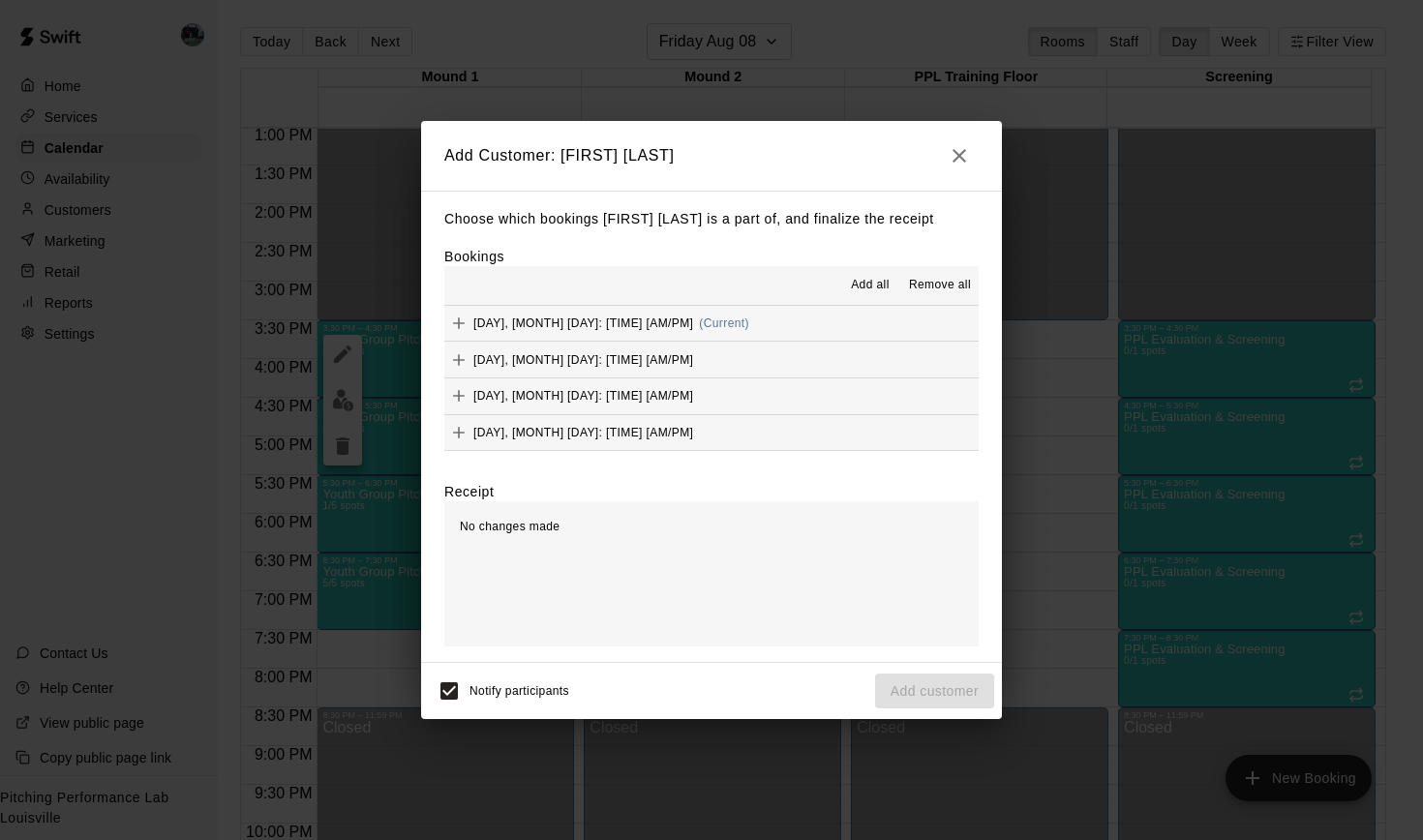 click on "[DAY], [MONTH] [DAY]: [TIME] [AM/PM]" at bounding box center [583, 323] 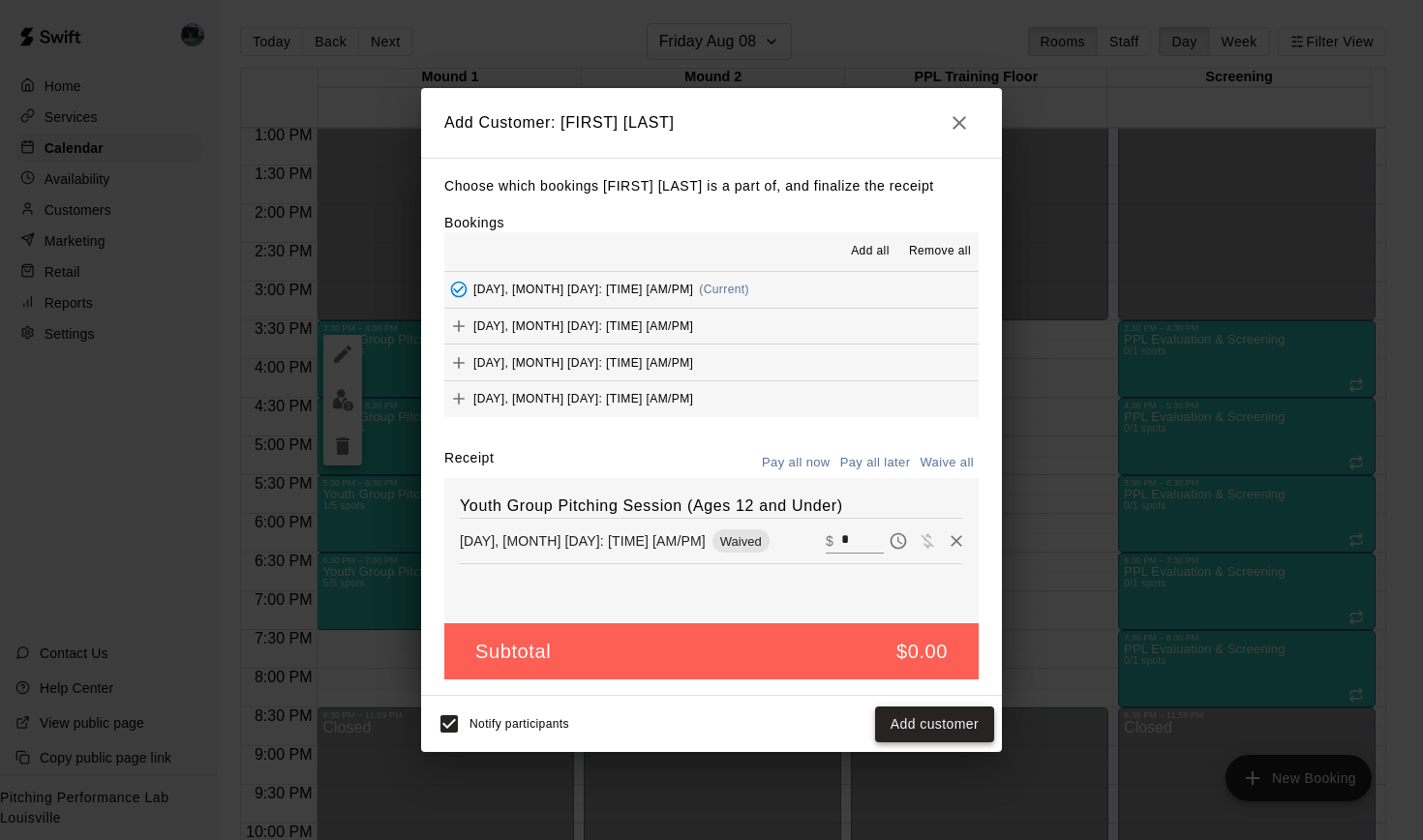 click on "Add customer" at bounding box center (934, 724) 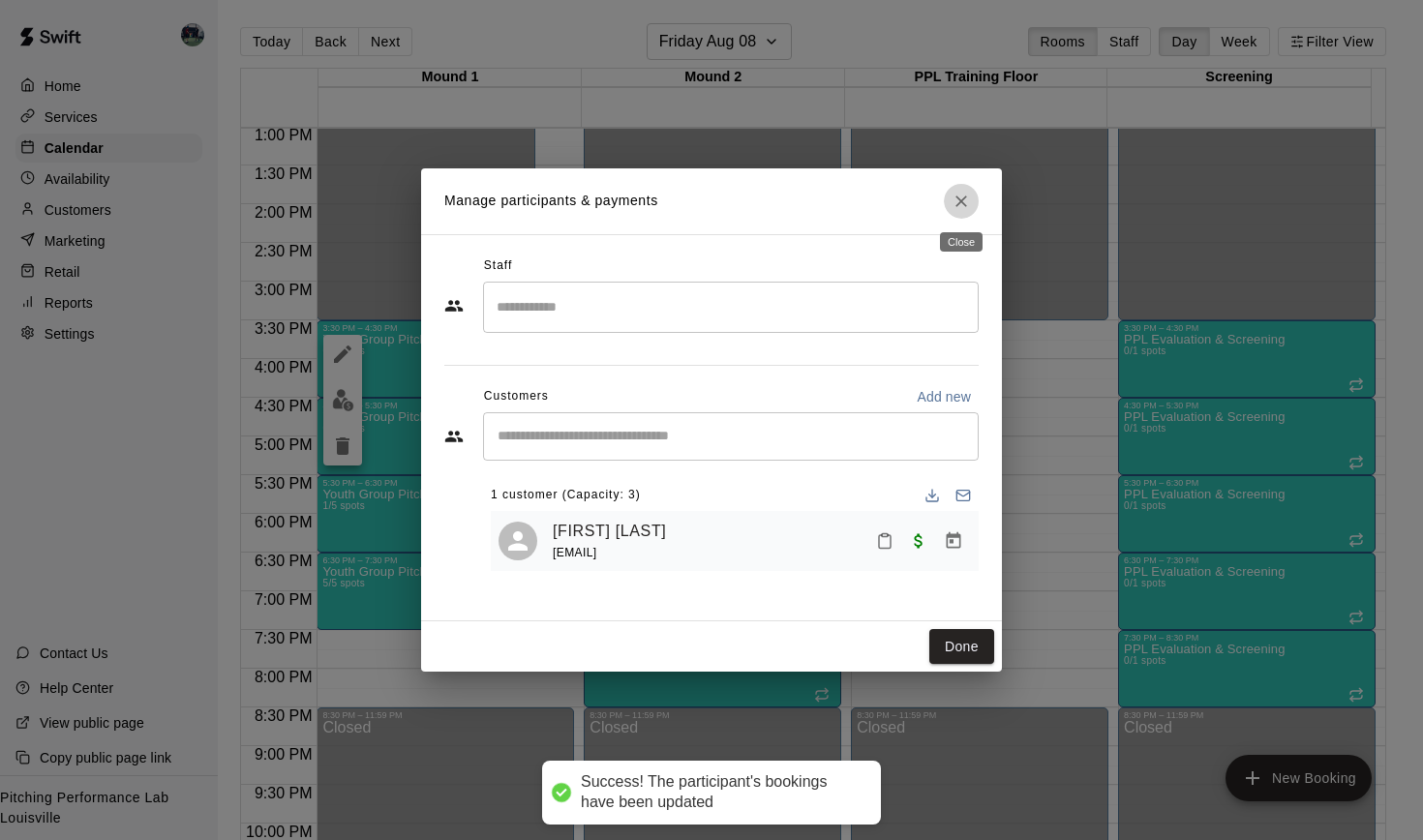 click 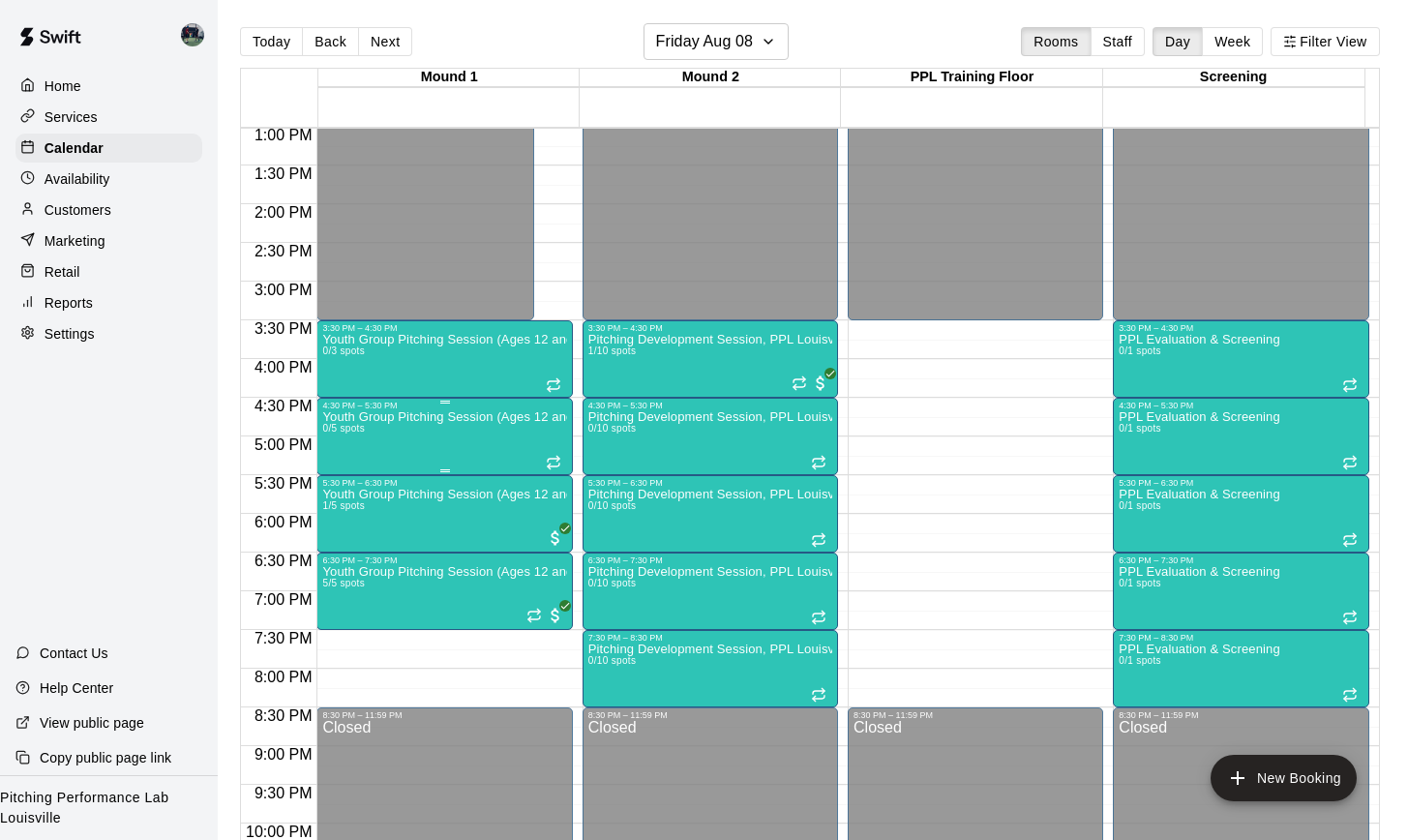 click on "Youth Group Pitching Session (Ages 12 and Under) 0/5 spots" at bounding box center (444, 830) 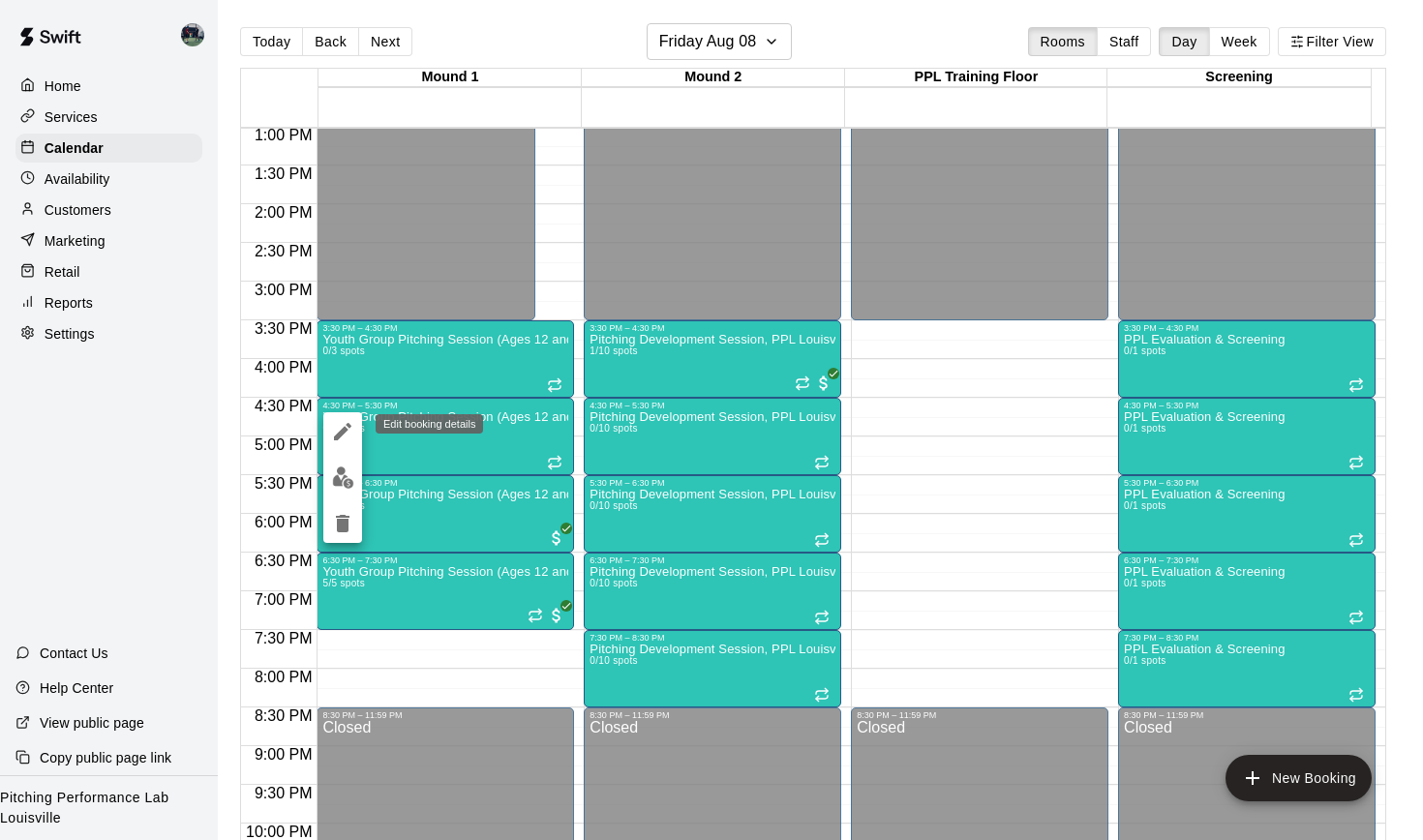 click 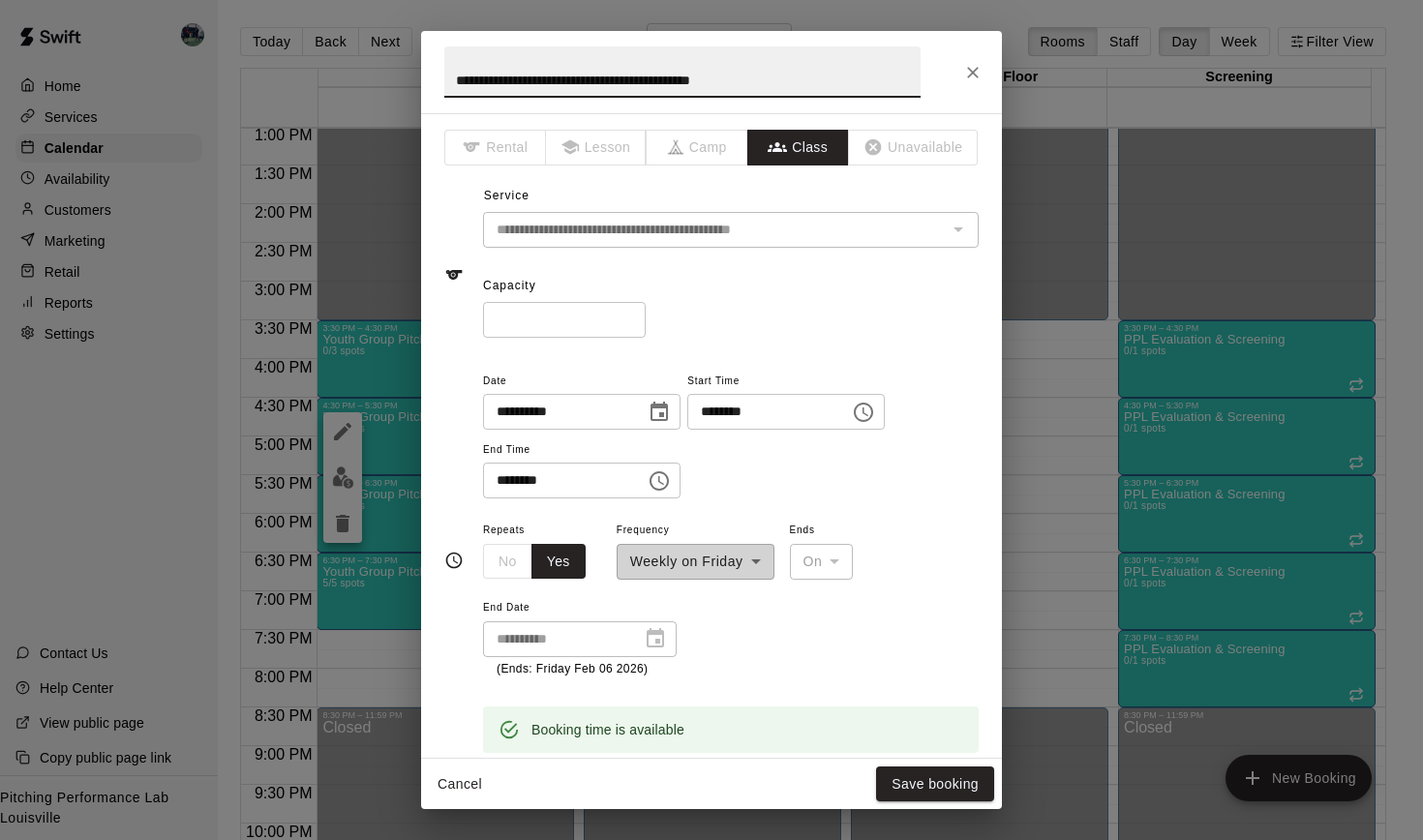 click on "*" at bounding box center [564, 319] 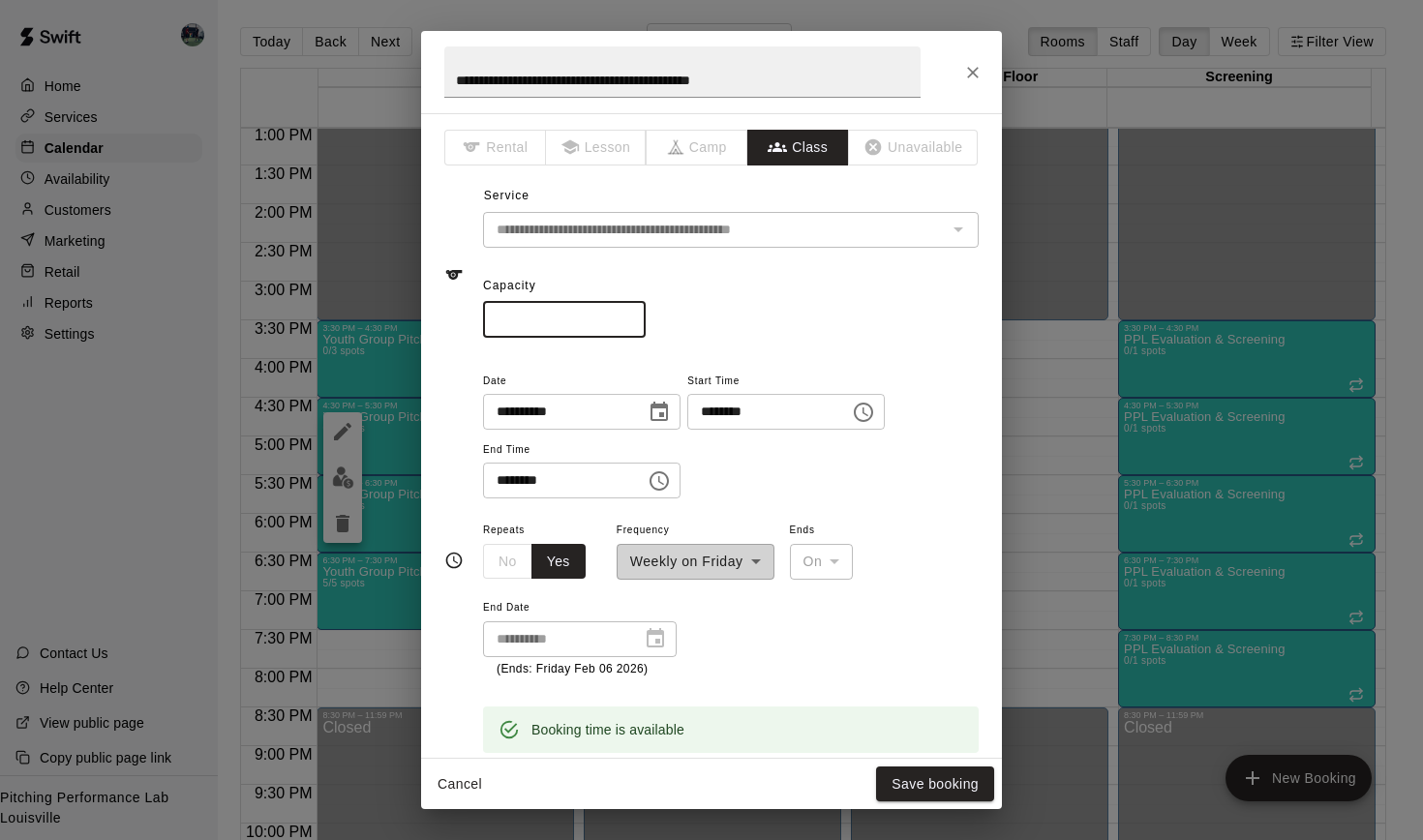 click on "*" at bounding box center (564, 319) 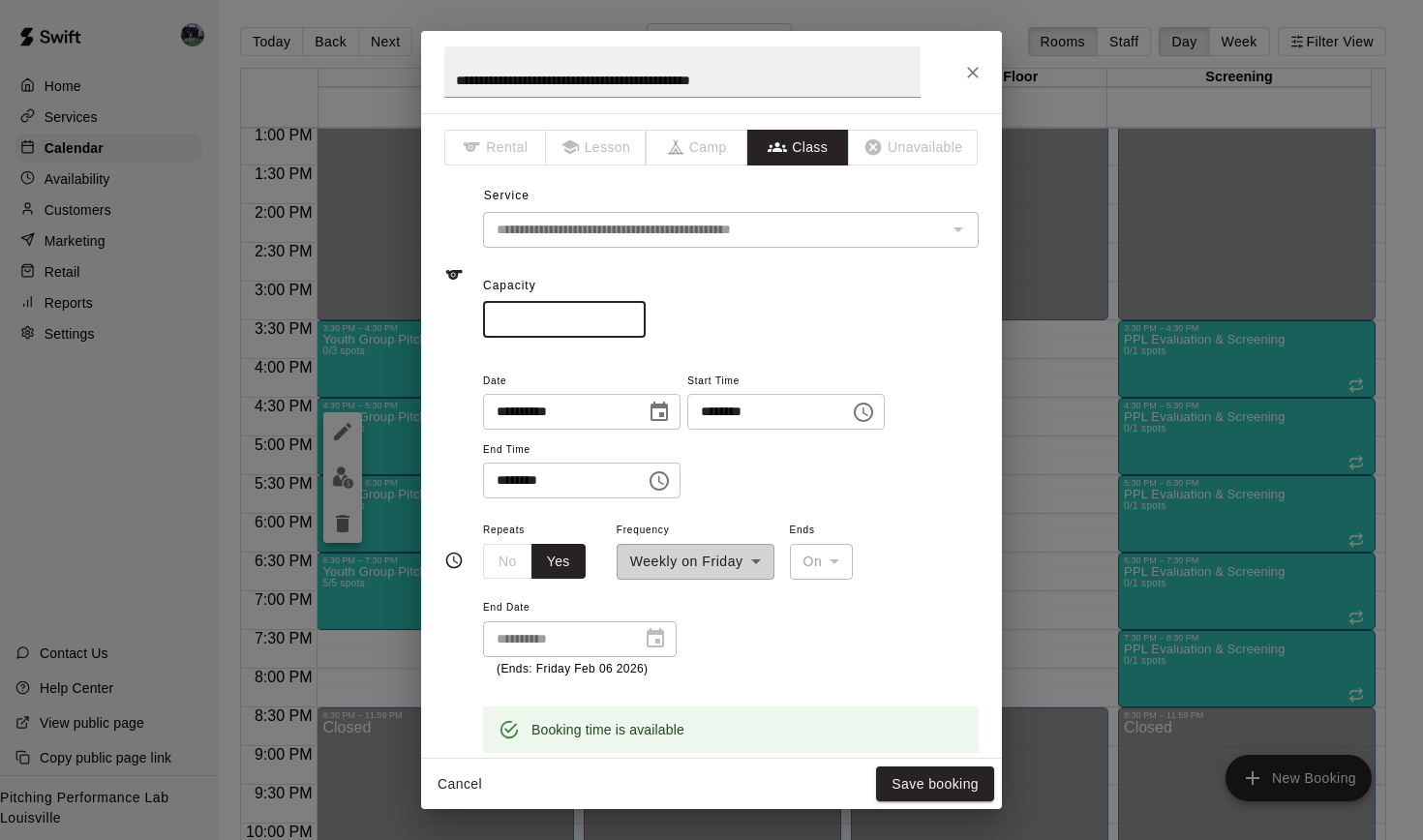 click on "*" at bounding box center (564, 319) 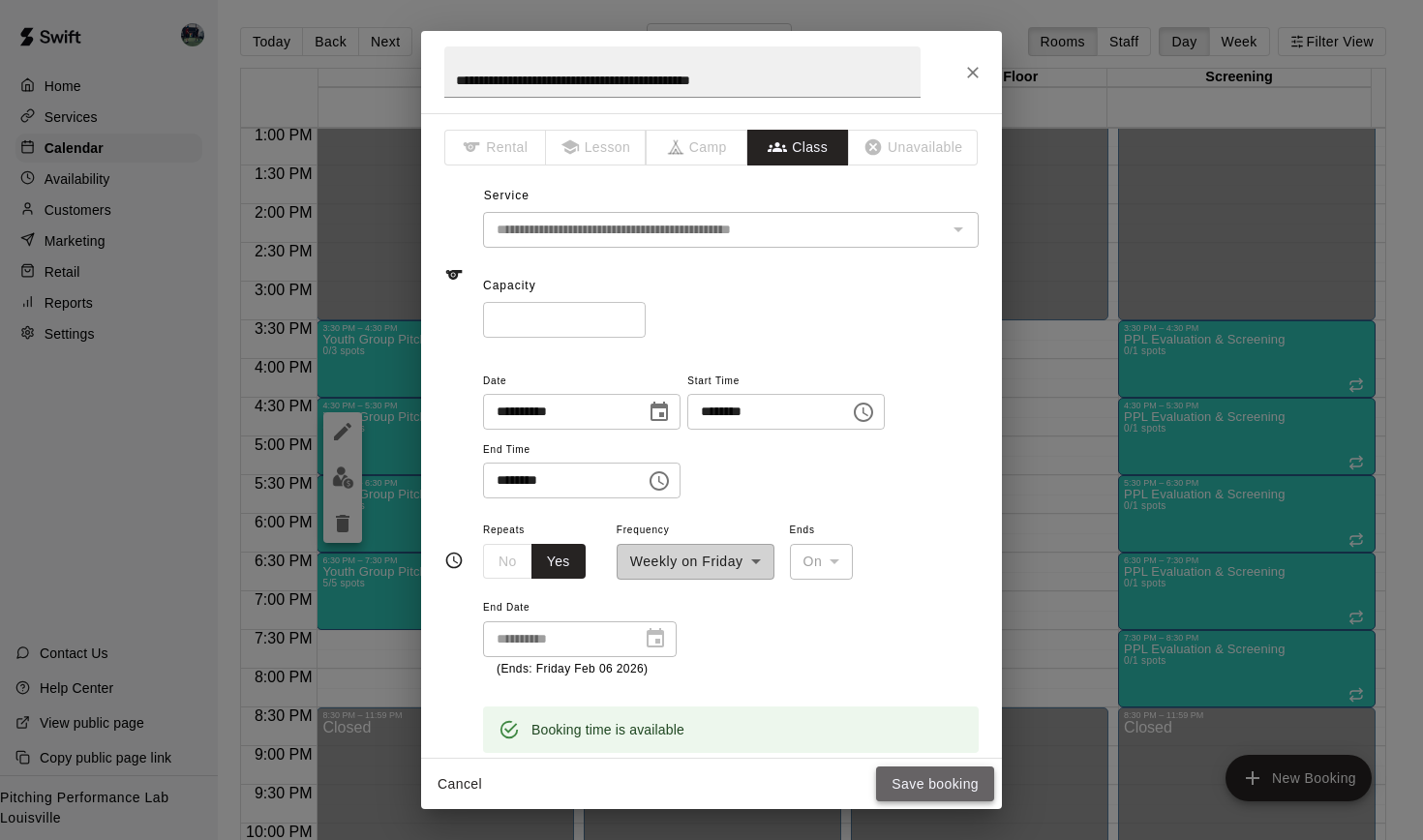 click on "Save booking" at bounding box center [935, 784] 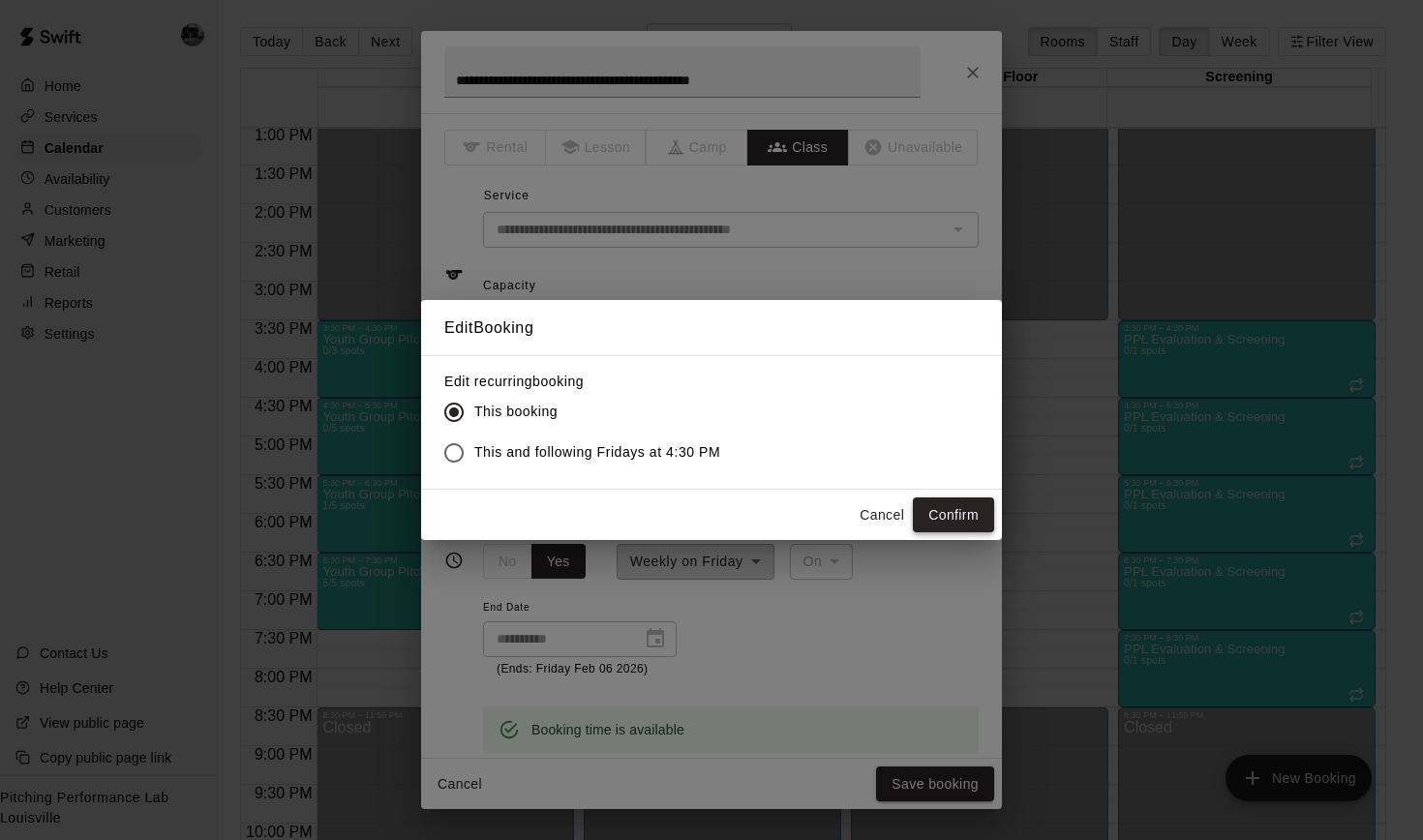 click on "Confirm" at bounding box center [954, 515] 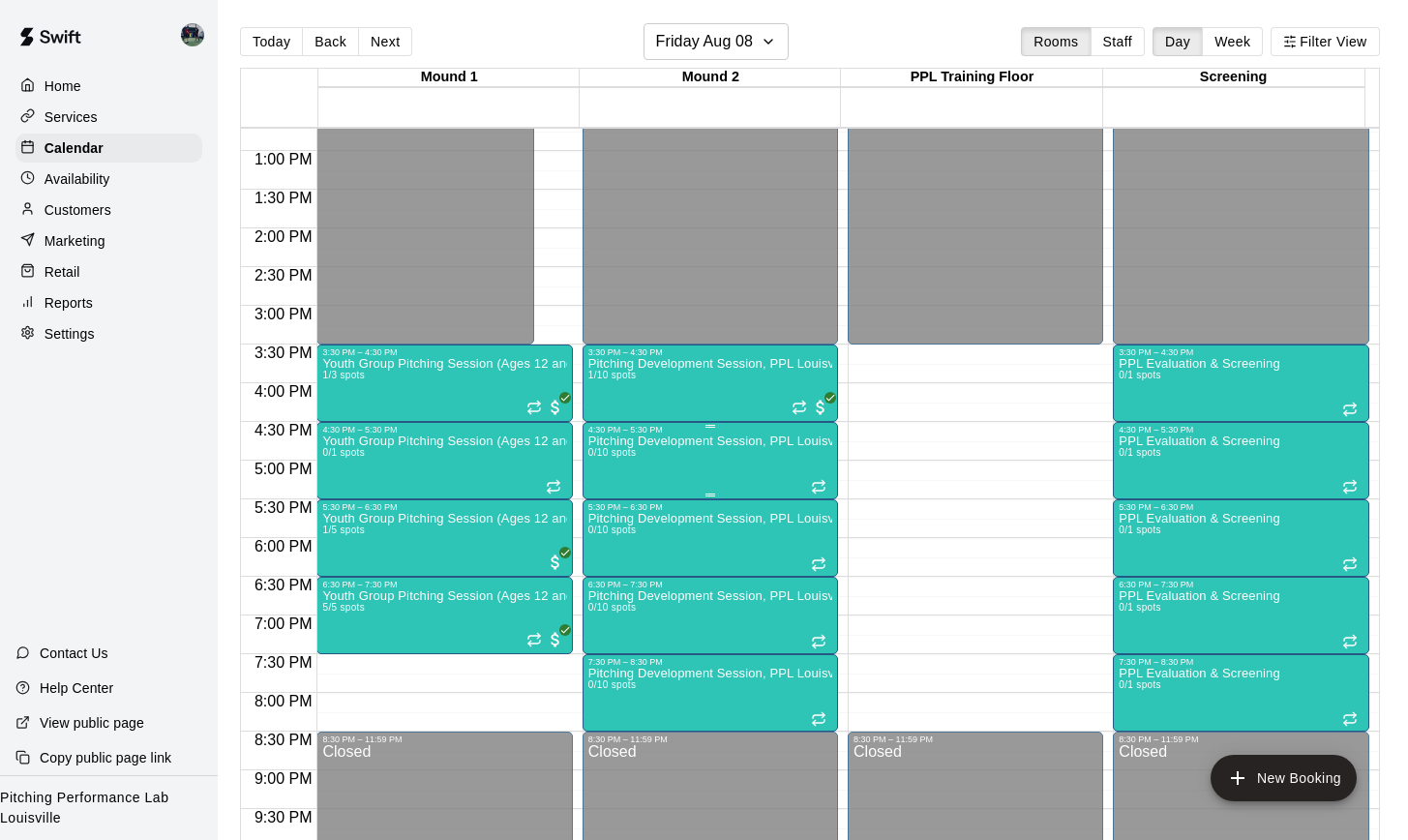 scroll, scrollTop: 640, scrollLeft: 0, axis: vertical 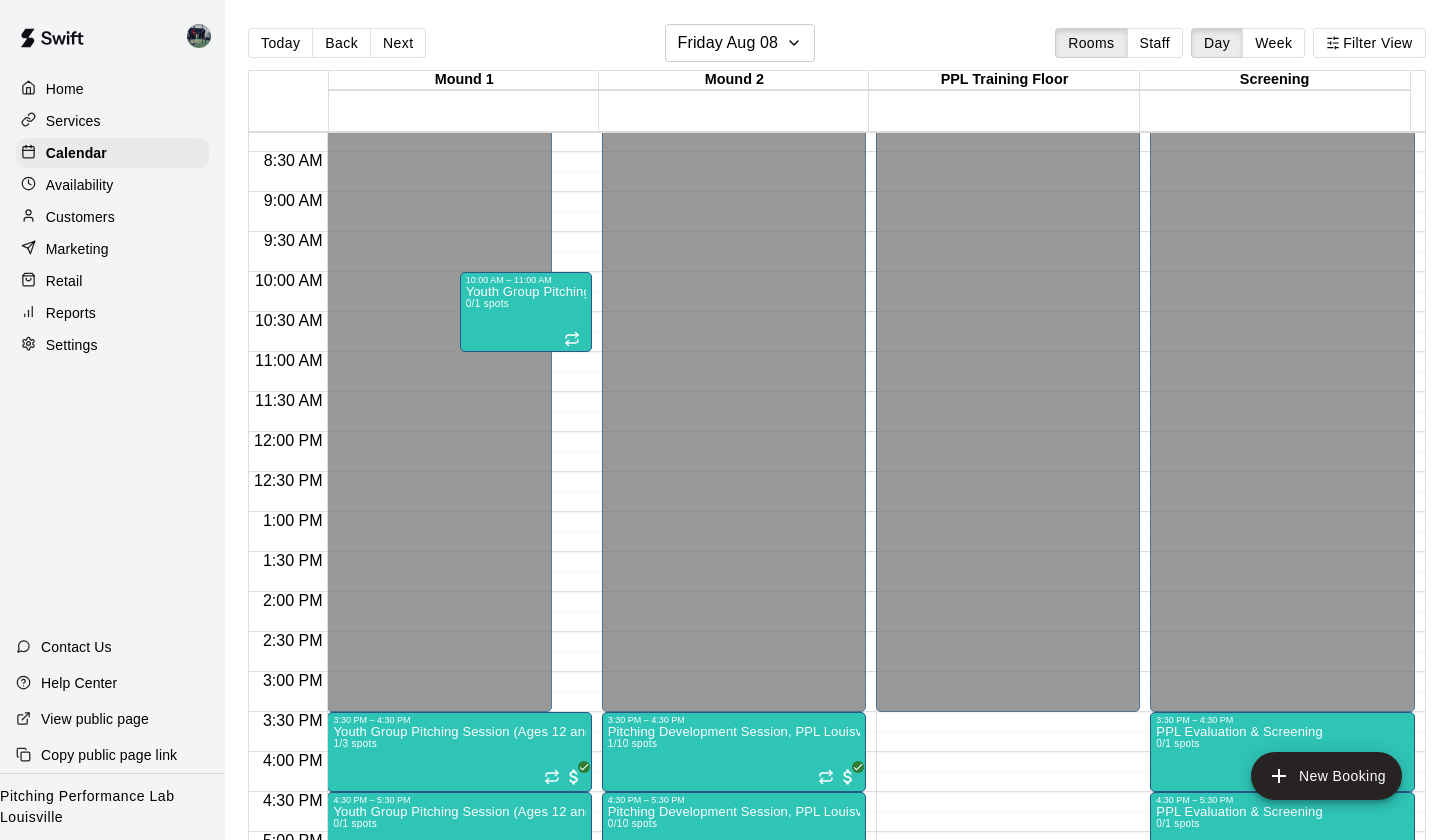 click on "Today Back Next Friday Aug 08 Rooms Staff Day Week Filter View" at bounding box center [837, 47] 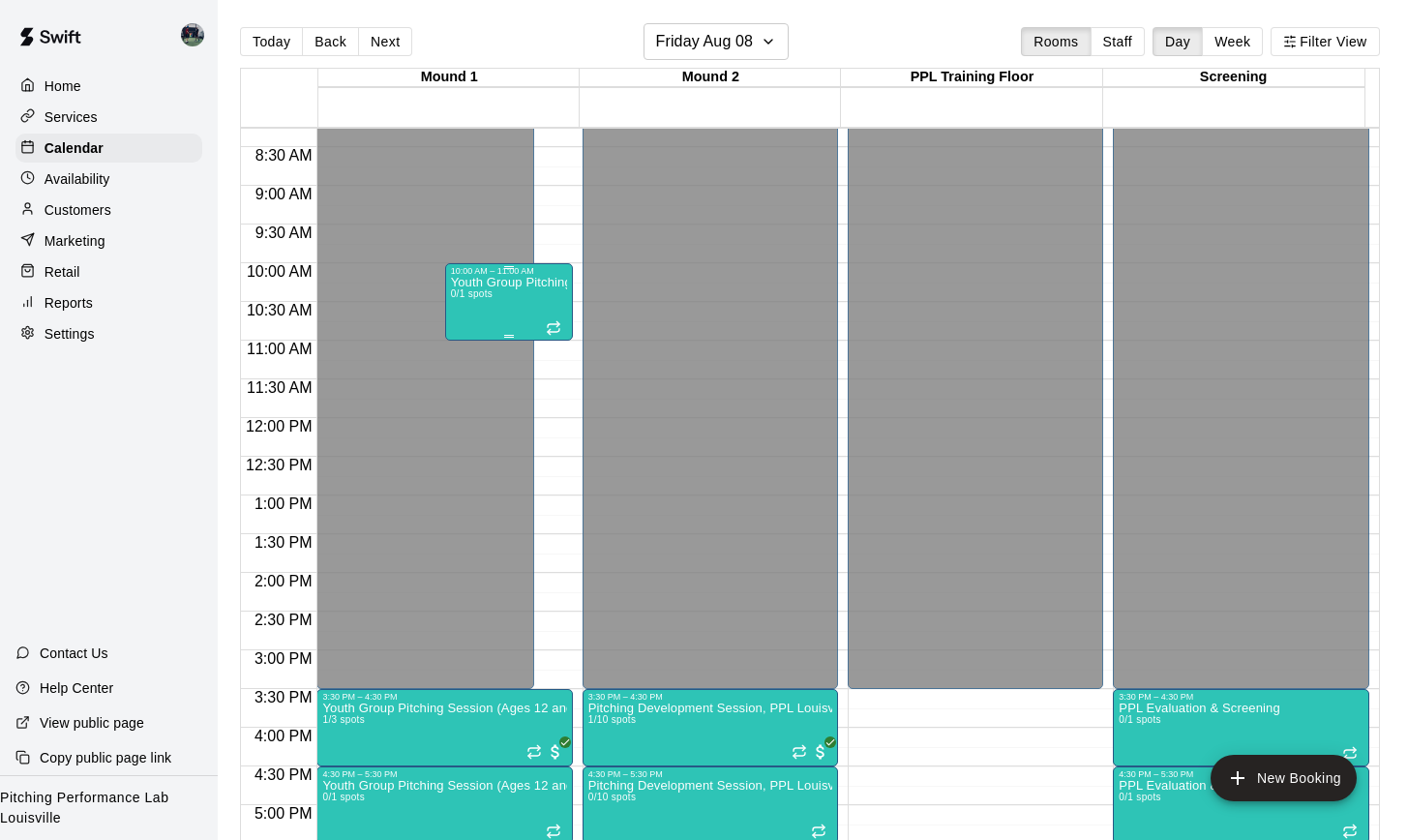 click on "Youth Group Pitching Session (Ages 12 and Under) 0/1 spots" at bounding box center [509, 696] 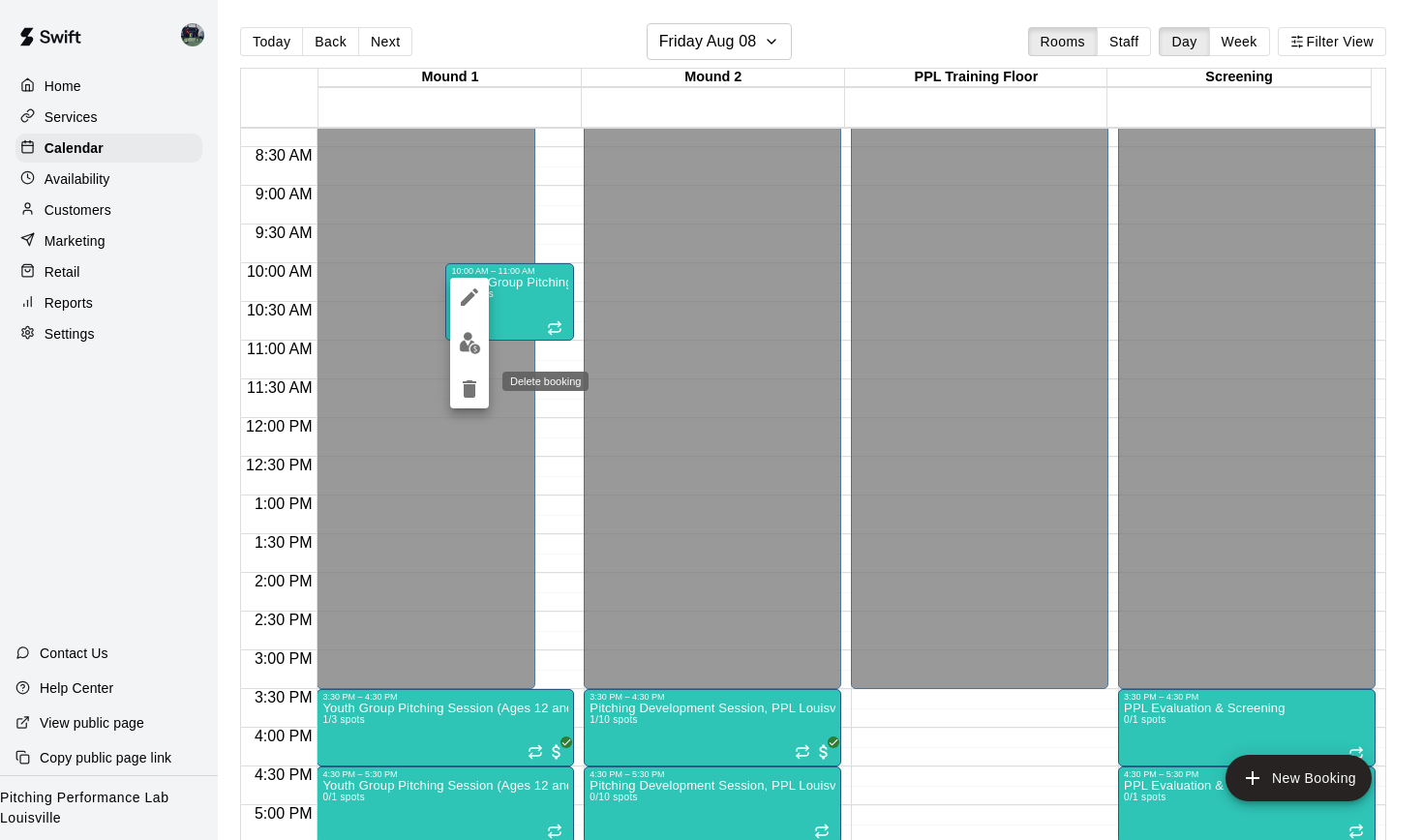 click 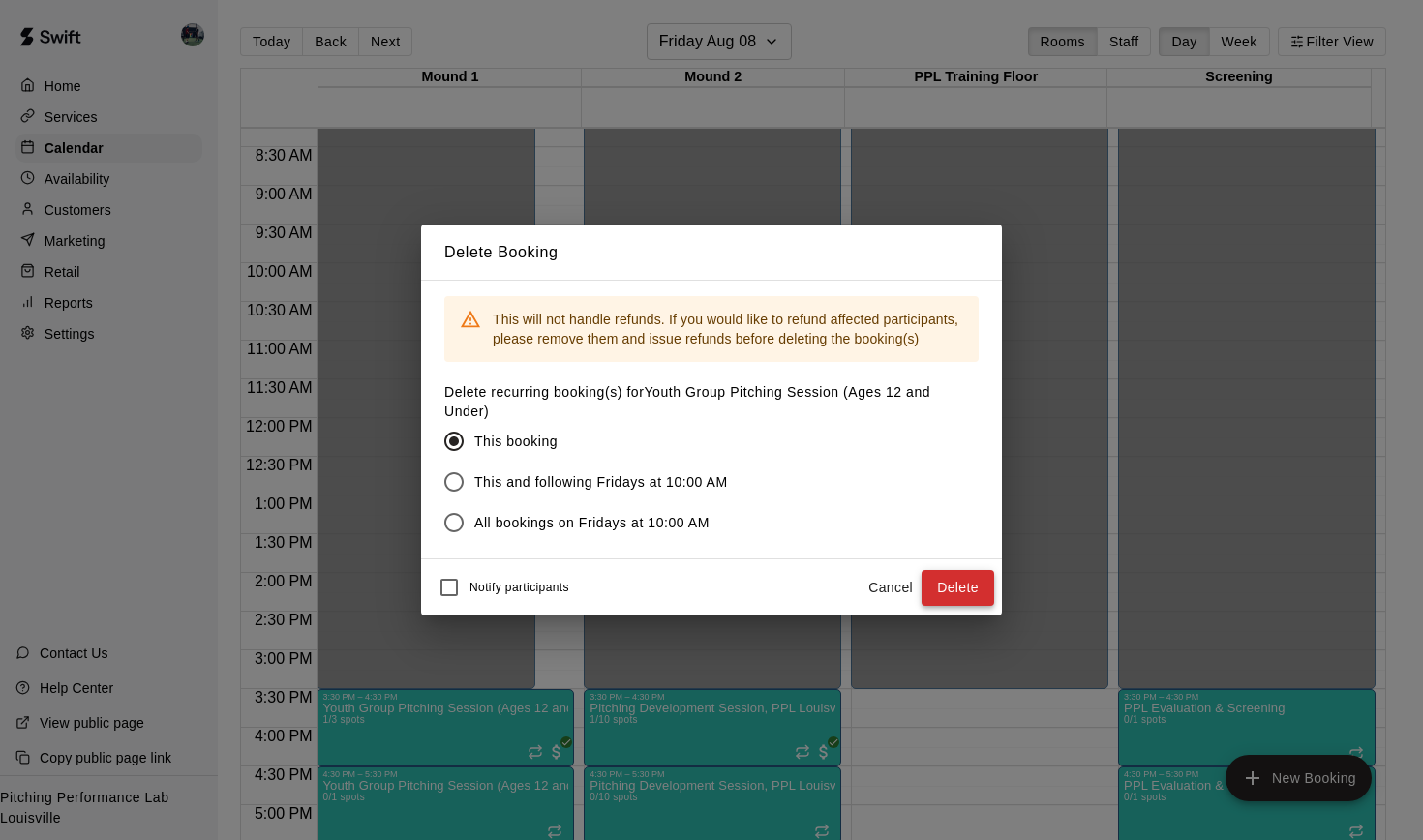 click on "Delete" at bounding box center [957, 587] 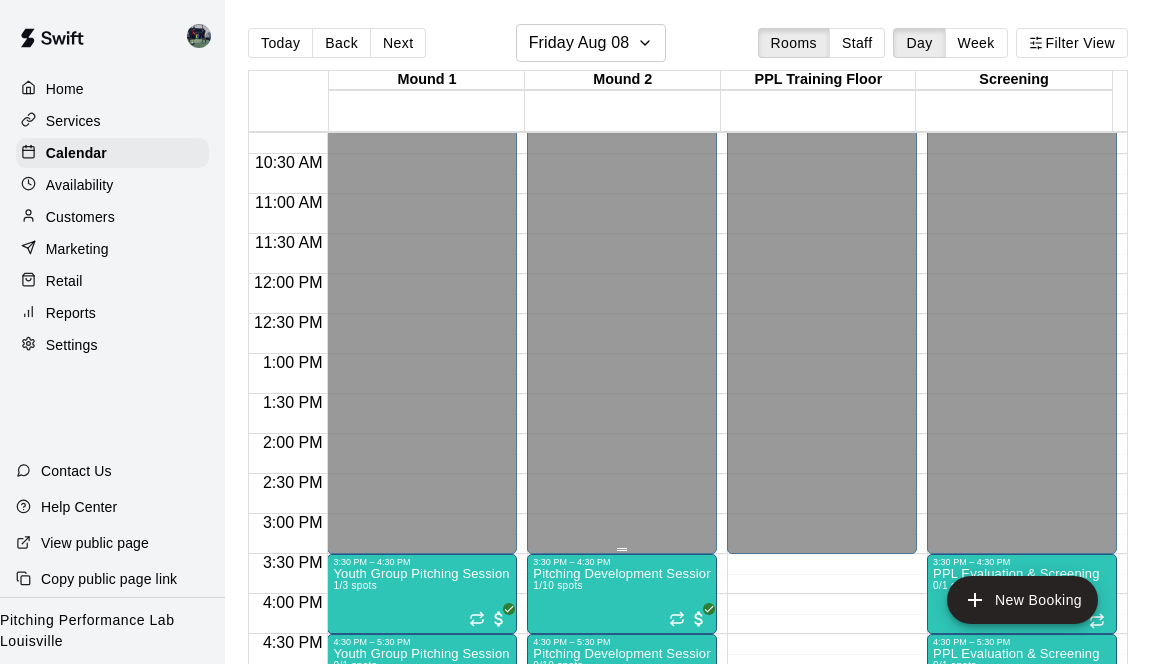 scroll, scrollTop: 1367, scrollLeft: 0, axis: vertical 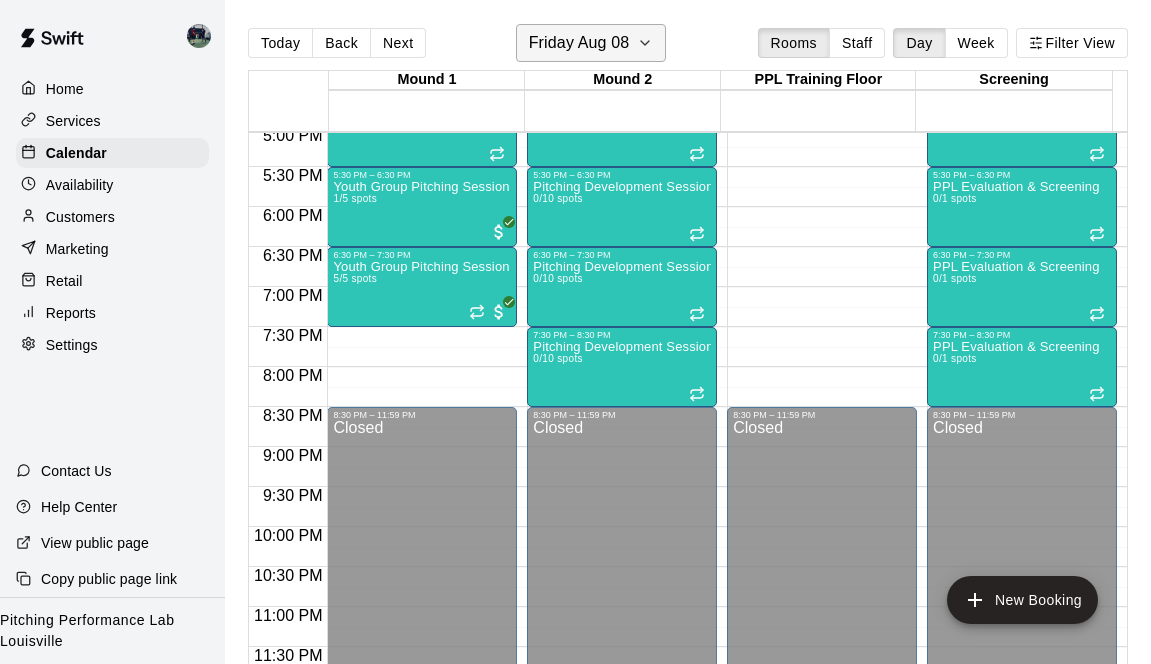 click 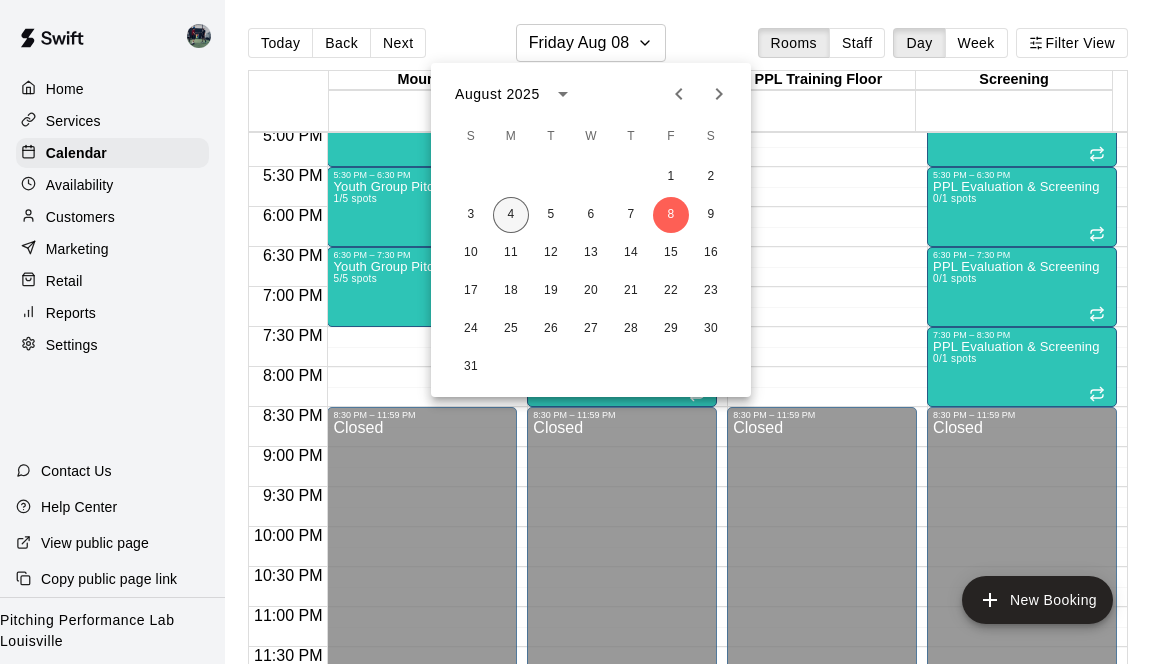 click on "4" at bounding box center [511, 215] 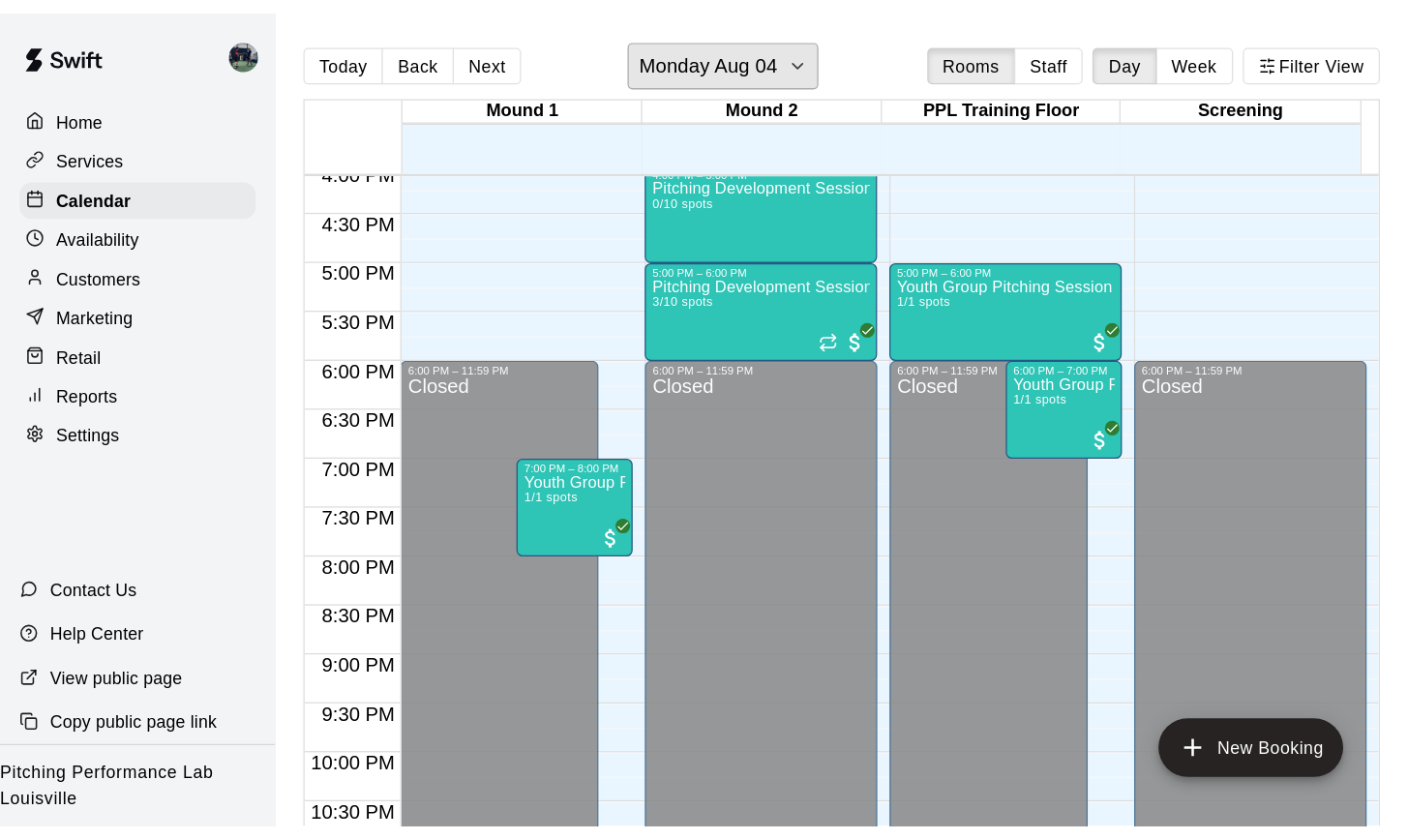 scroll, scrollTop: 1125, scrollLeft: 0, axis: vertical 